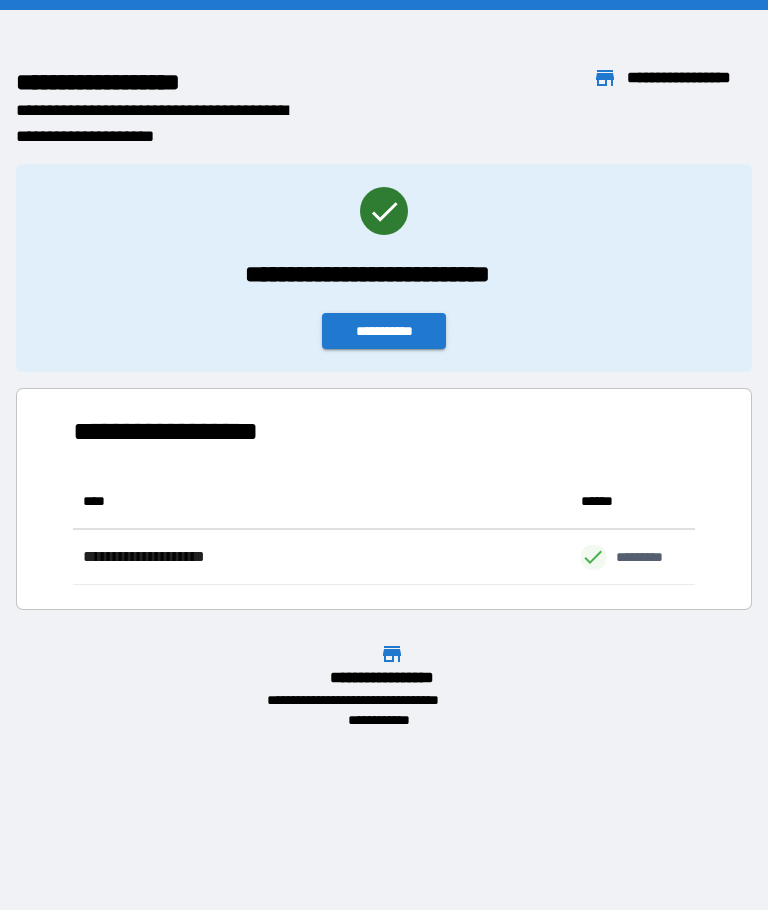 scroll, scrollTop: 0, scrollLeft: 0, axis: both 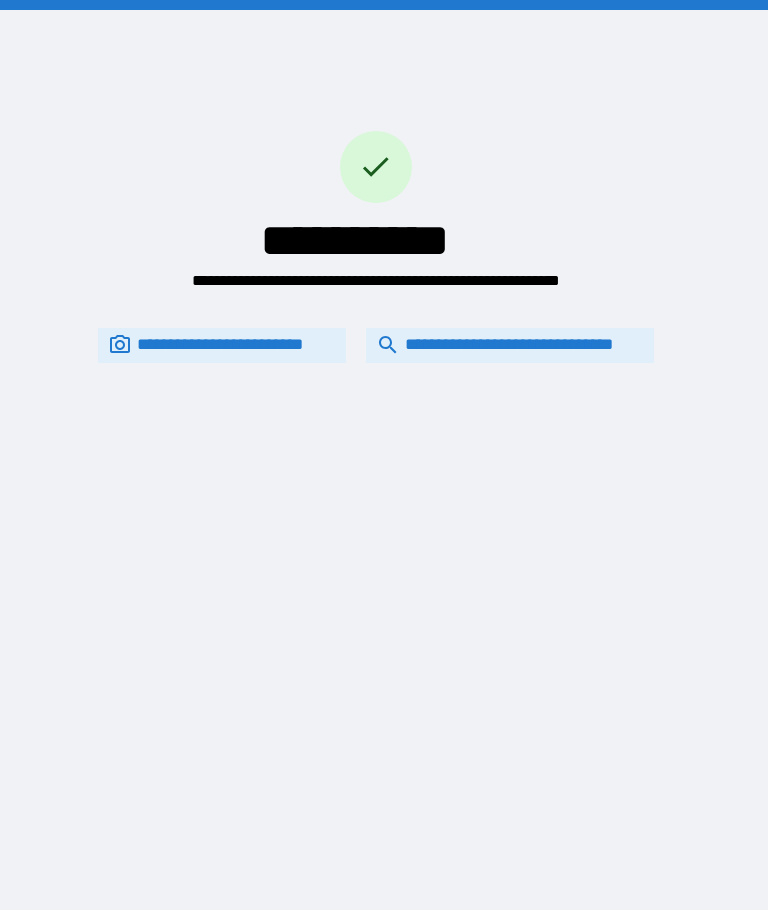 click on "**********" at bounding box center [510, 345] 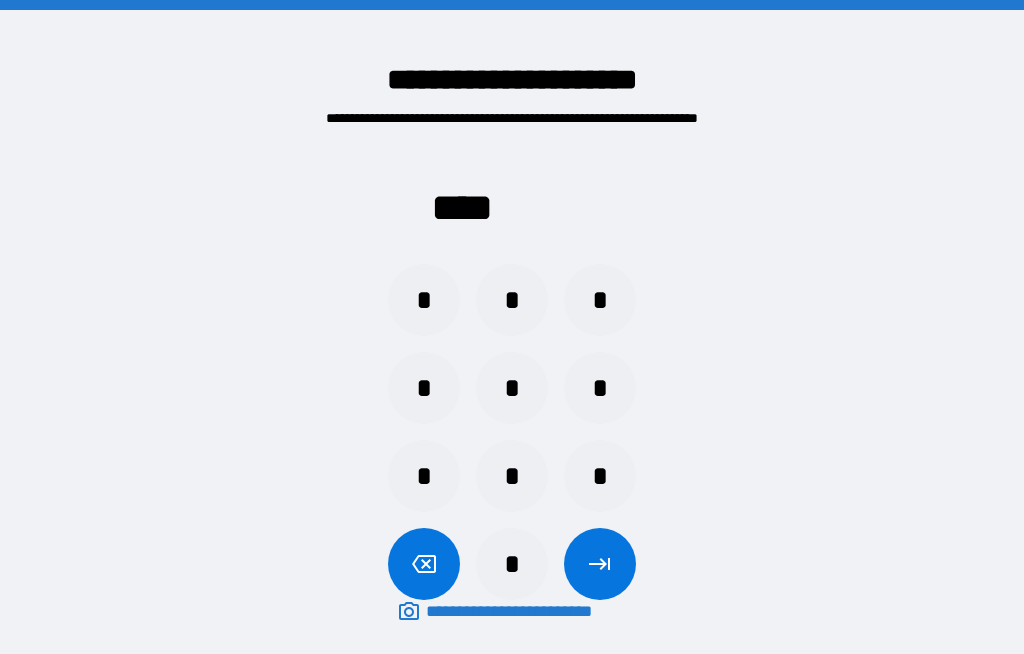 click on "*" at bounding box center (424, 388) 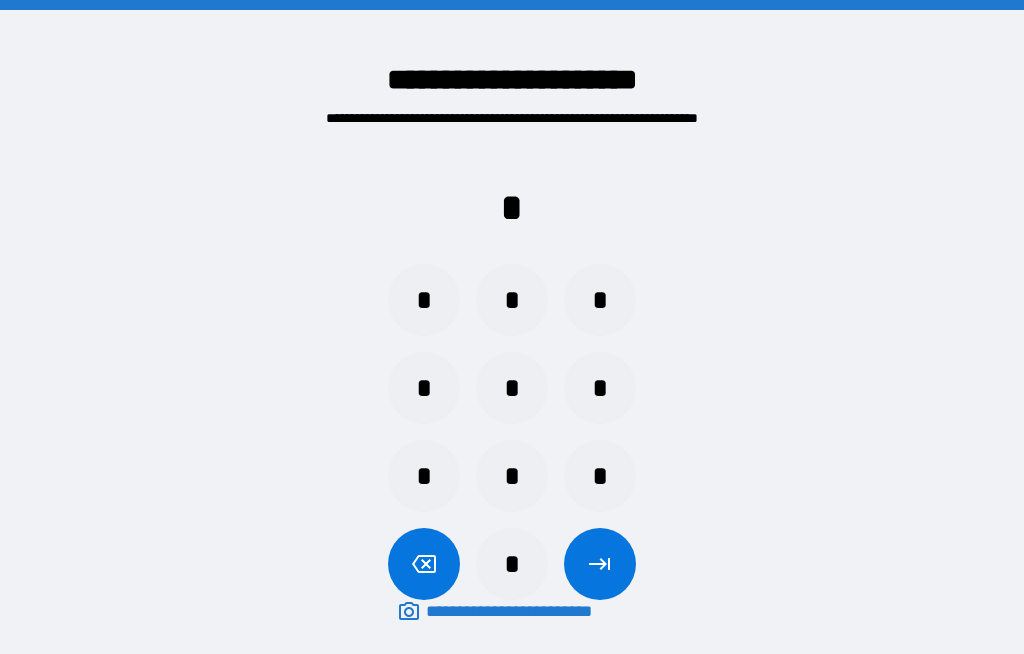 click on "*" at bounding box center [512, 388] 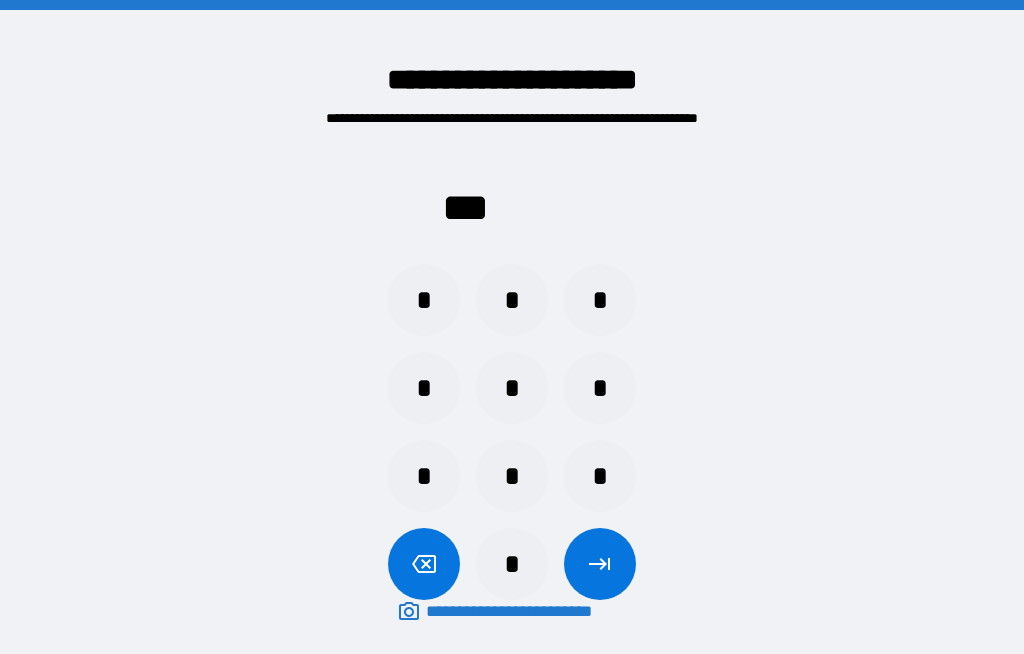 click on "*" at bounding box center (512, 476) 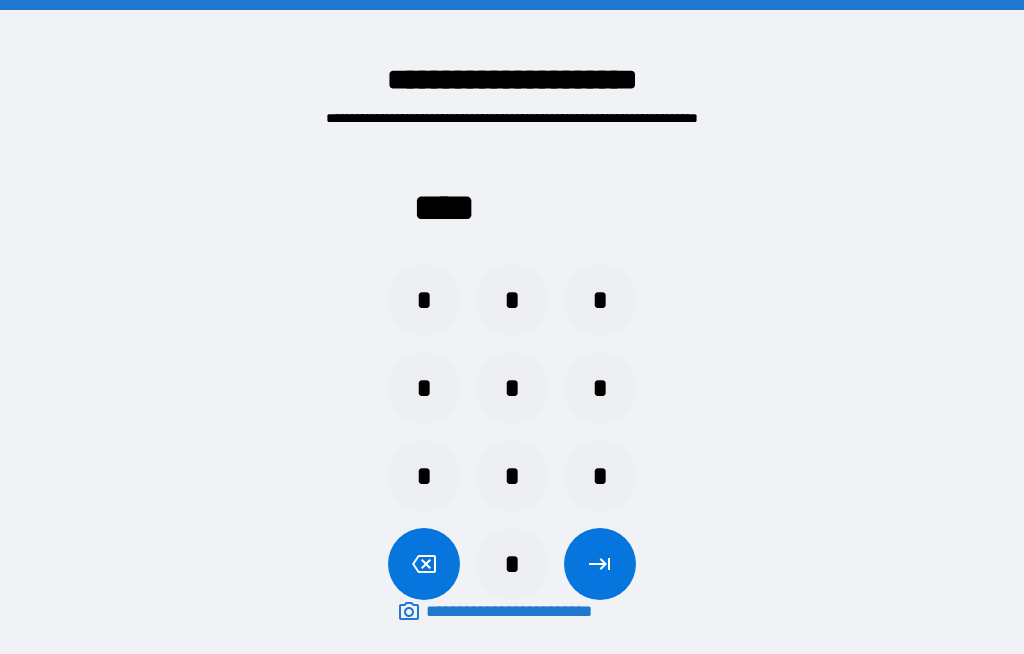 click 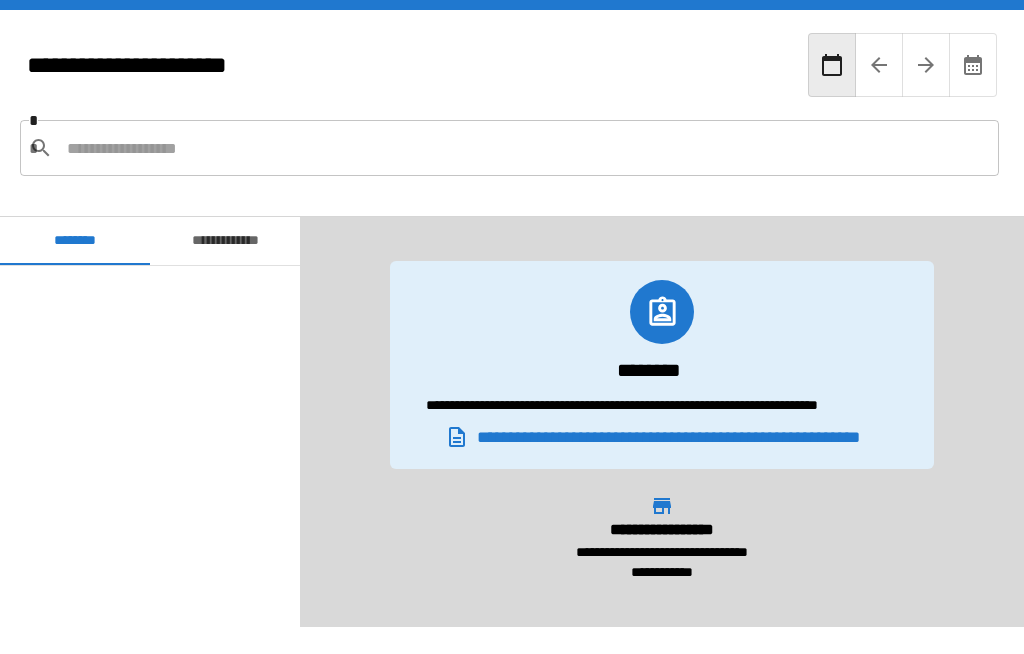 scroll, scrollTop: 2040, scrollLeft: 0, axis: vertical 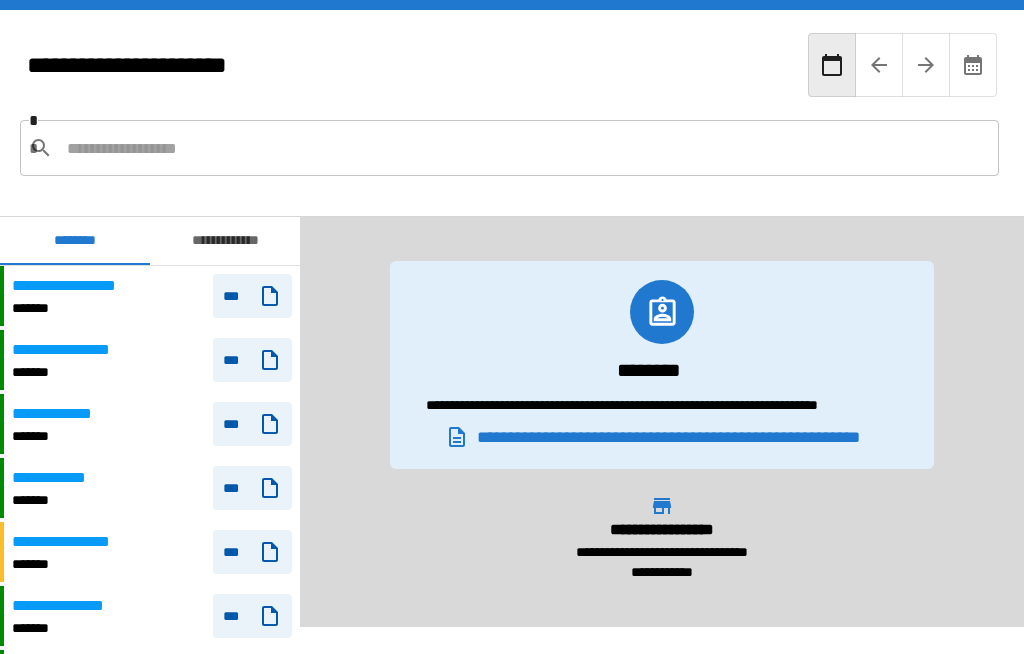 click at bounding box center [525, 148] 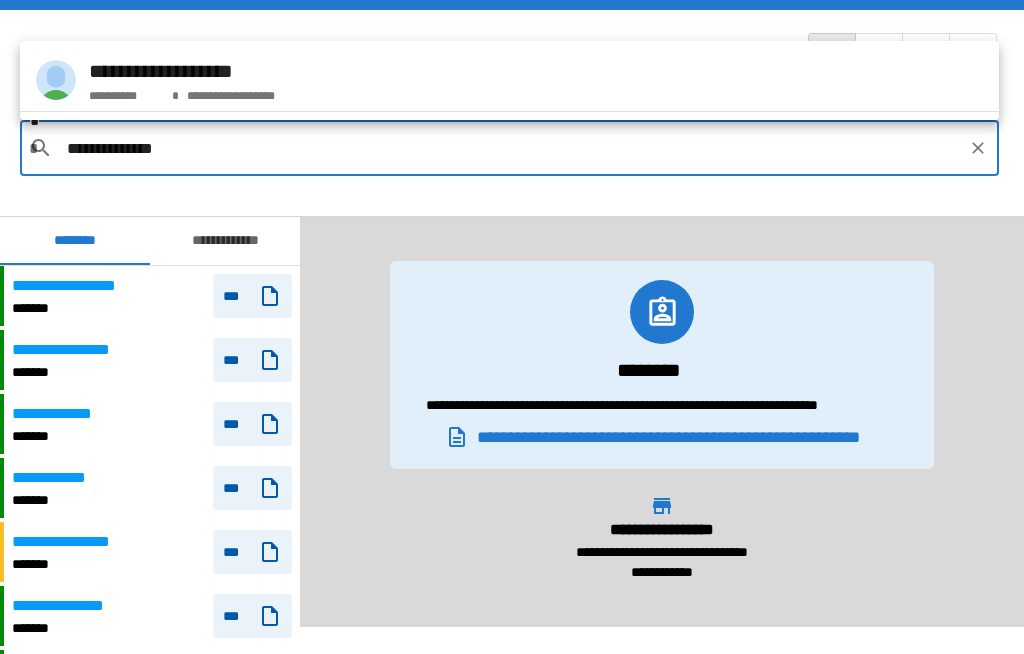 click on "**********" at bounding box center (509, 80) 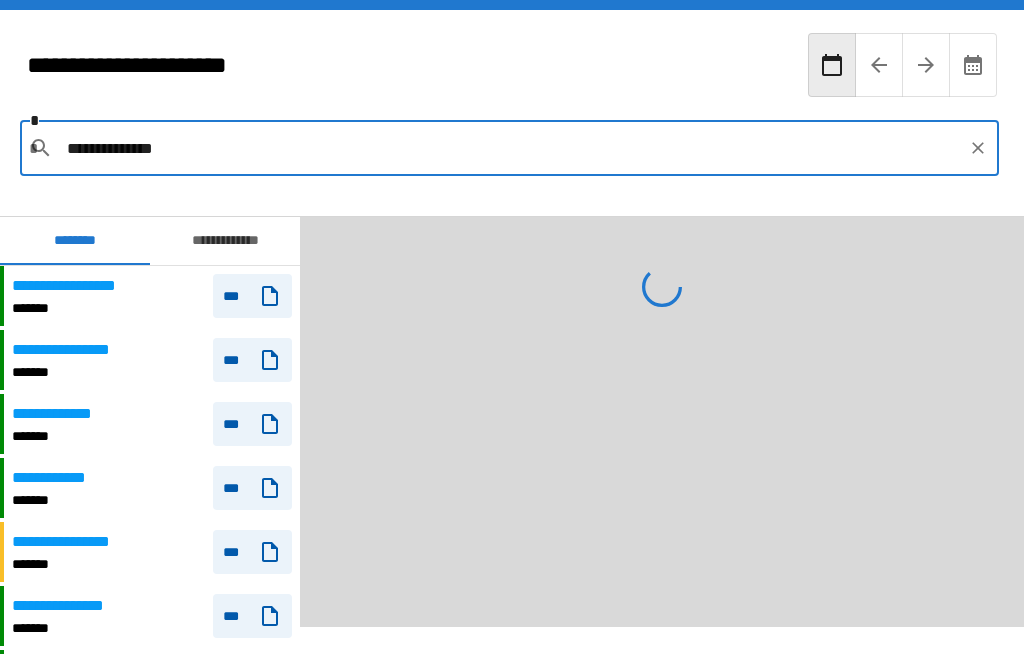 type on "**********" 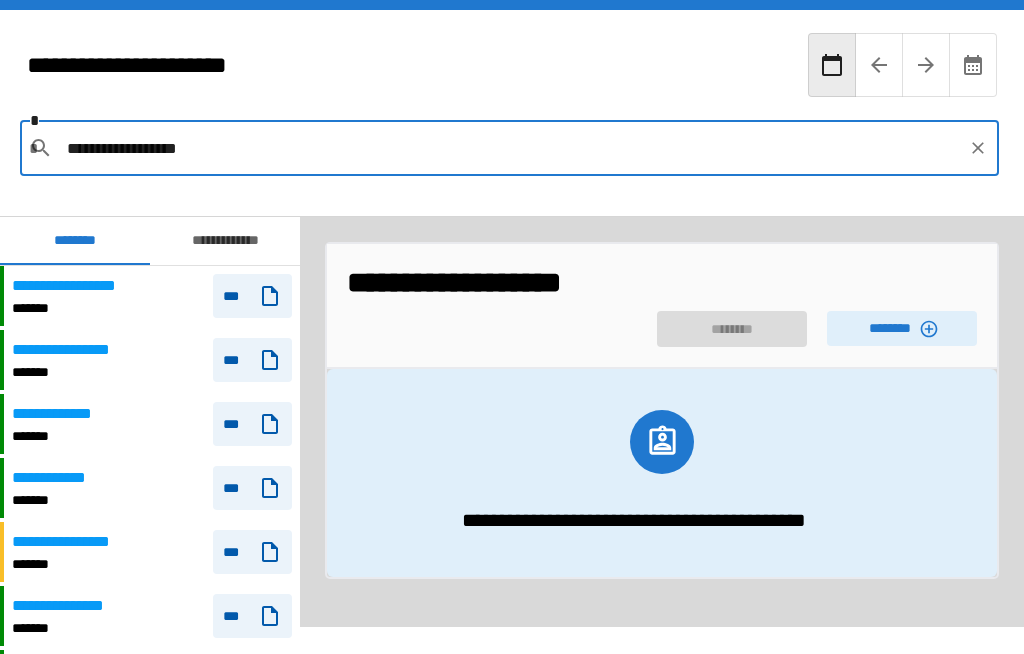 click on "********" at bounding box center (902, 328) 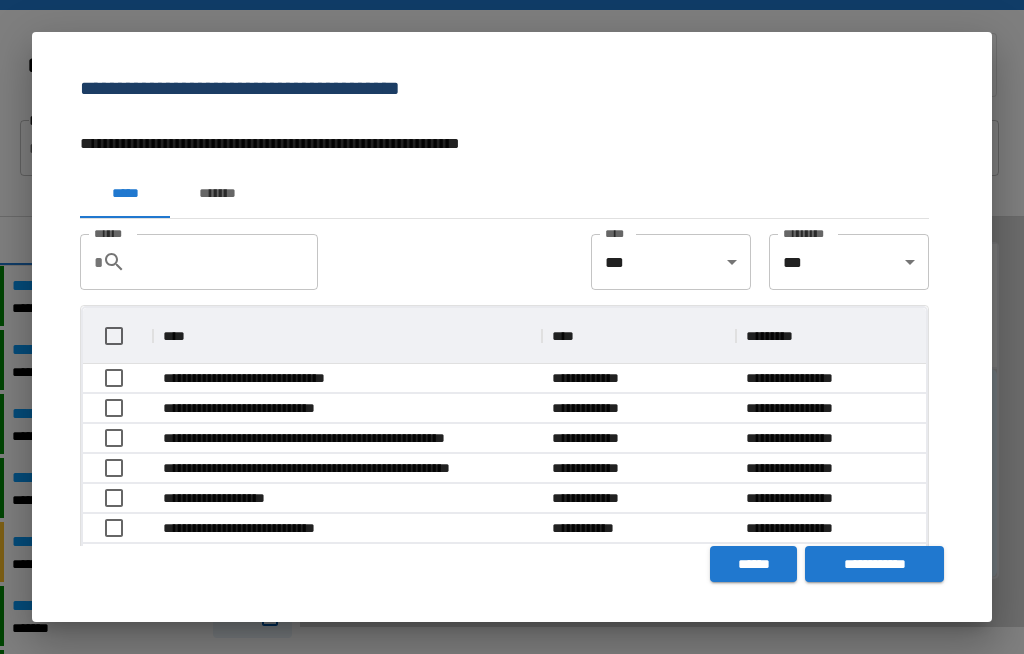 scroll, scrollTop: 1, scrollLeft: 1, axis: both 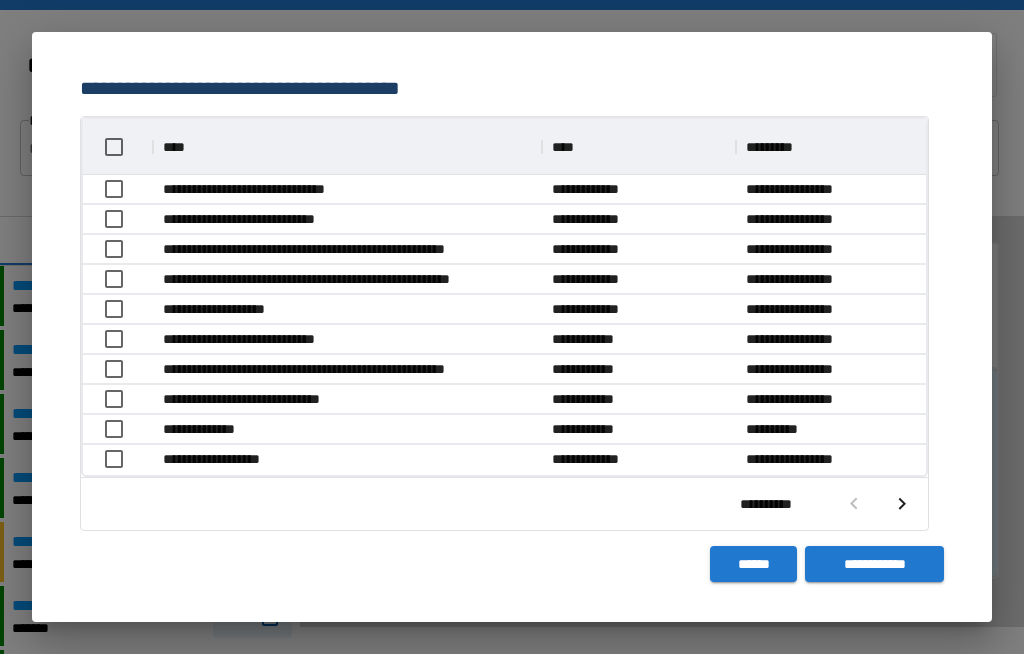 click 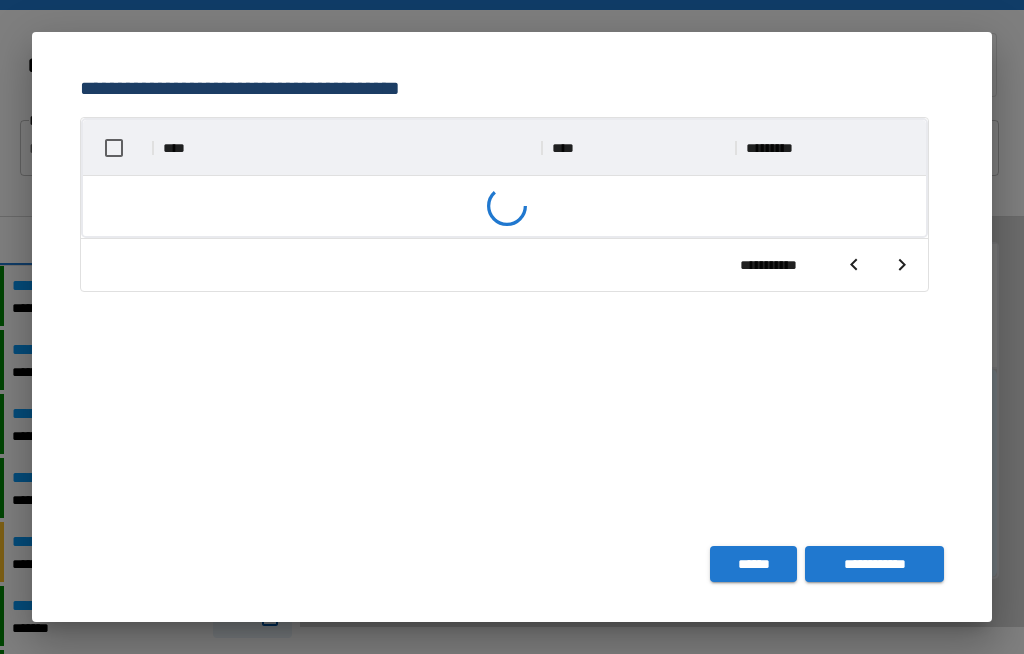 scroll, scrollTop: 356, scrollLeft: 843, axis: both 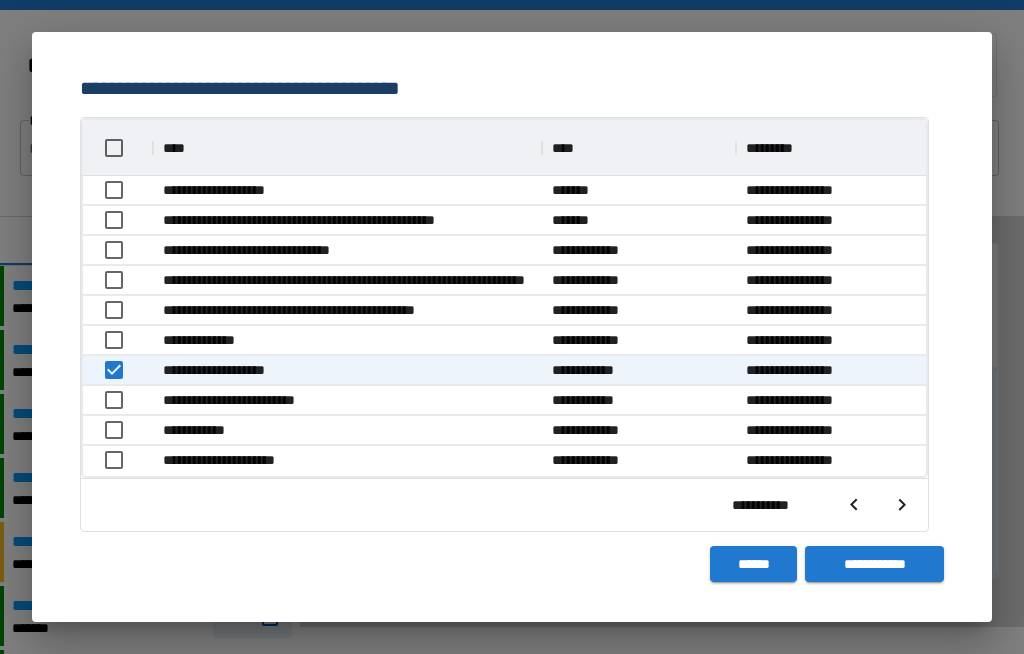 click on "**********" at bounding box center [874, 564] 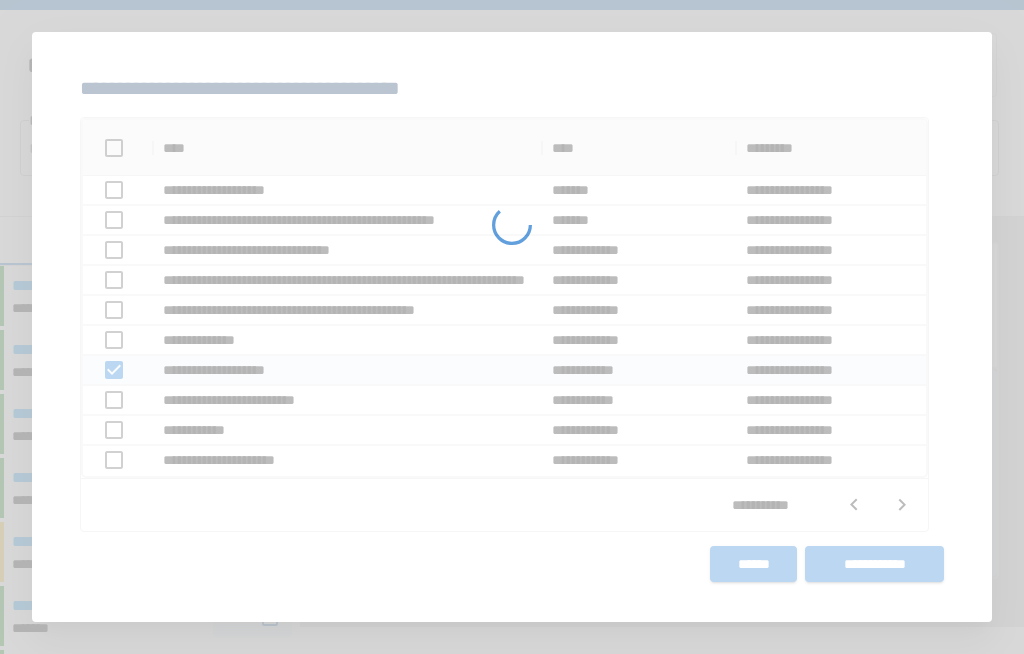 click at bounding box center [512, 429] 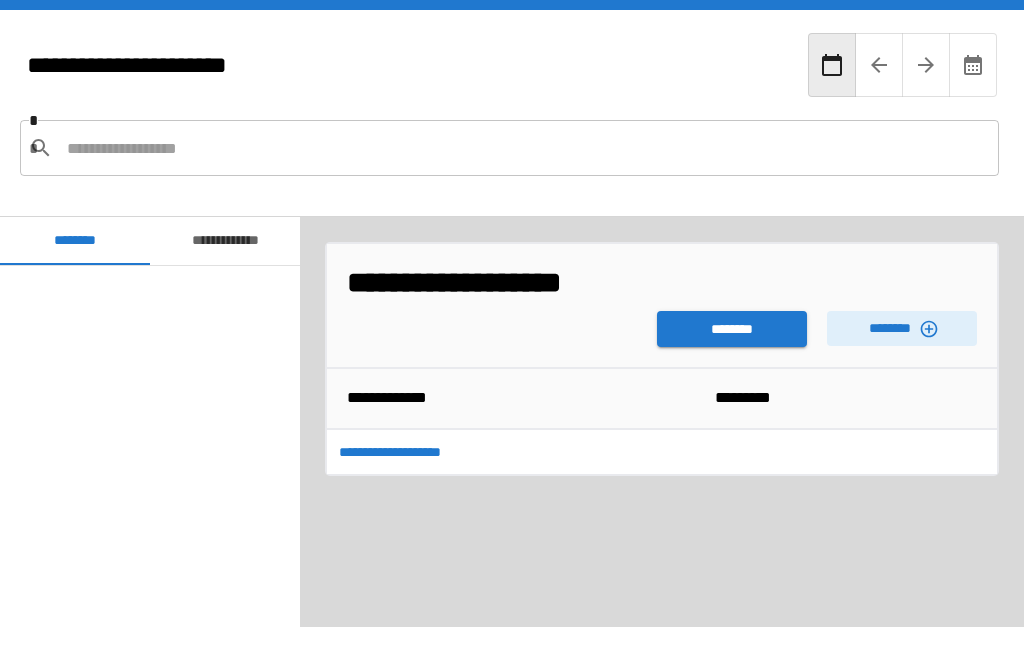 scroll, scrollTop: 2040, scrollLeft: 0, axis: vertical 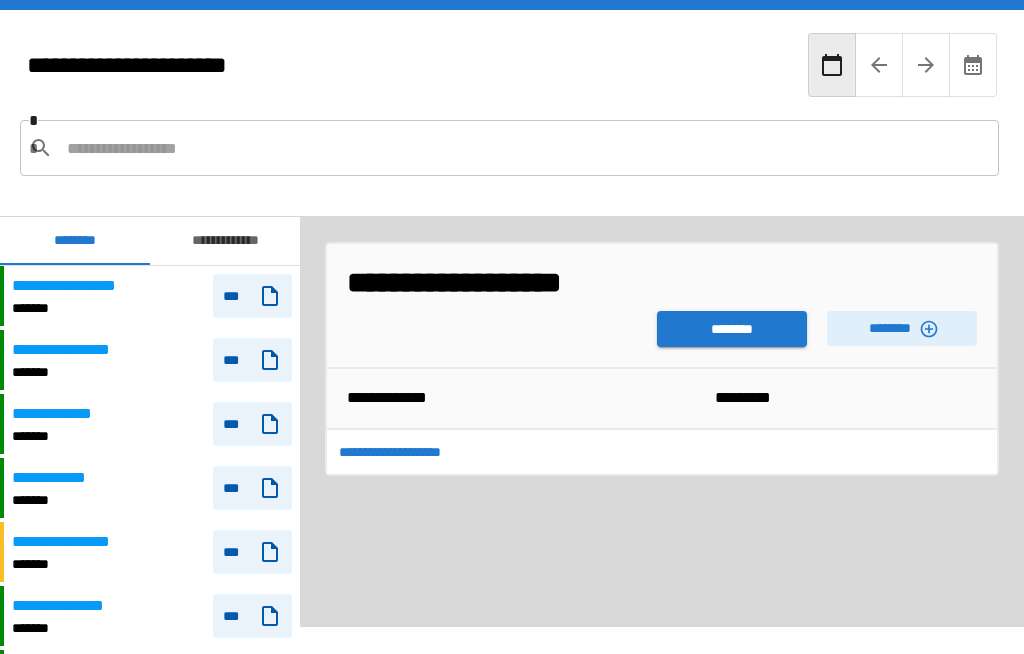 click on "********" at bounding box center (732, 329) 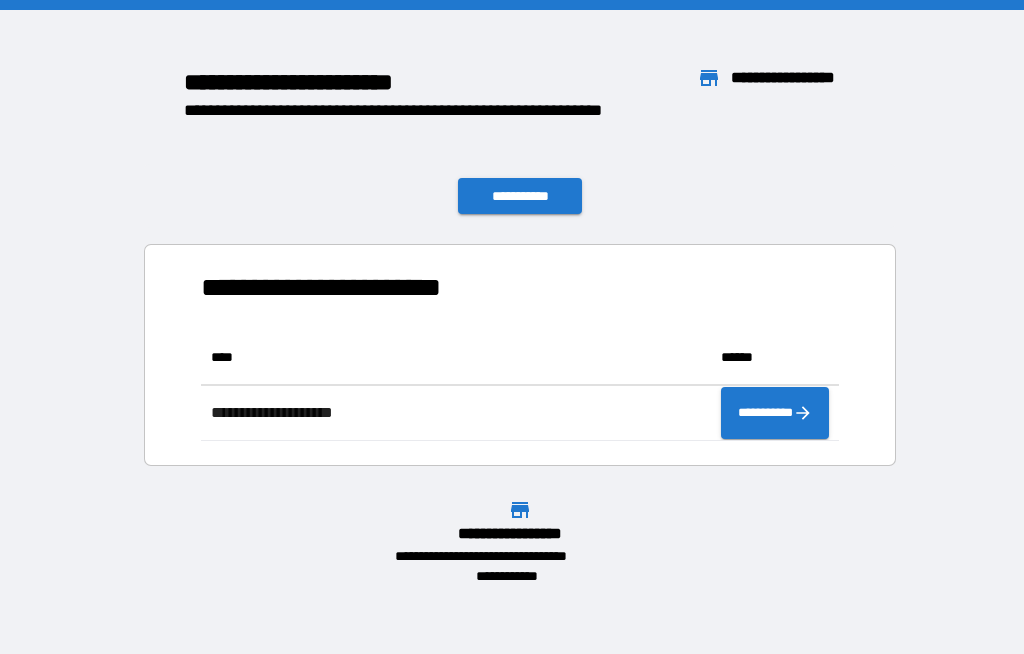 scroll, scrollTop: 111, scrollLeft: 638, axis: both 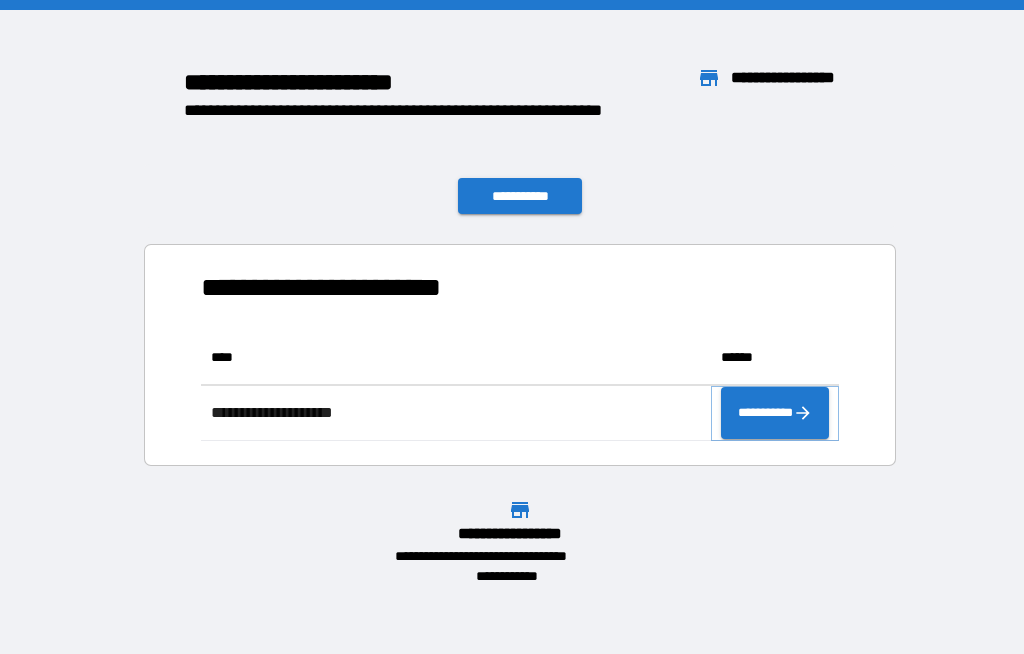 click on "**********" at bounding box center [775, 413] 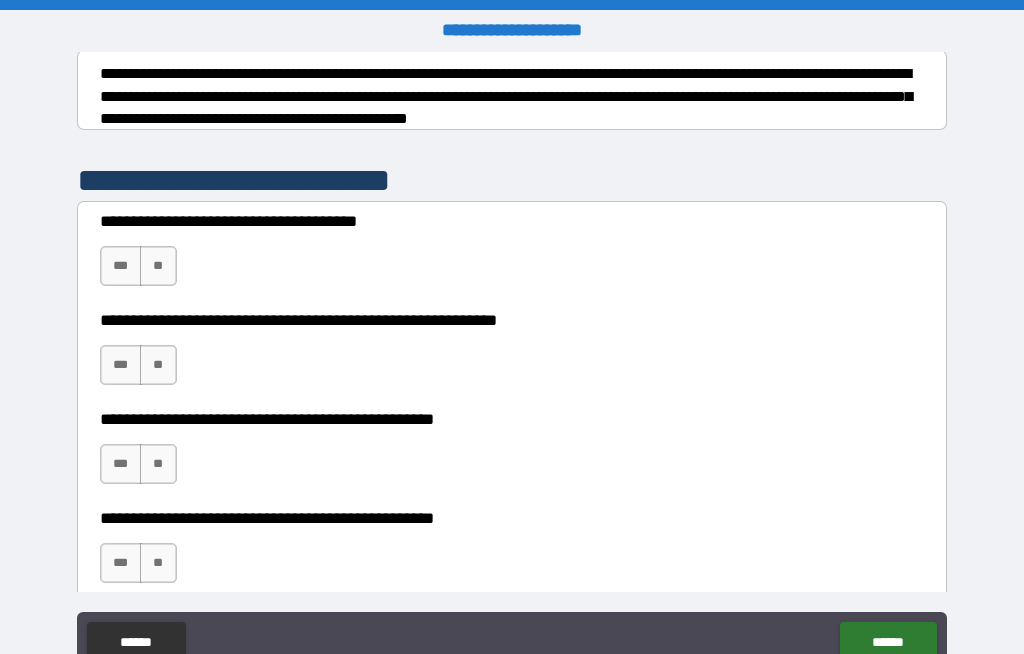 scroll, scrollTop: 319, scrollLeft: 0, axis: vertical 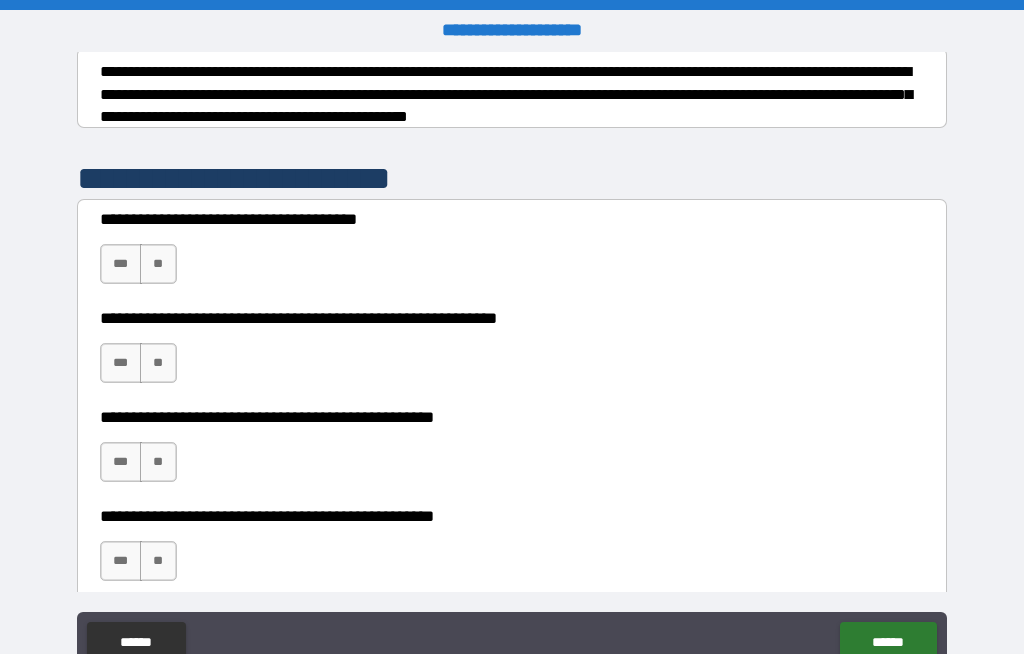 click on "**" at bounding box center [158, 264] 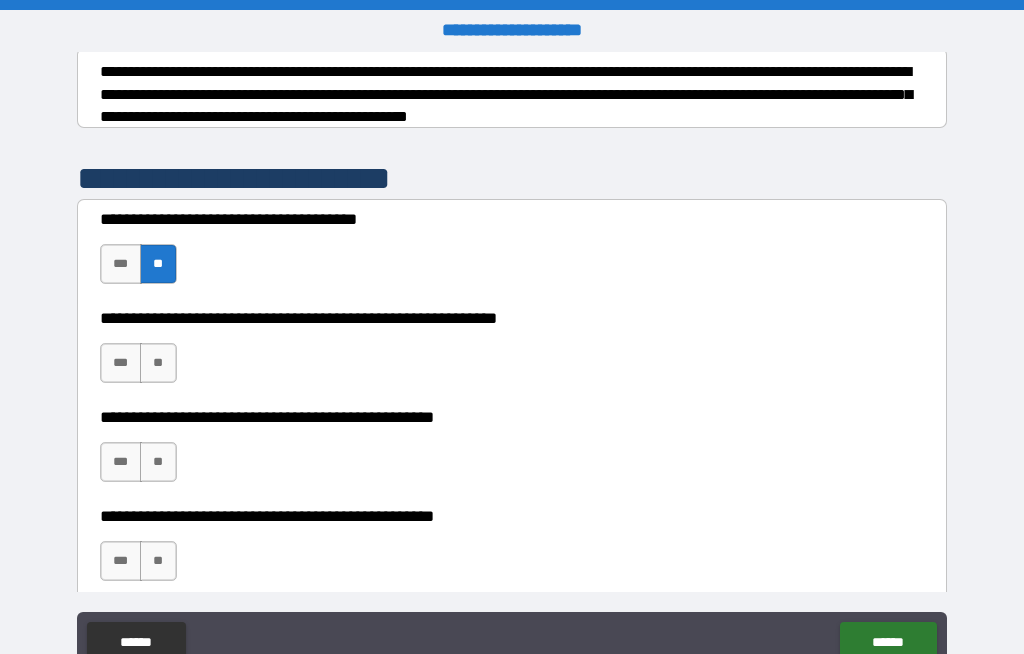 click on "**" at bounding box center [158, 363] 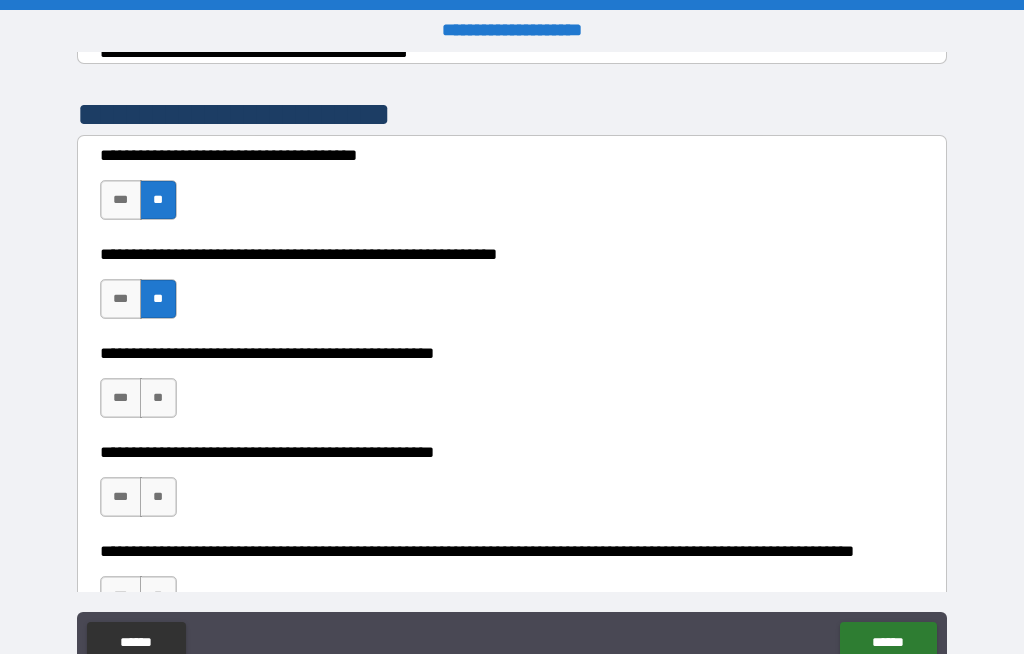 scroll, scrollTop: 417, scrollLeft: 0, axis: vertical 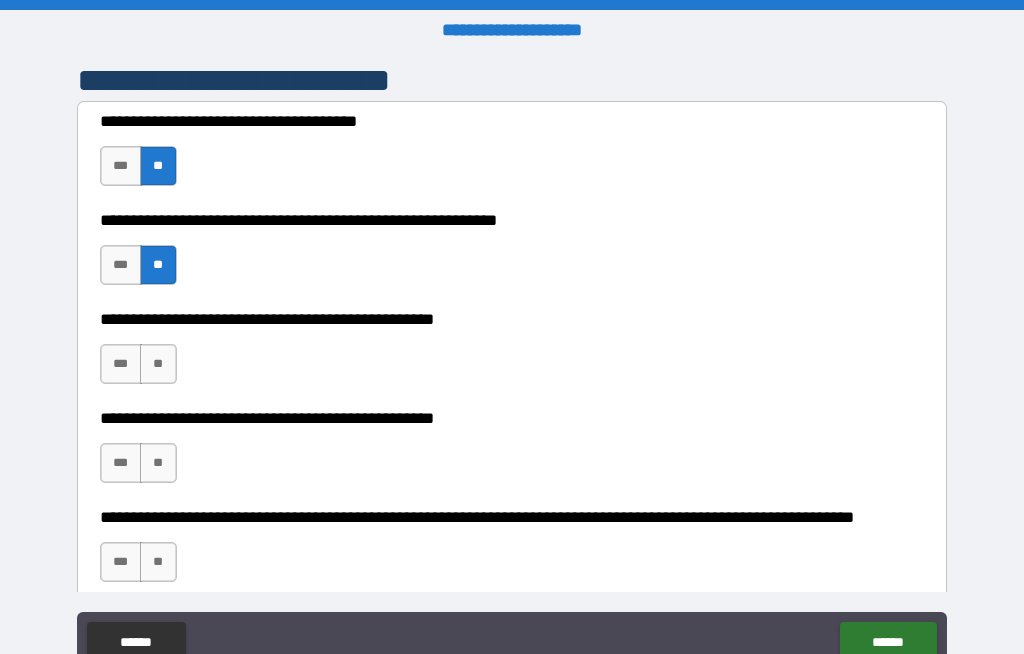 click on "**" at bounding box center (158, 364) 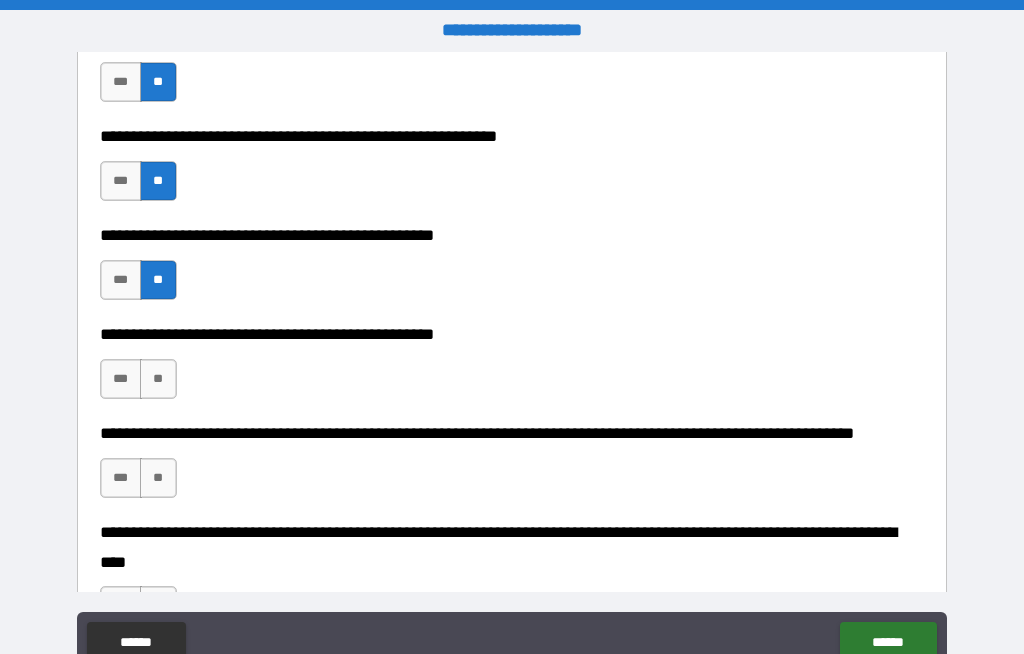 scroll, scrollTop: 518, scrollLeft: 0, axis: vertical 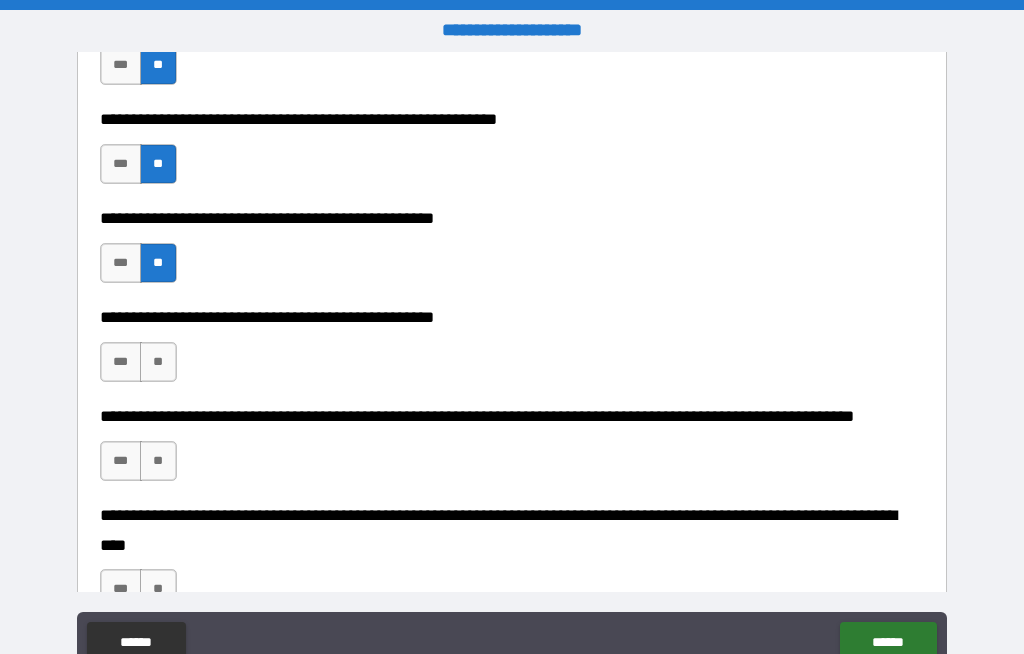 click on "***" at bounding box center (121, 362) 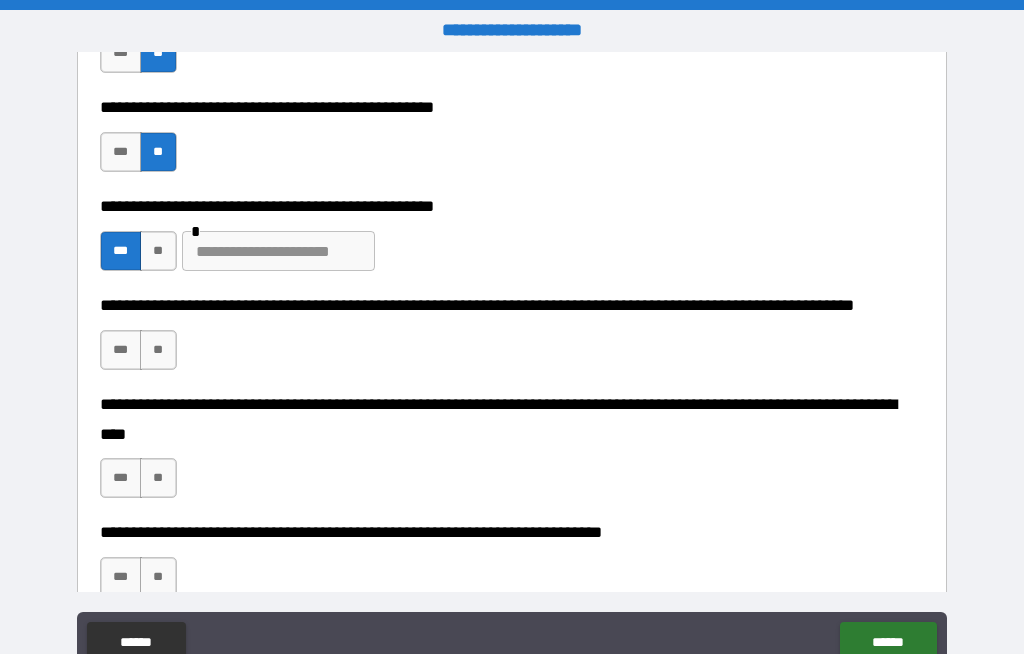 scroll, scrollTop: 648, scrollLeft: 0, axis: vertical 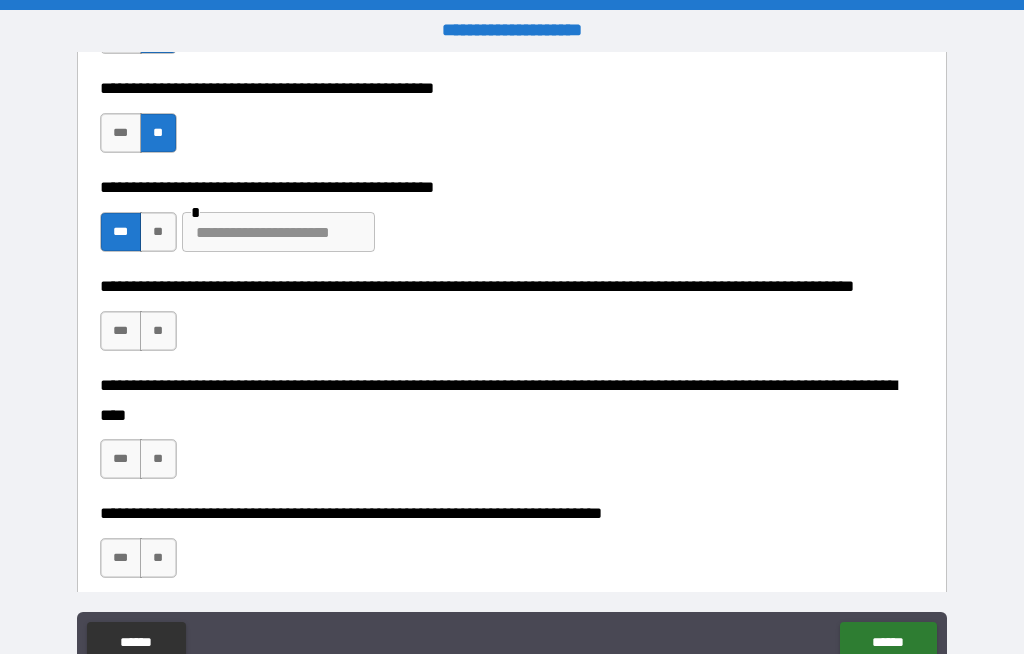 click on "**" at bounding box center [158, 331] 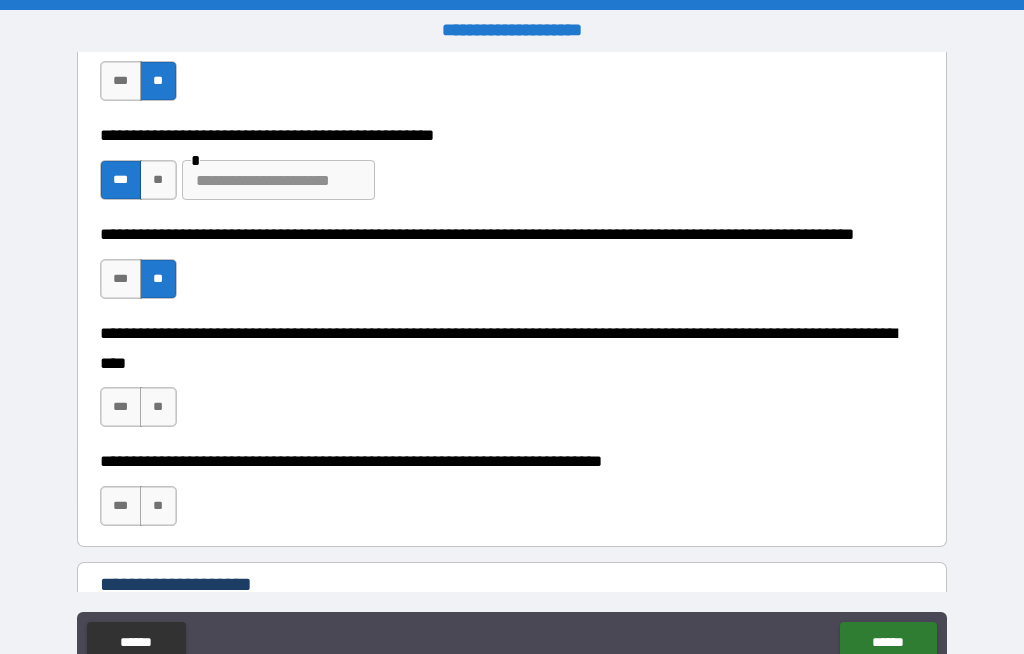 scroll, scrollTop: 701, scrollLeft: 0, axis: vertical 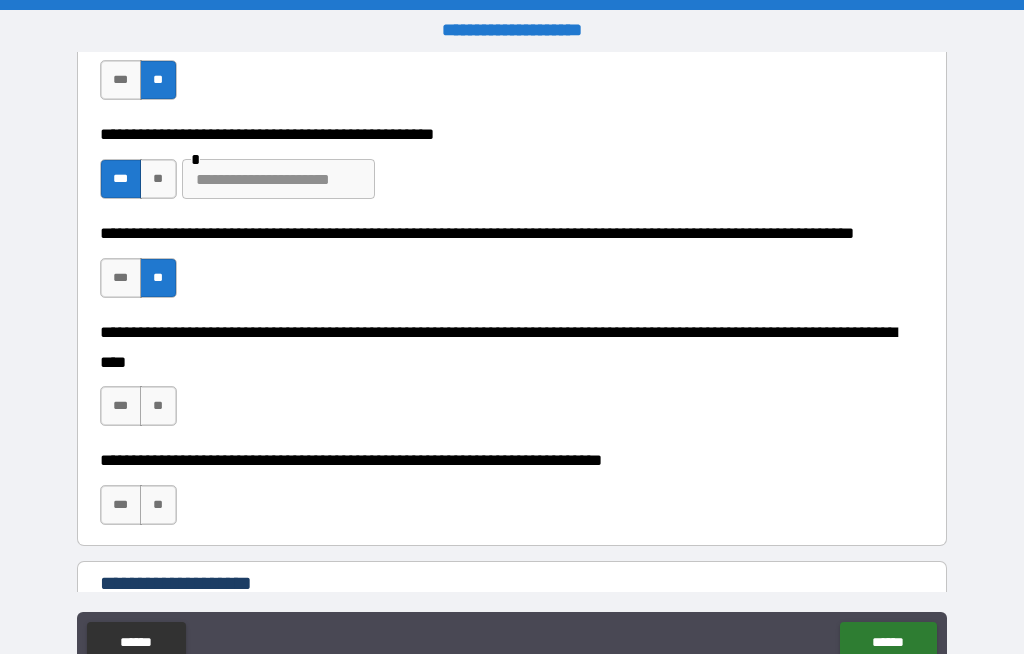 click on "**" at bounding box center (158, 406) 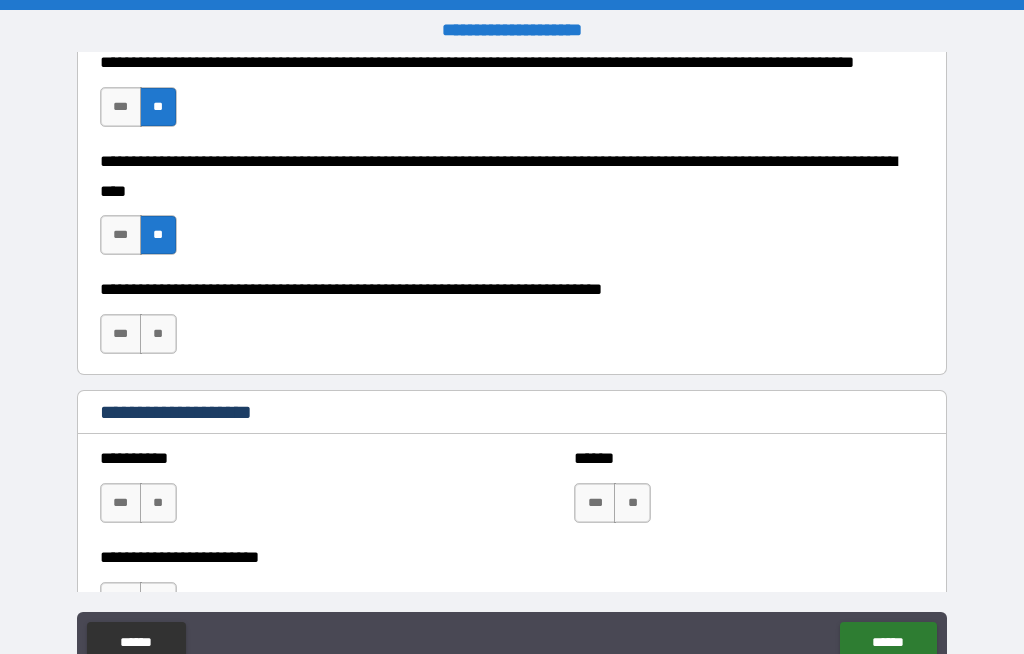 scroll, scrollTop: 874, scrollLeft: 0, axis: vertical 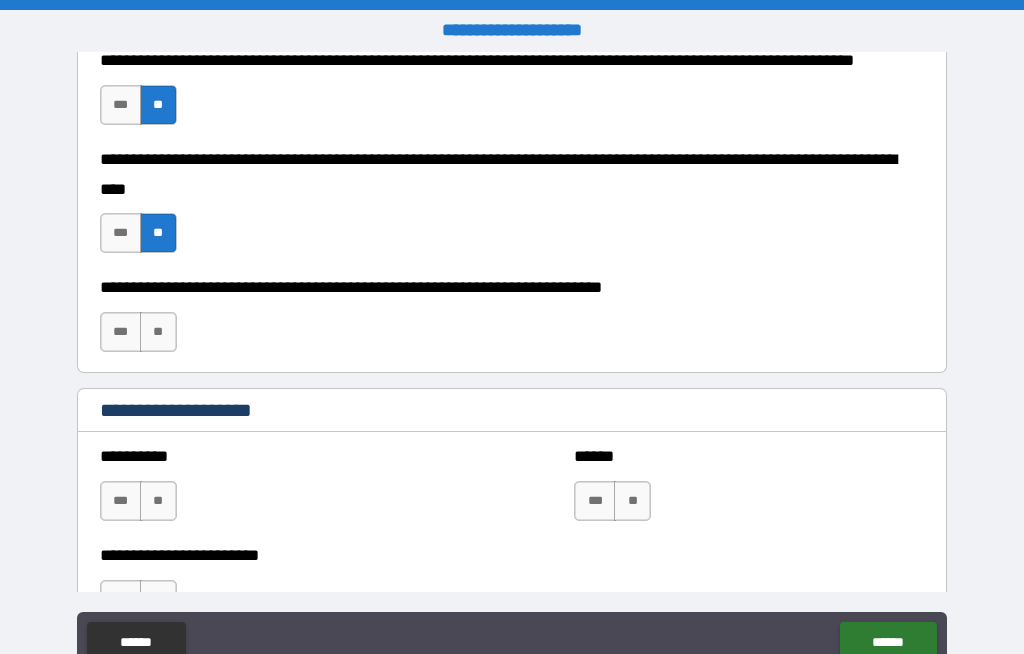 click on "**" at bounding box center [158, 332] 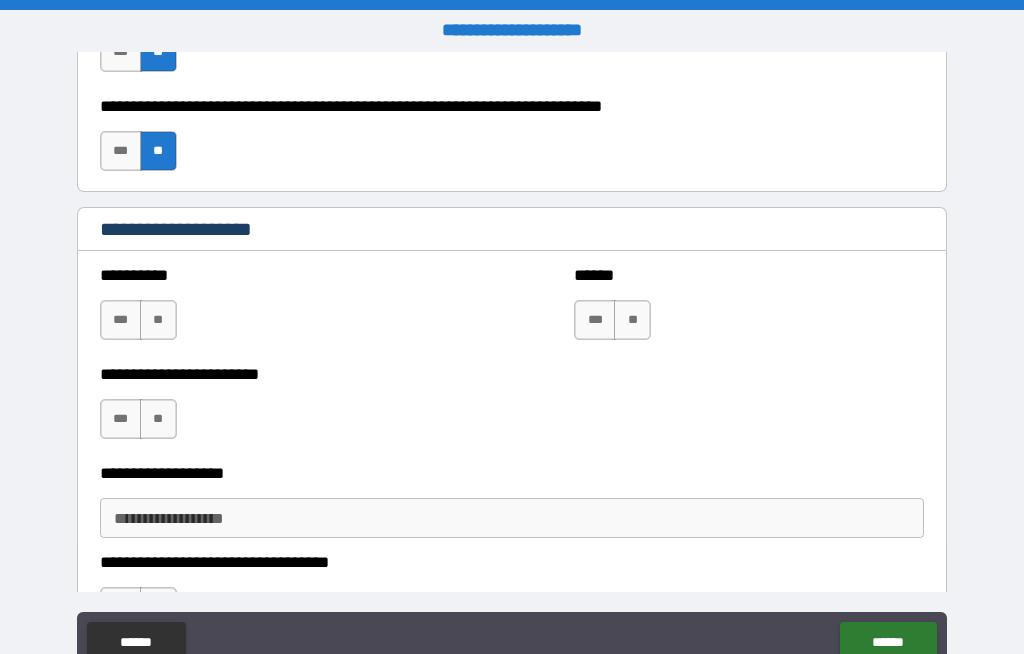 scroll, scrollTop: 1057, scrollLeft: 0, axis: vertical 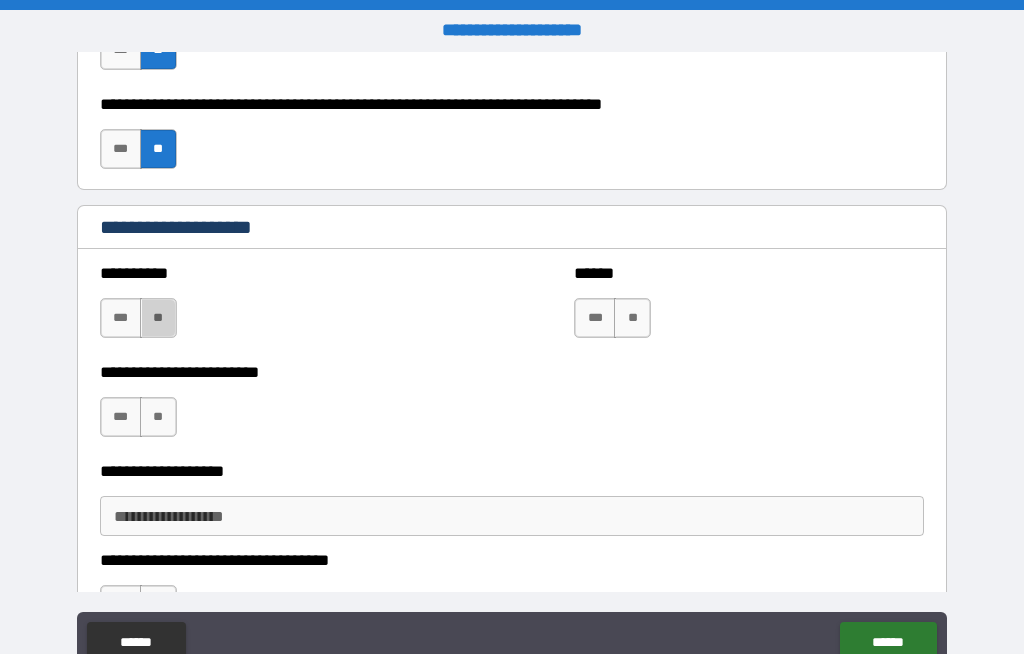 click on "**" at bounding box center (158, 318) 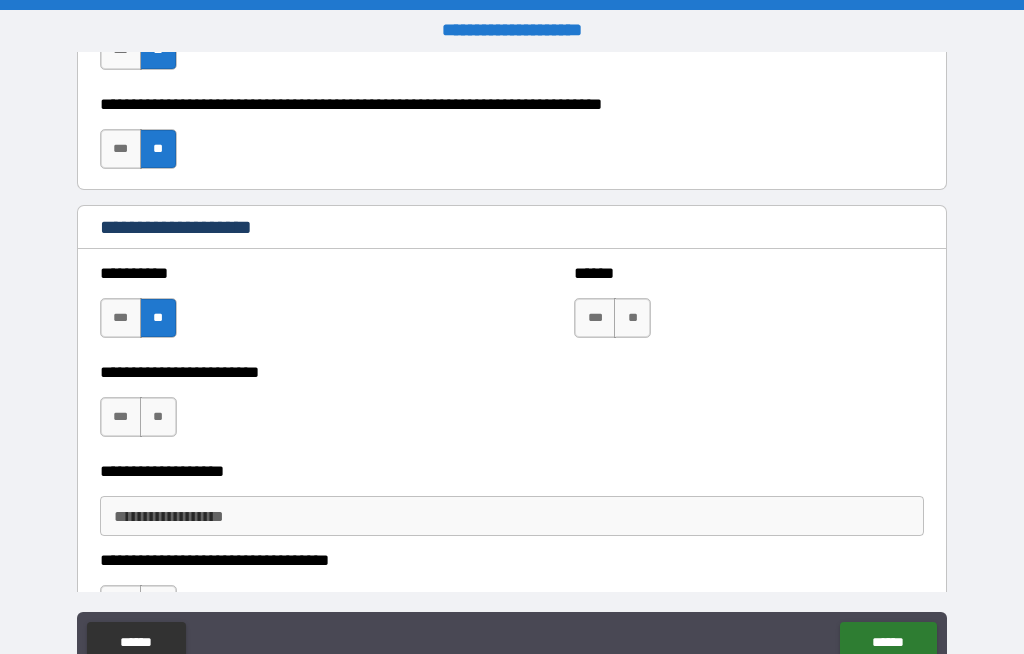 click on "**" at bounding box center (632, 318) 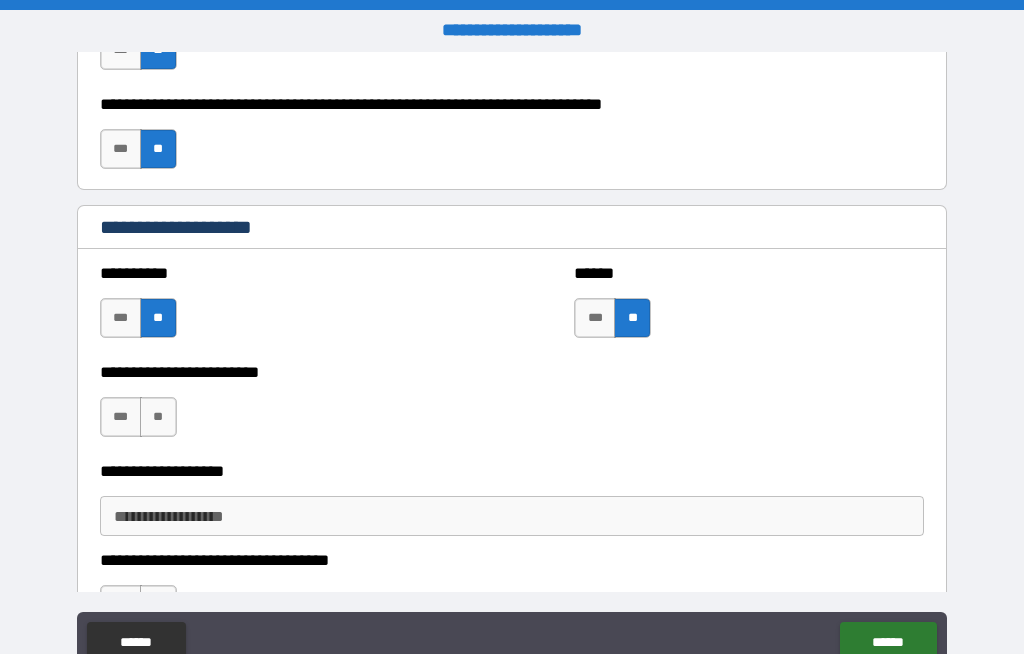 click on "**" at bounding box center (158, 417) 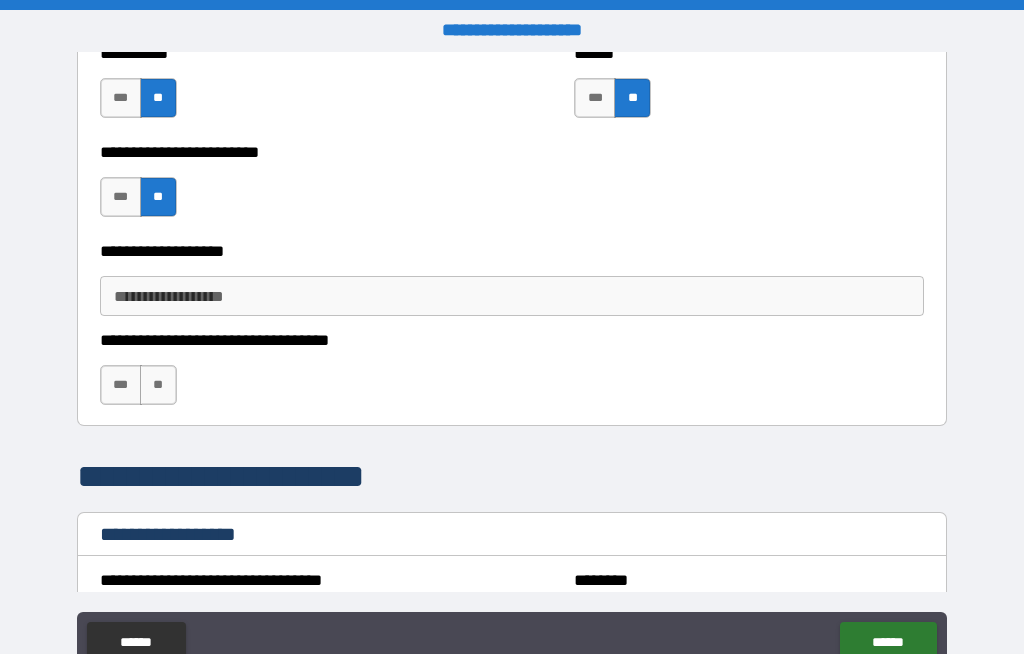 scroll, scrollTop: 1286, scrollLeft: 0, axis: vertical 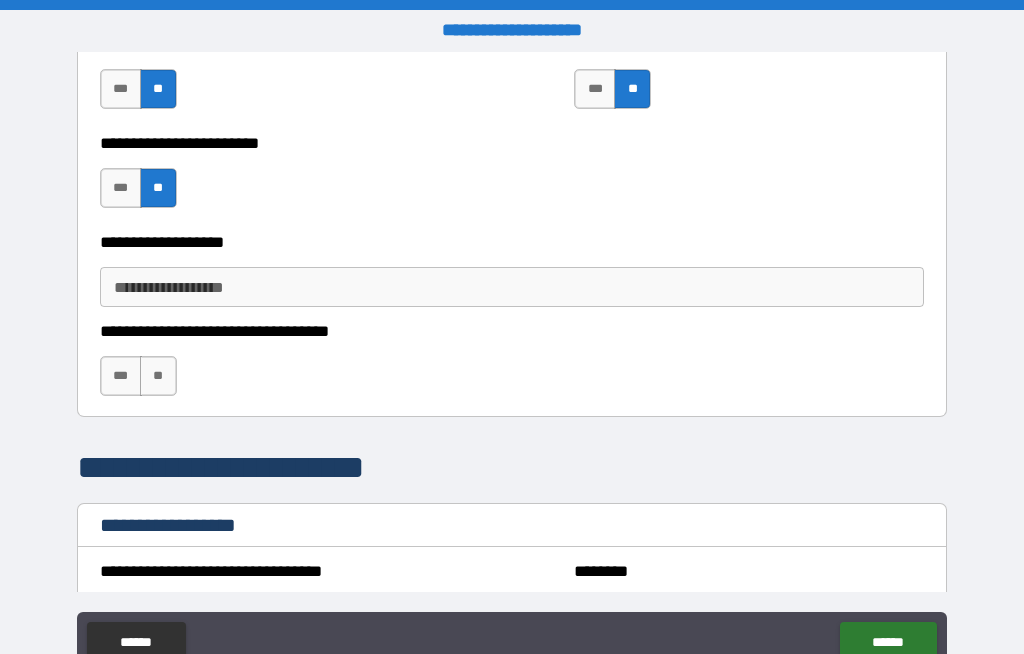 click on "**" at bounding box center [158, 376] 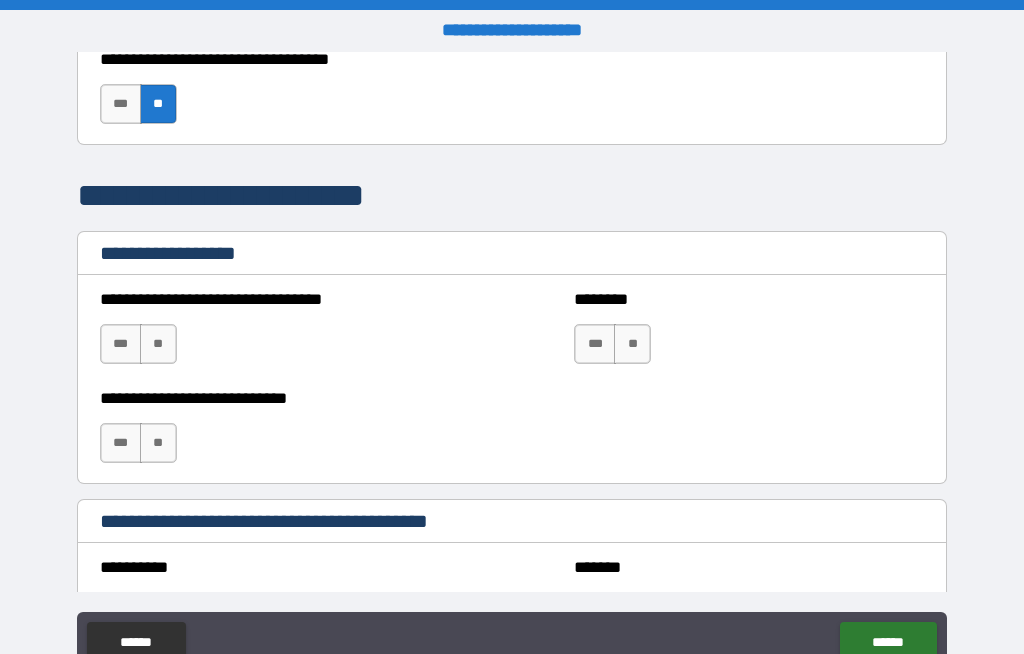 scroll, scrollTop: 1560, scrollLeft: 0, axis: vertical 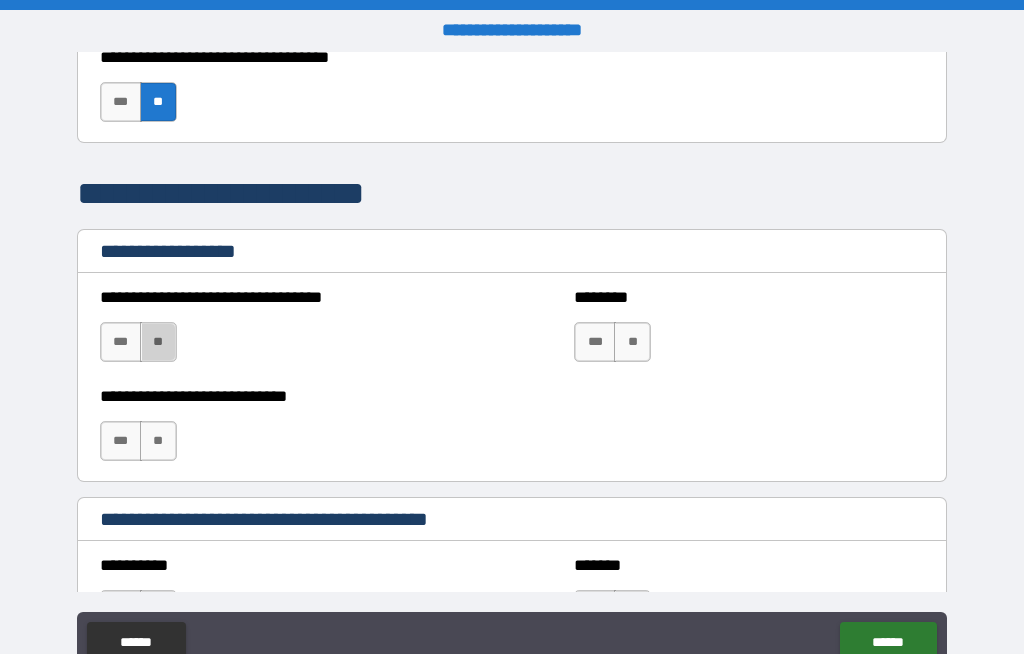 click on "**" at bounding box center (158, 342) 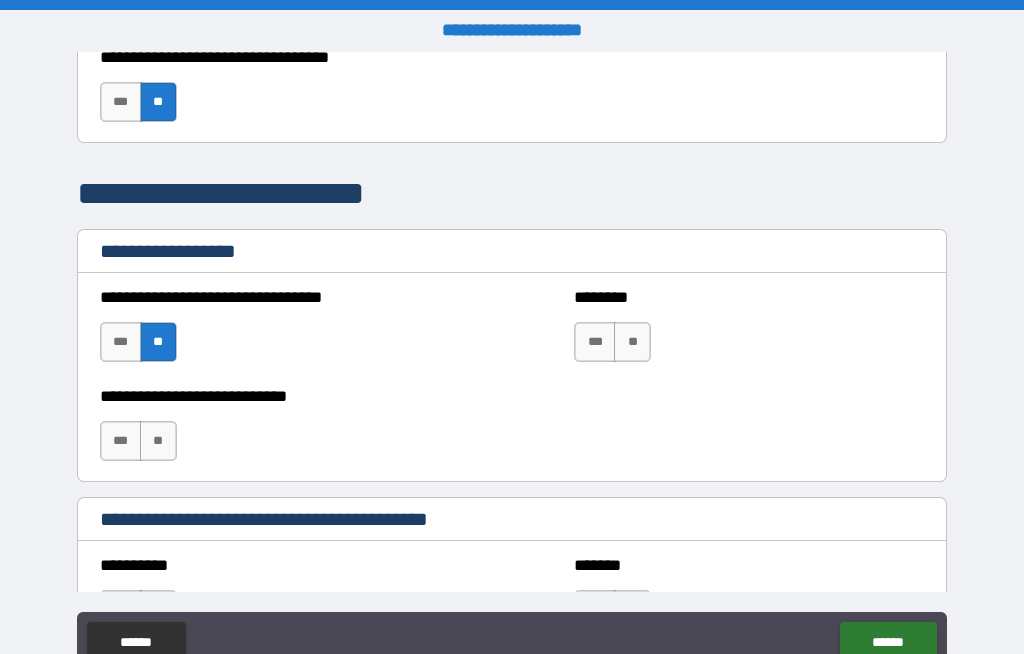 click on "**" at bounding box center [632, 342] 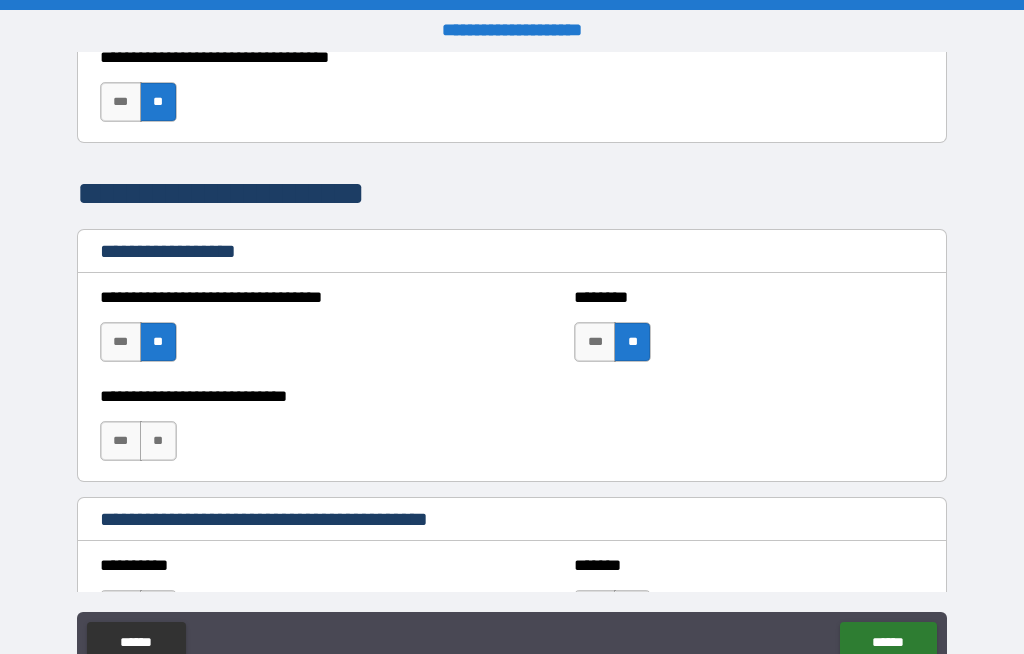 click on "**" at bounding box center [158, 441] 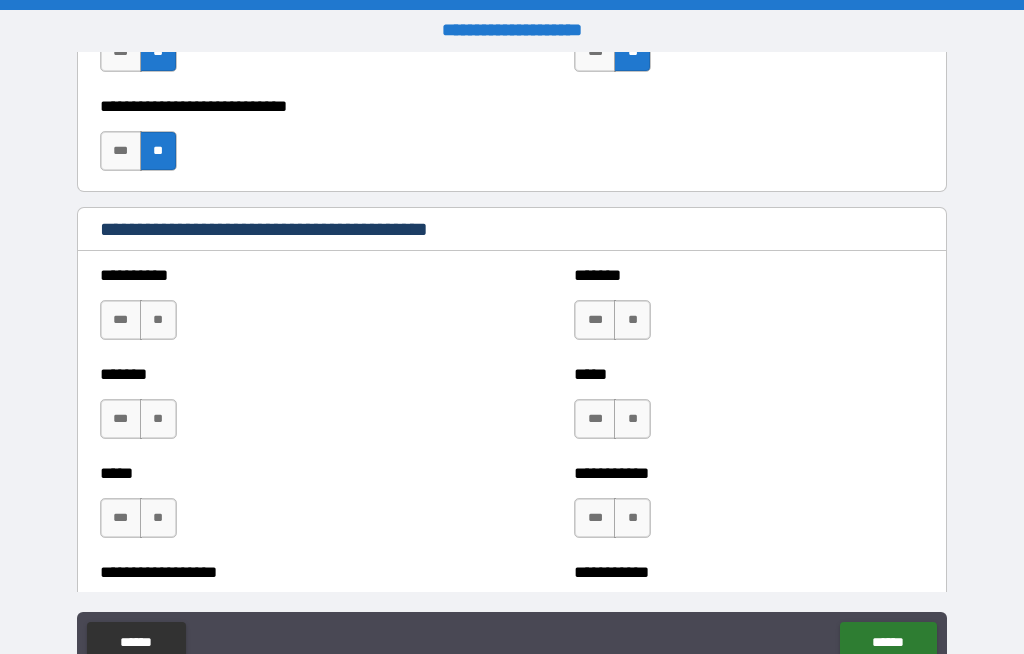 scroll, scrollTop: 1859, scrollLeft: 0, axis: vertical 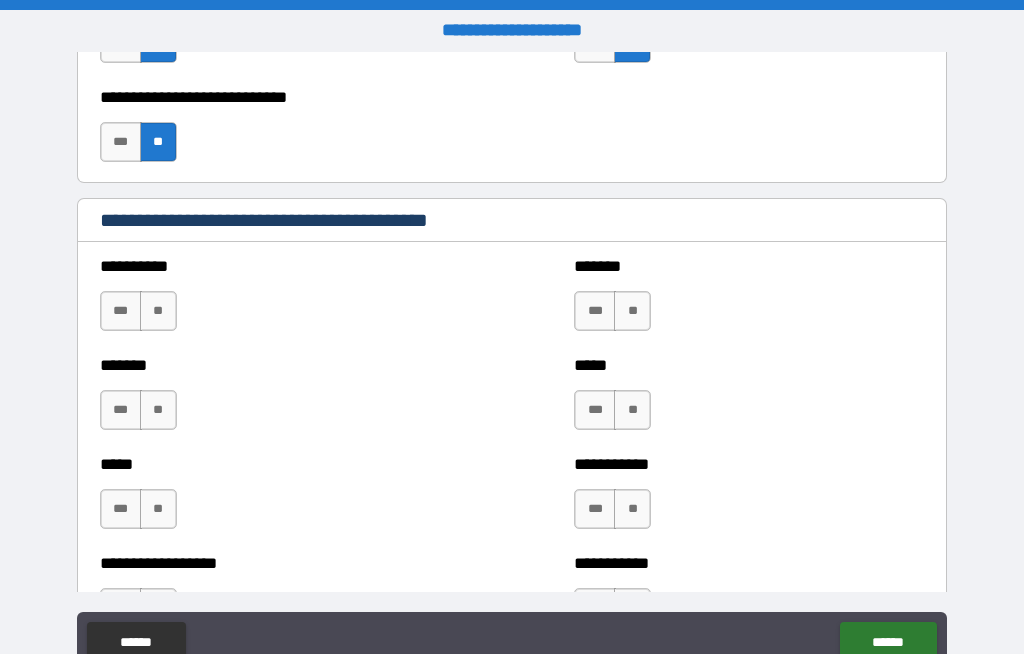 click on "**" at bounding box center (158, 311) 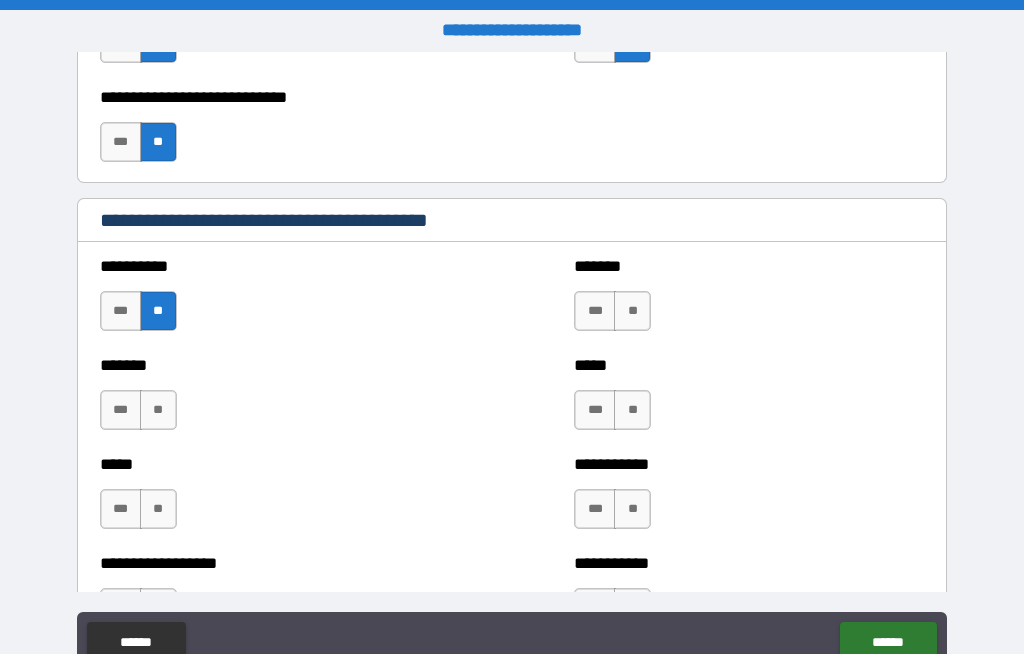 click on "**" at bounding box center (158, 410) 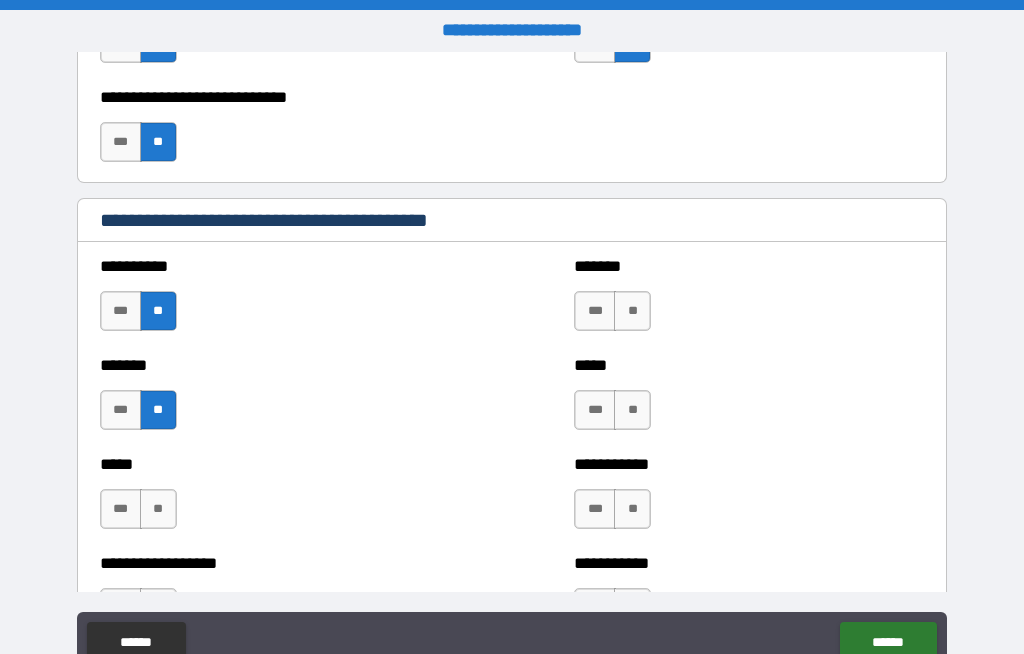 click on "**" at bounding box center [158, 509] 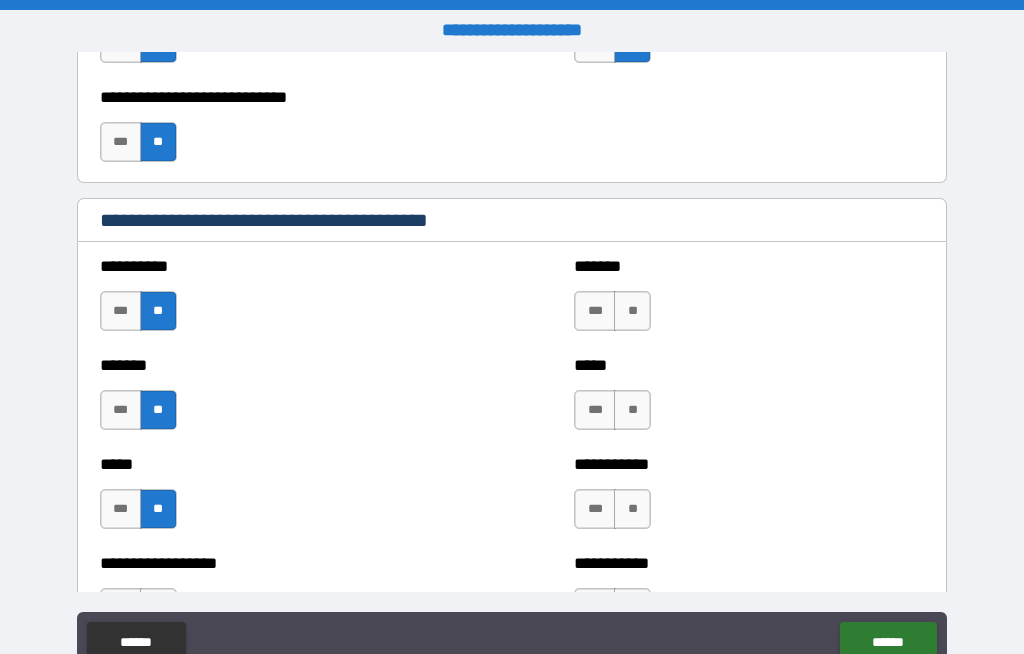click on "**" at bounding box center (632, 311) 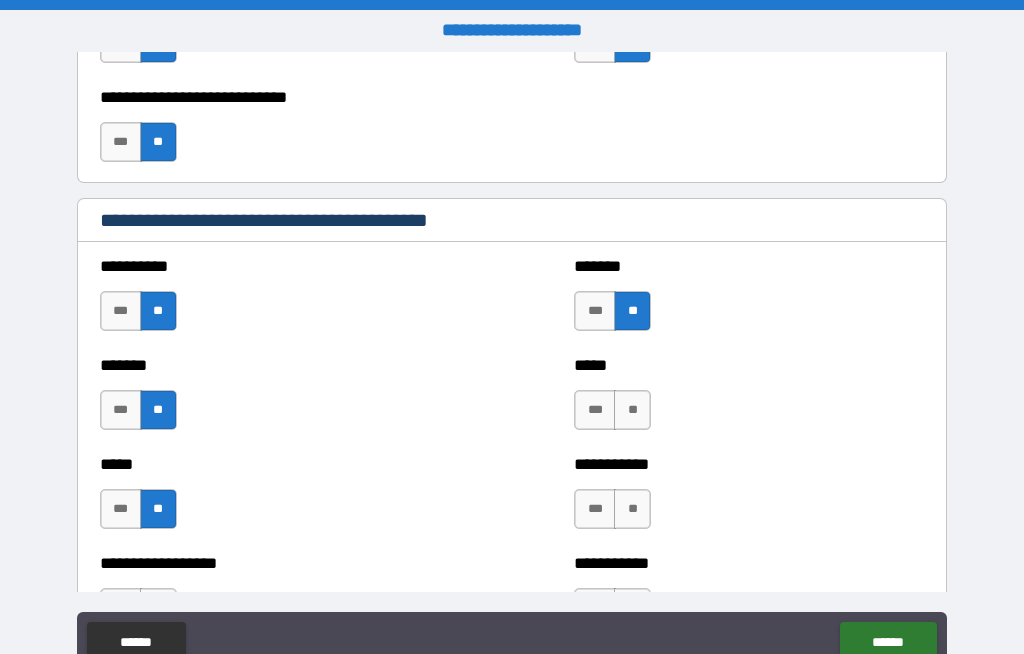 click on "**" at bounding box center (632, 410) 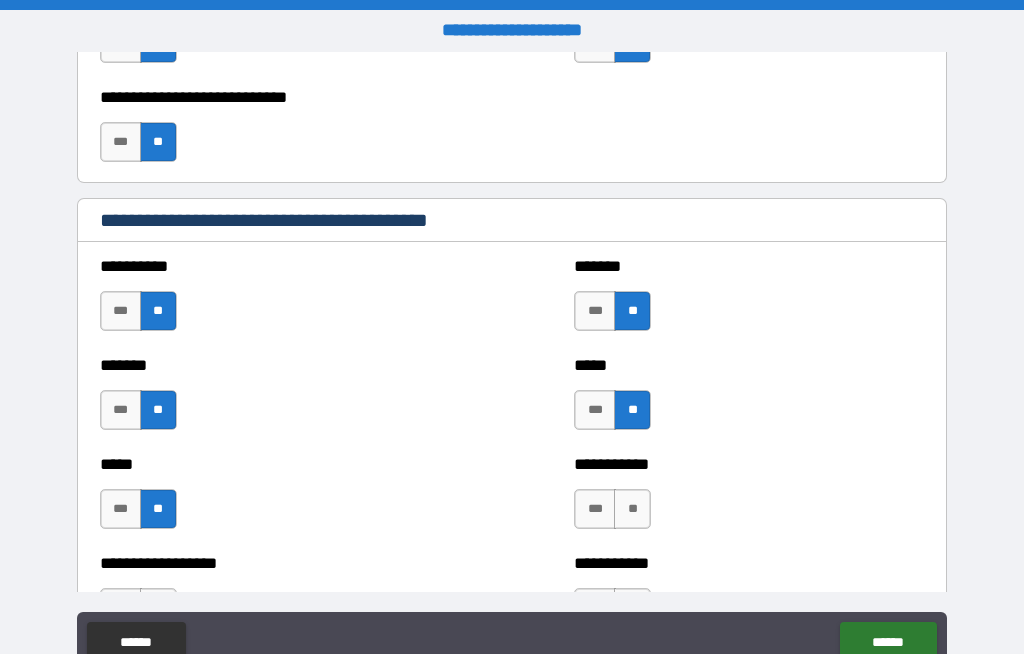 click on "**" at bounding box center (632, 509) 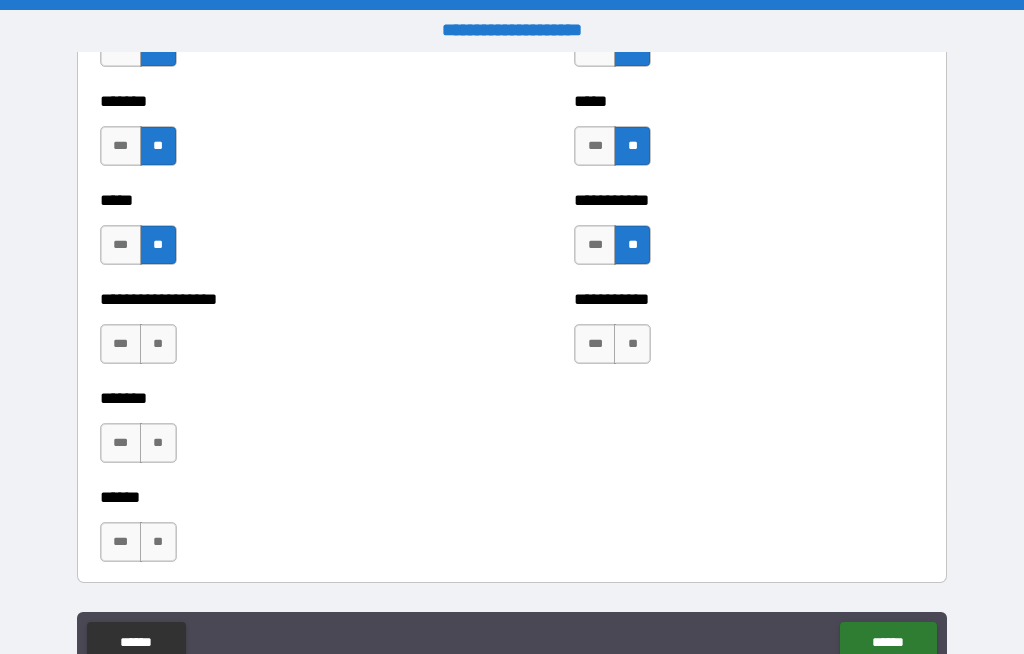 scroll, scrollTop: 2130, scrollLeft: 0, axis: vertical 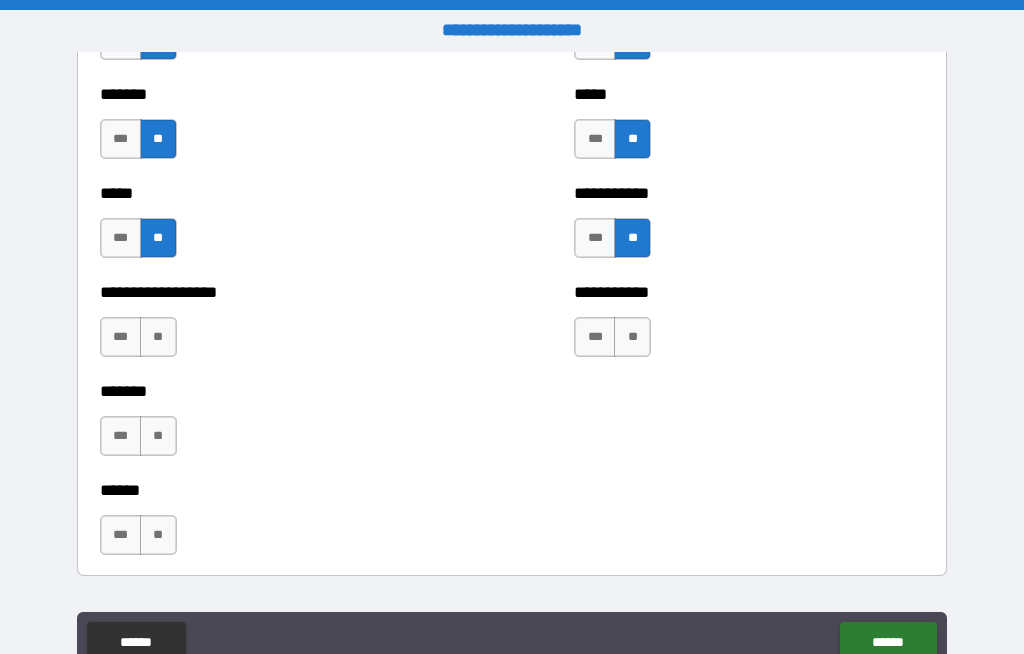 click on "**" at bounding box center (158, 337) 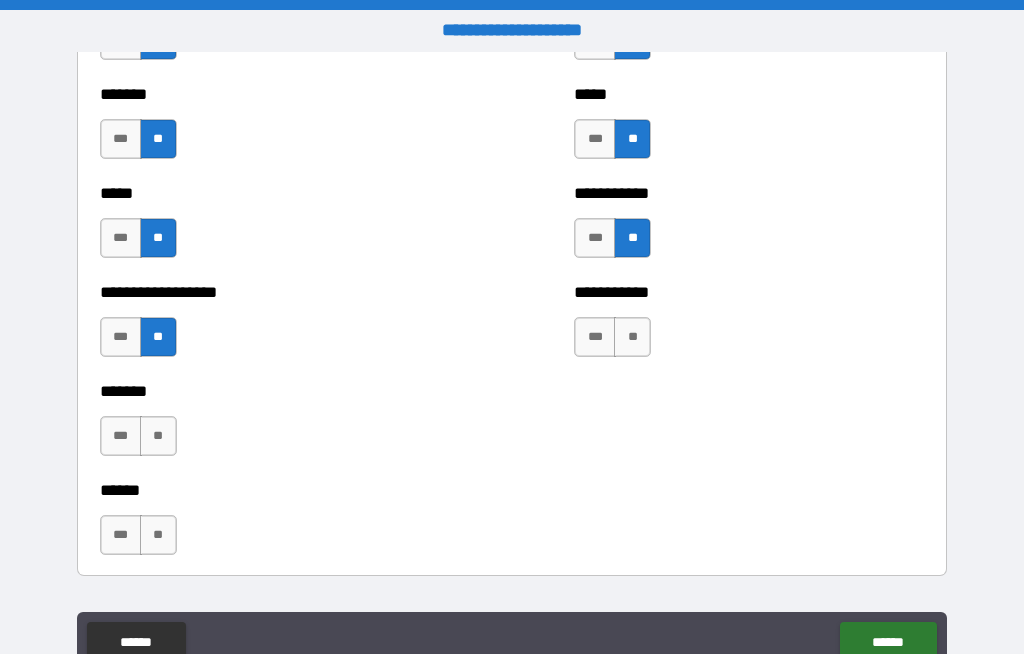 click on "**" at bounding box center (632, 337) 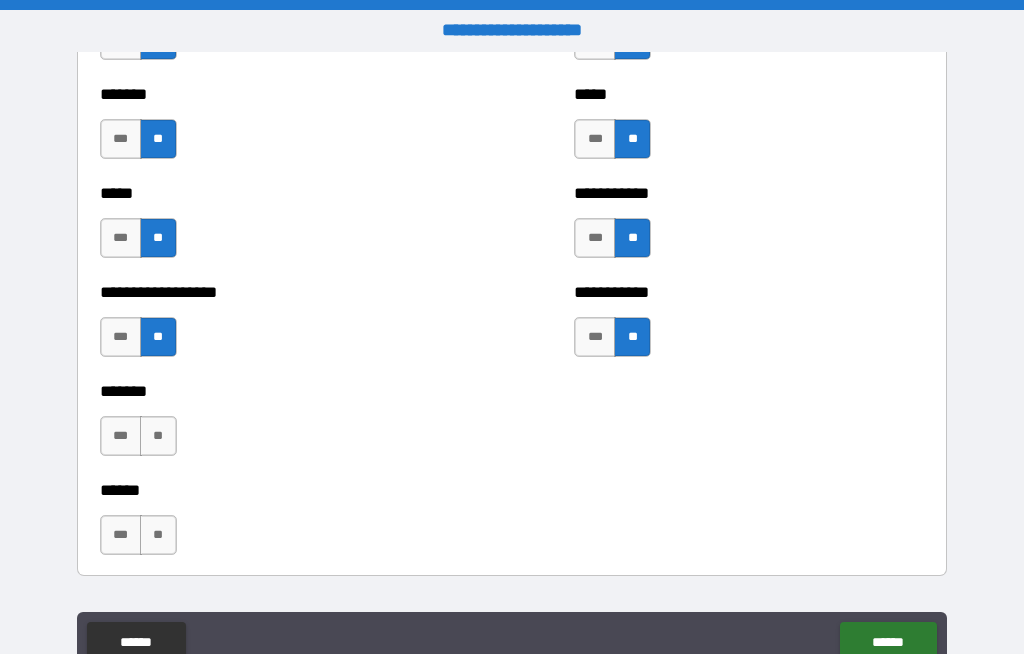 click on "**" at bounding box center [158, 436] 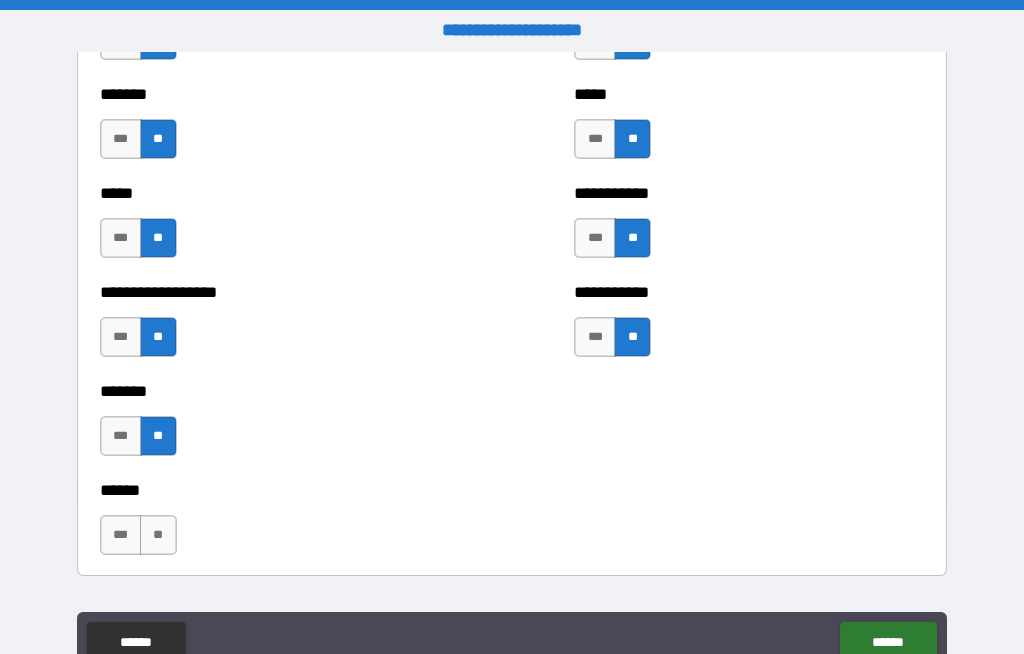click on "**" at bounding box center [158, 535] 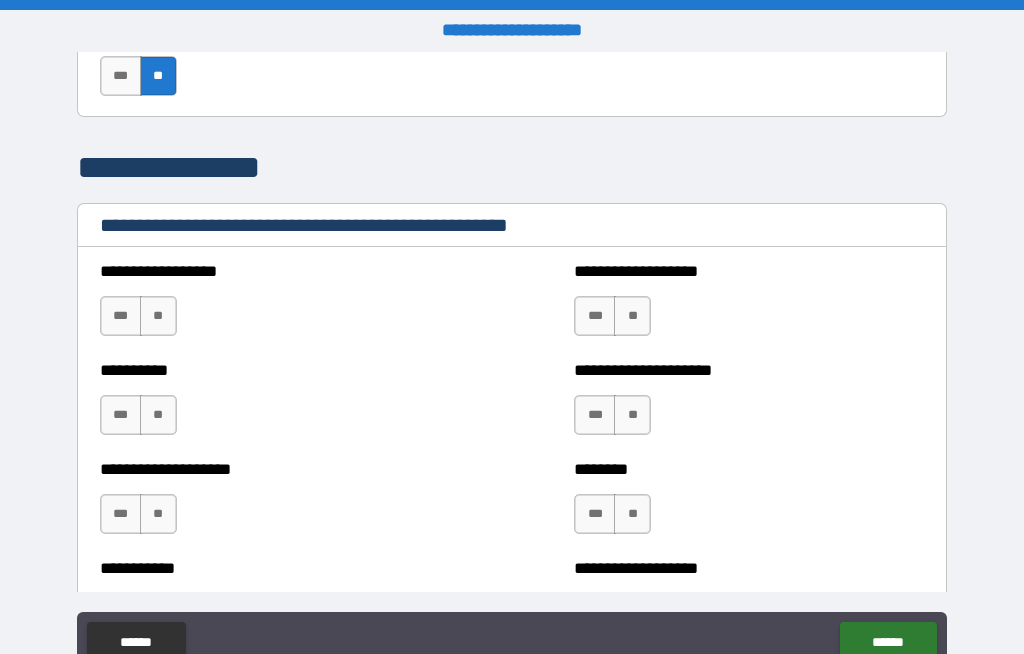 scroll, scrollTop: 2590, scrollLeft: 0, axis: vertical 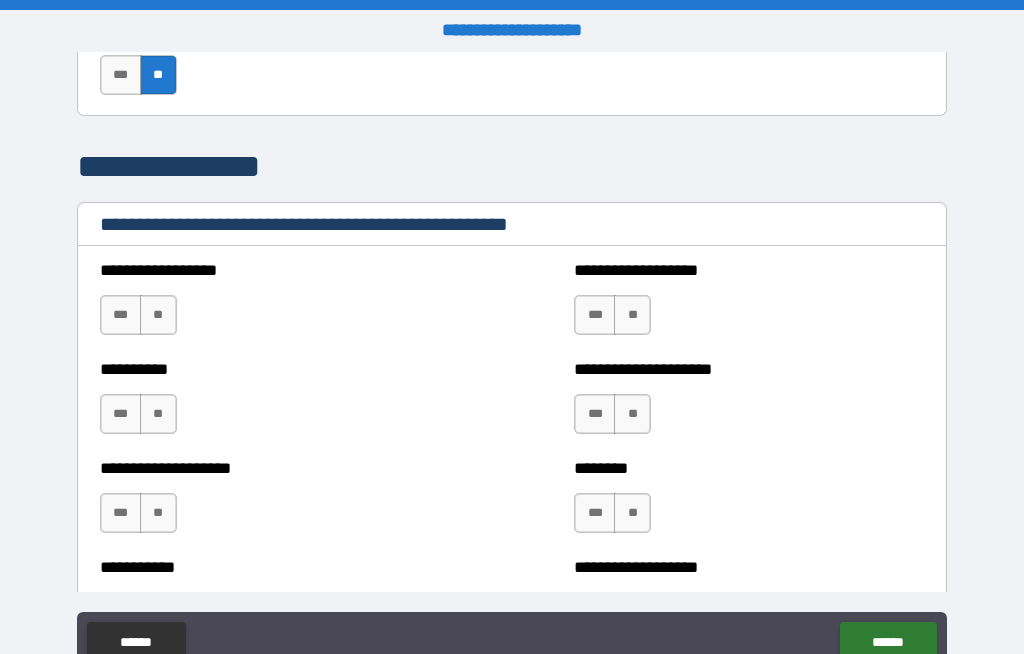 click on "**" at bounding box center (158, 315) 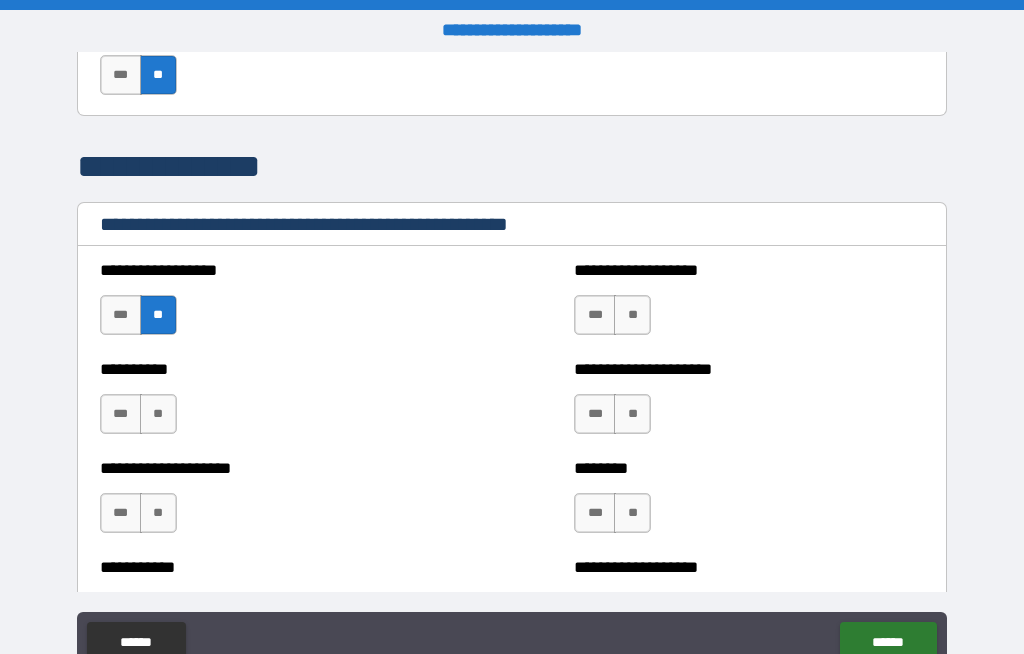 click on "**" at bounding box center [158, 414] 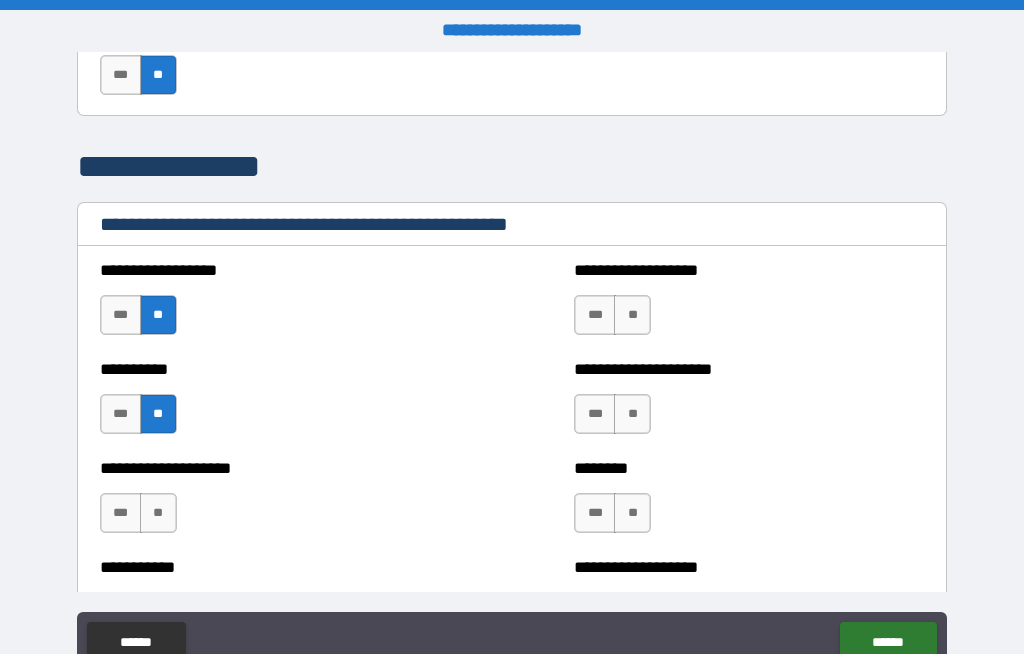 click on "**" at bounding box center (632, 315) 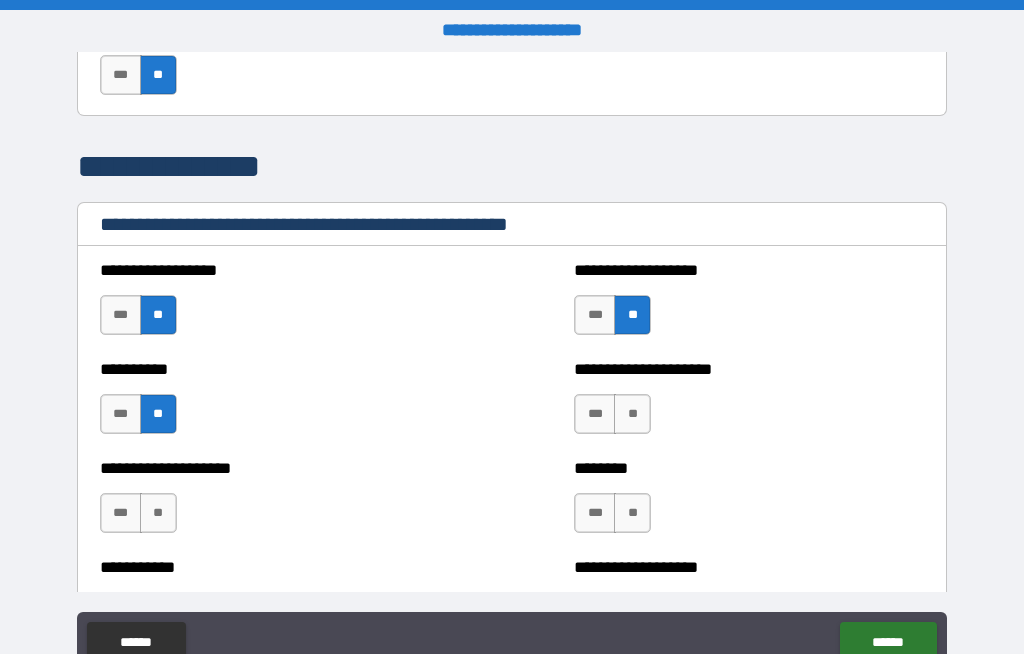 click on "**" at bounding box center (632, 414) 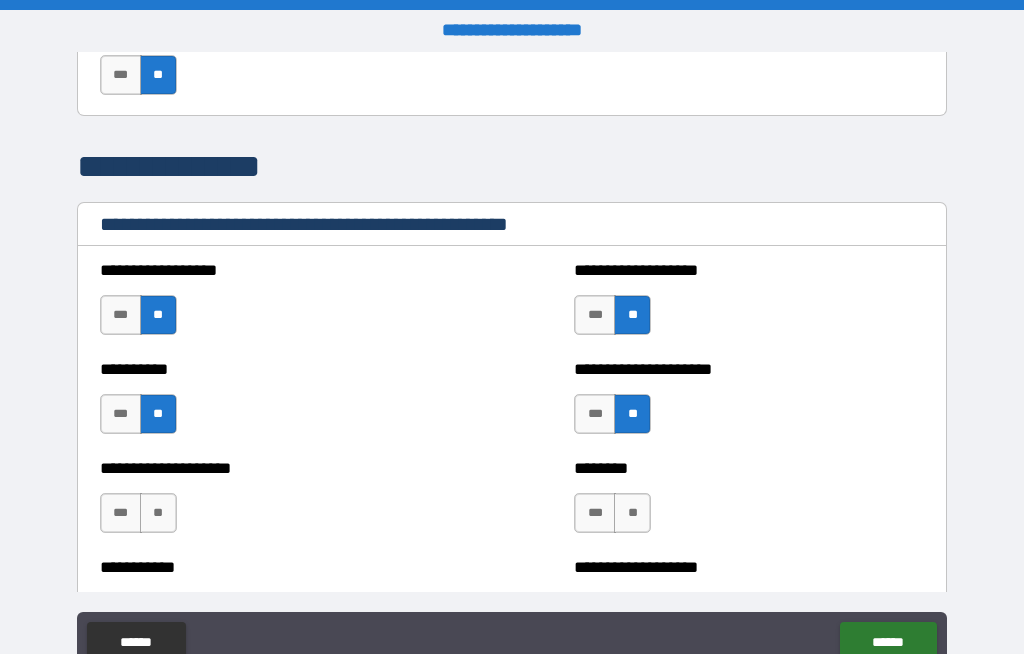 click on "**" at bounding box center [158, 513] 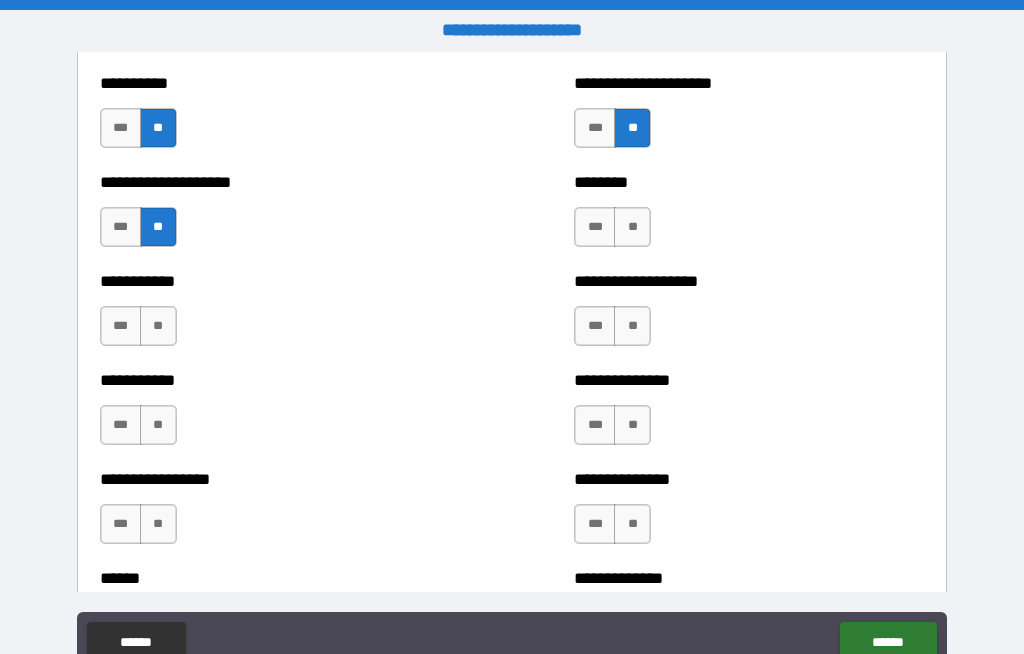 scroll, scrollTop: 2881, scrollLeft: 0, axis: vertical 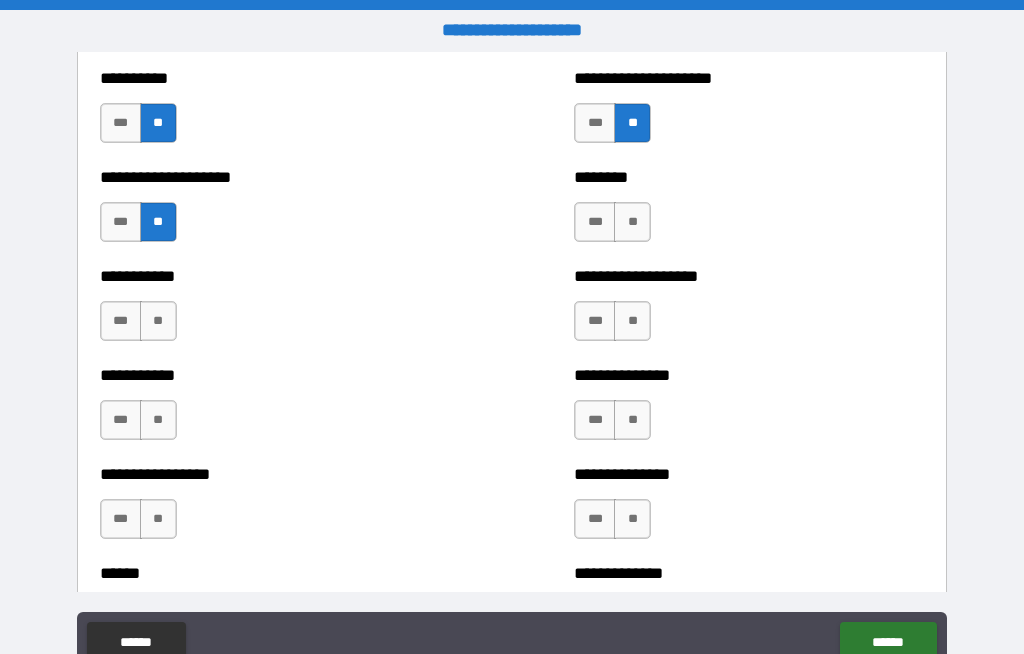click on "**" at bounding box center [632, 222] 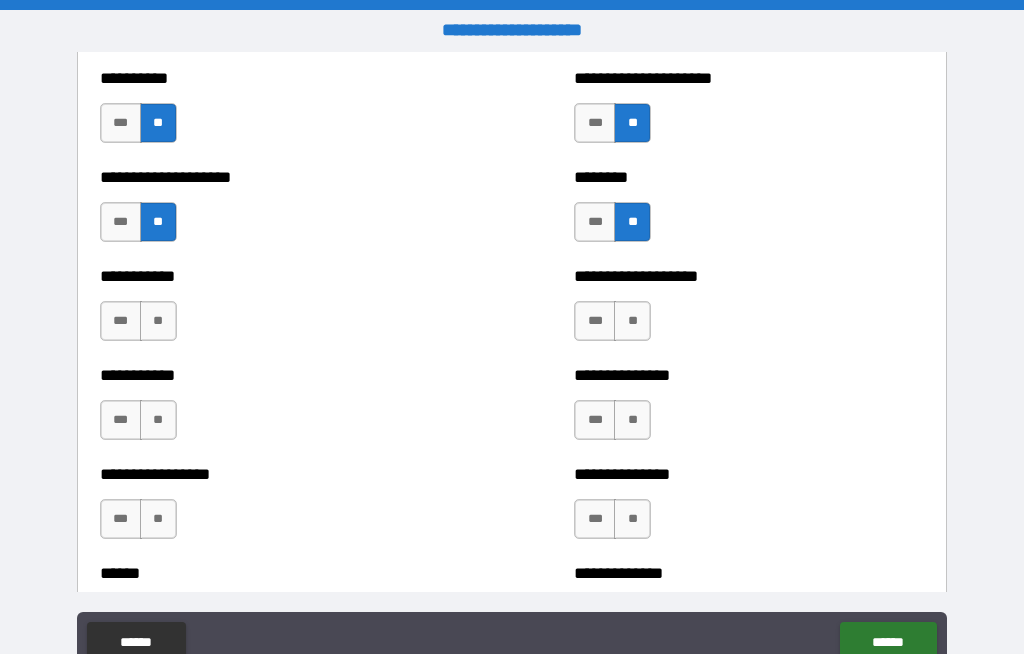 click on "**" at bounding box center [632, 321] 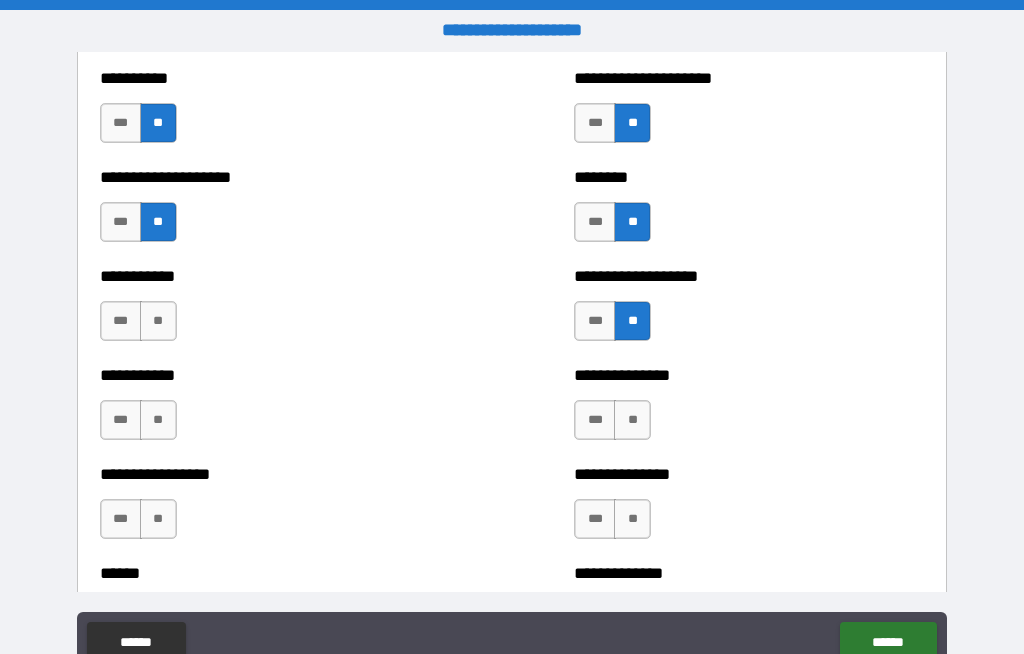 click on "**" at bounding box center (158, 321) 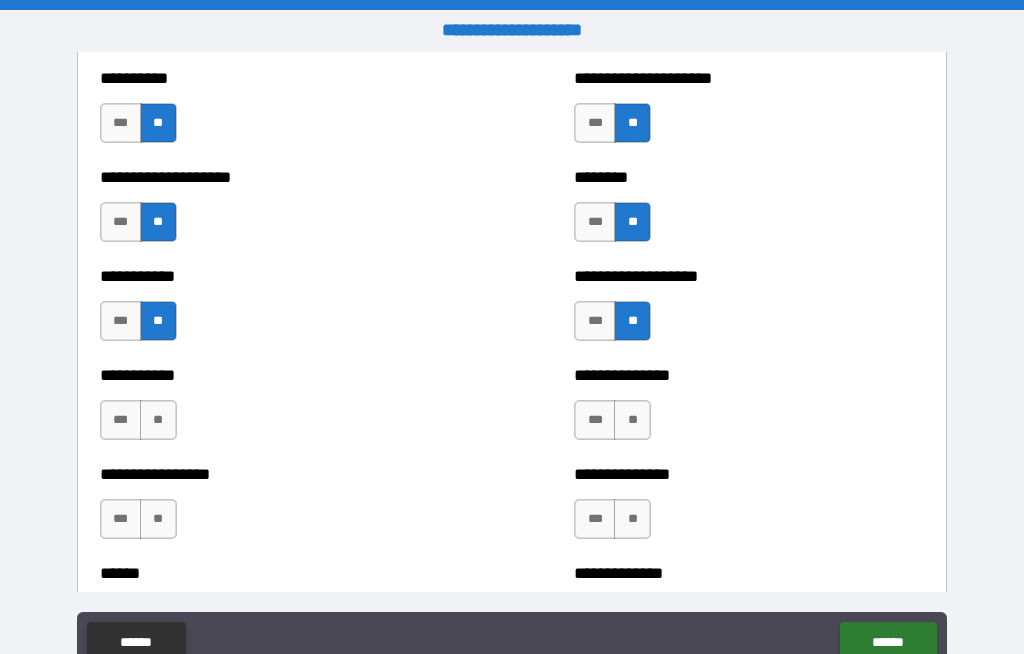 click on "**" at bounding box center [158, 420] 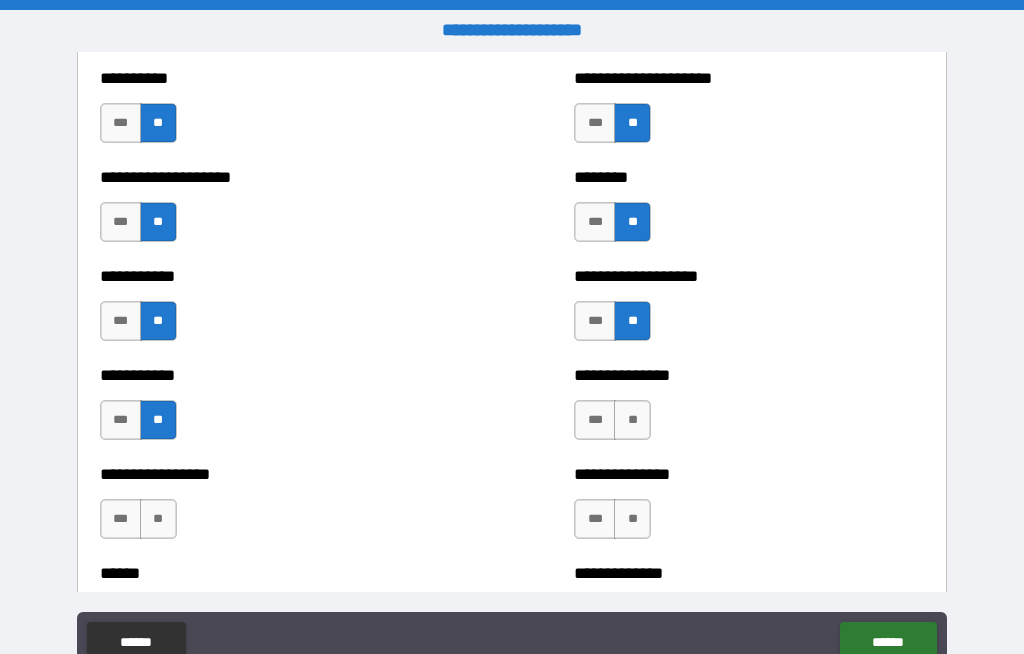 click on "**" at bounding box center (632, 420) 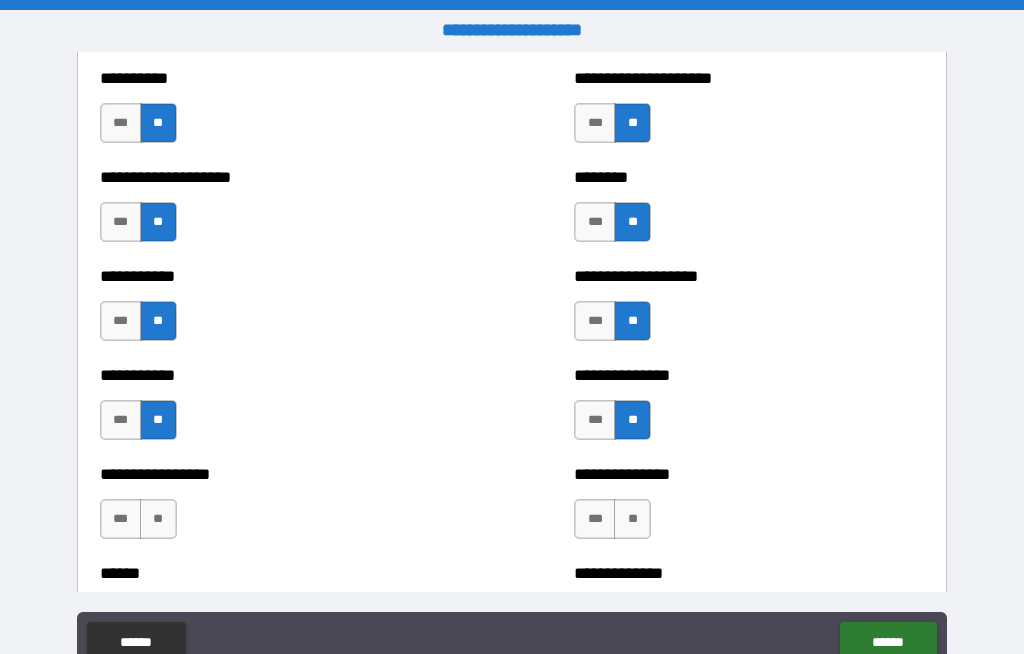 click on "**" at bounding box center (632, 519) 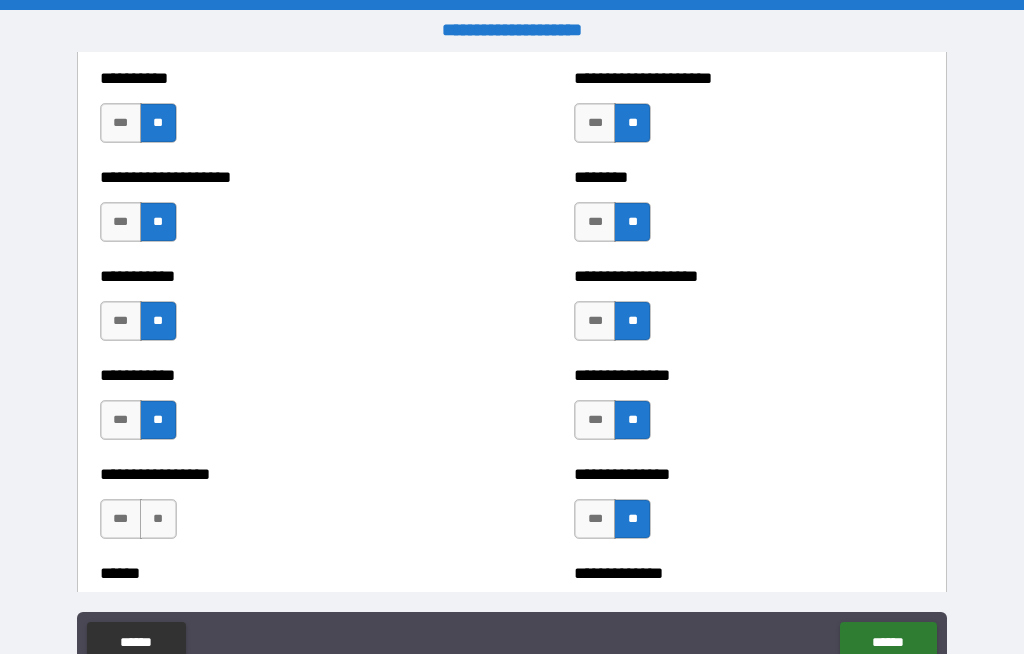 click on "**" at bounding box center [158, 519] 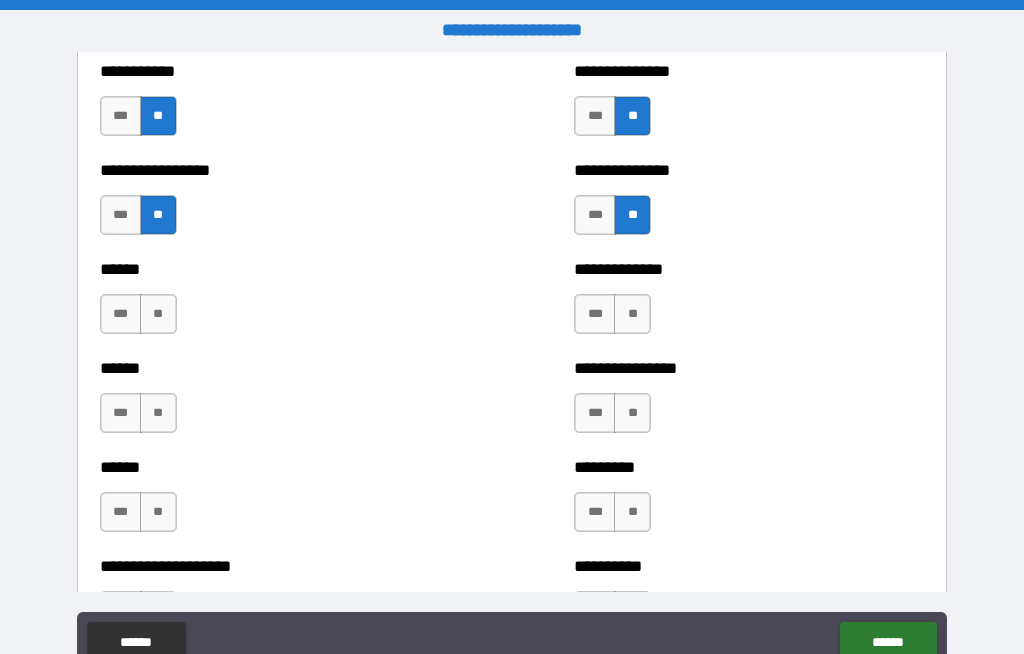 scroll, scrollTop: 3196, scrollLeft: 0, axis: vertical 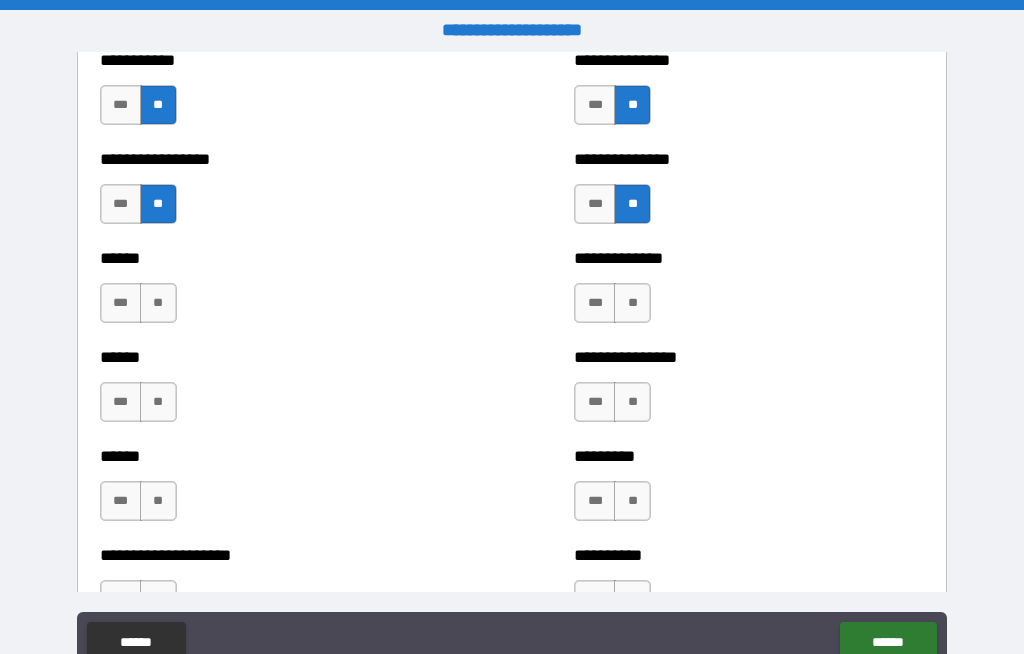click on "**" at bounding box center [158, 303] 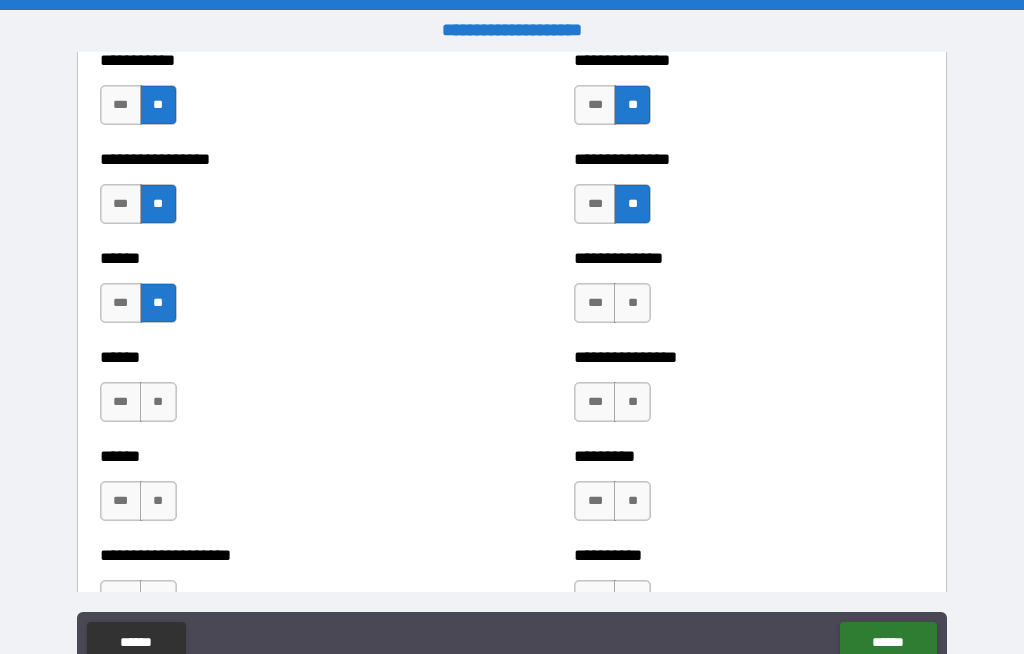 click on "**" at bounding box center (632, 303) 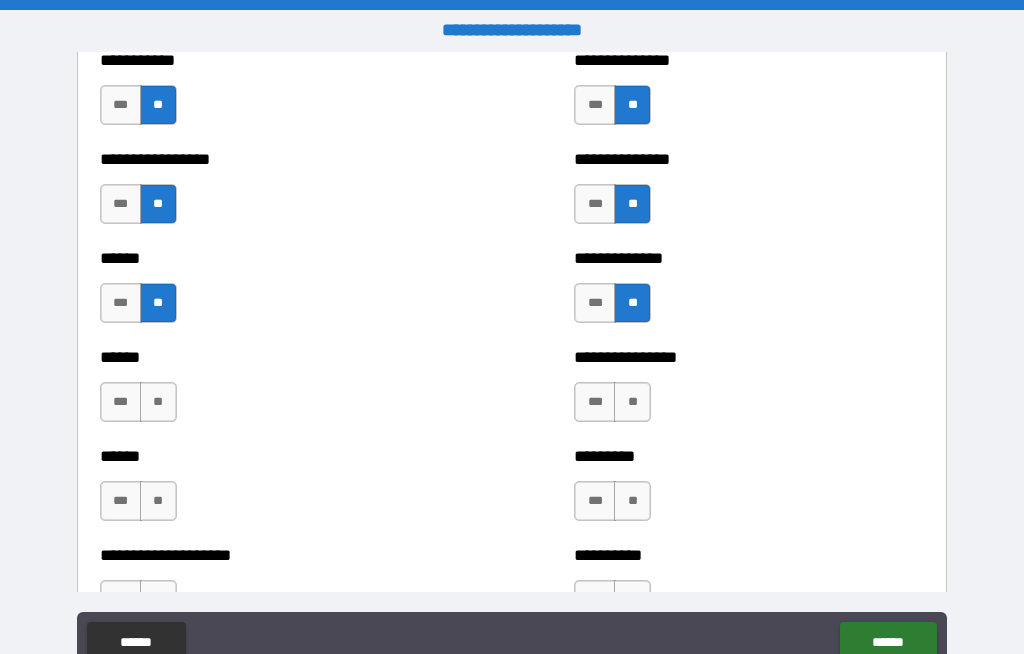 click on "**" at bounding box center [632, 402] 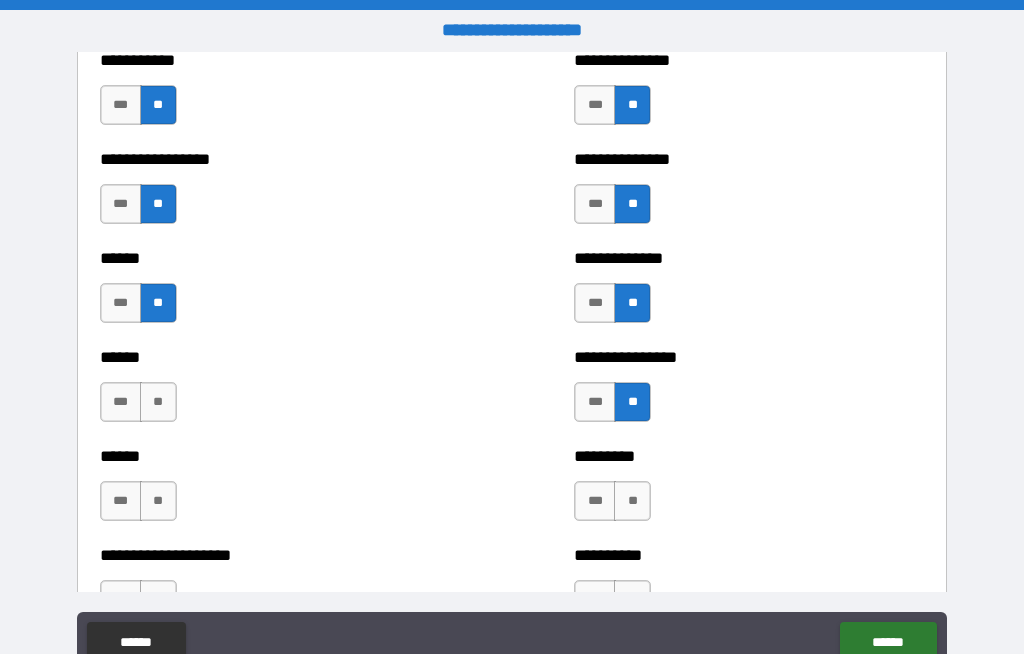 click on "**" at bounding box center [158, 402] 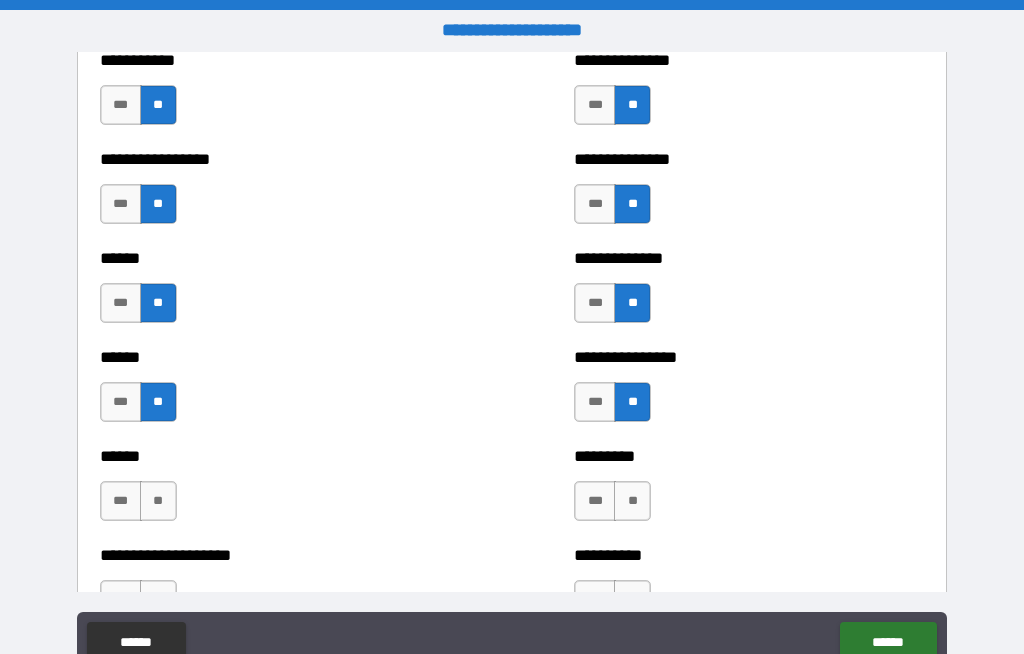 click on "**" at bounding box center [158, 501] 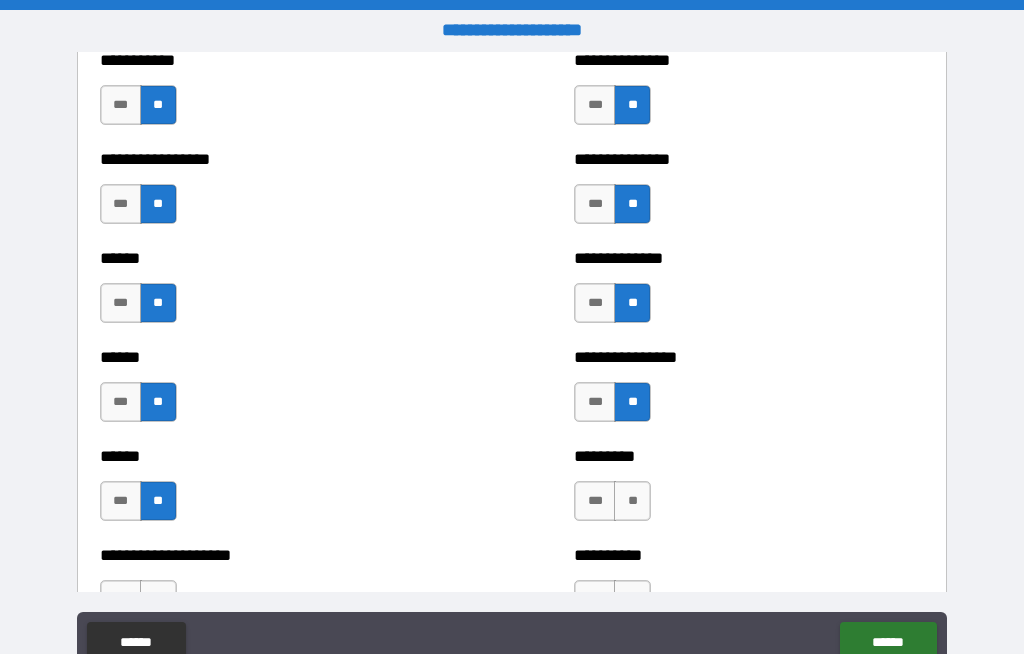 click on "**" at bounding box center [632, 501] 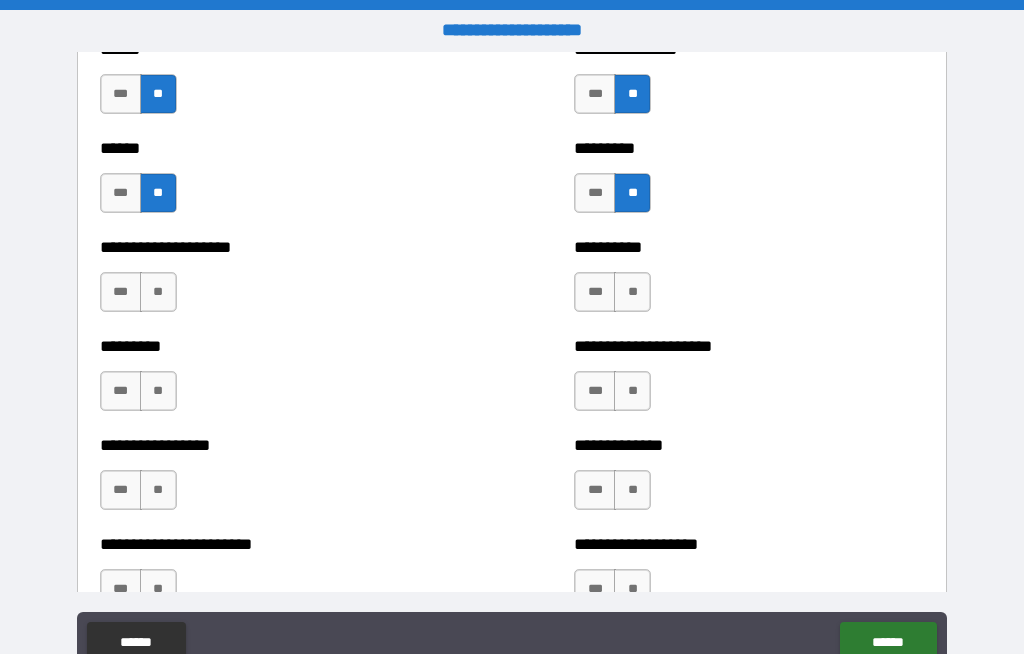 scroll, scrollTop: 3504, scrollLeft: 0, axis: vertical 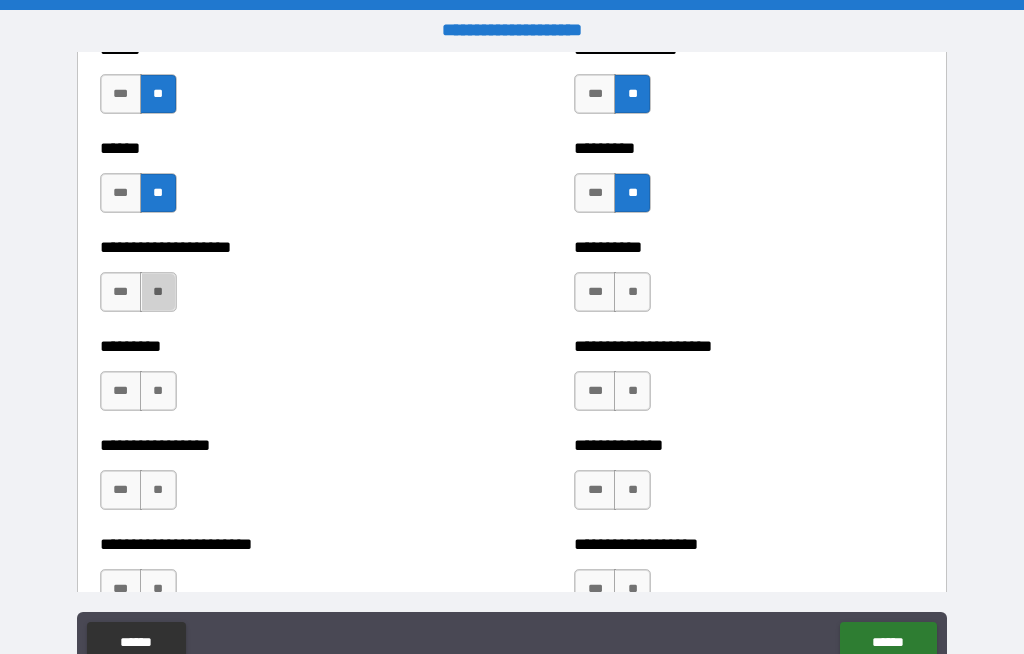 click on "**" at bounding box center (158, 292) 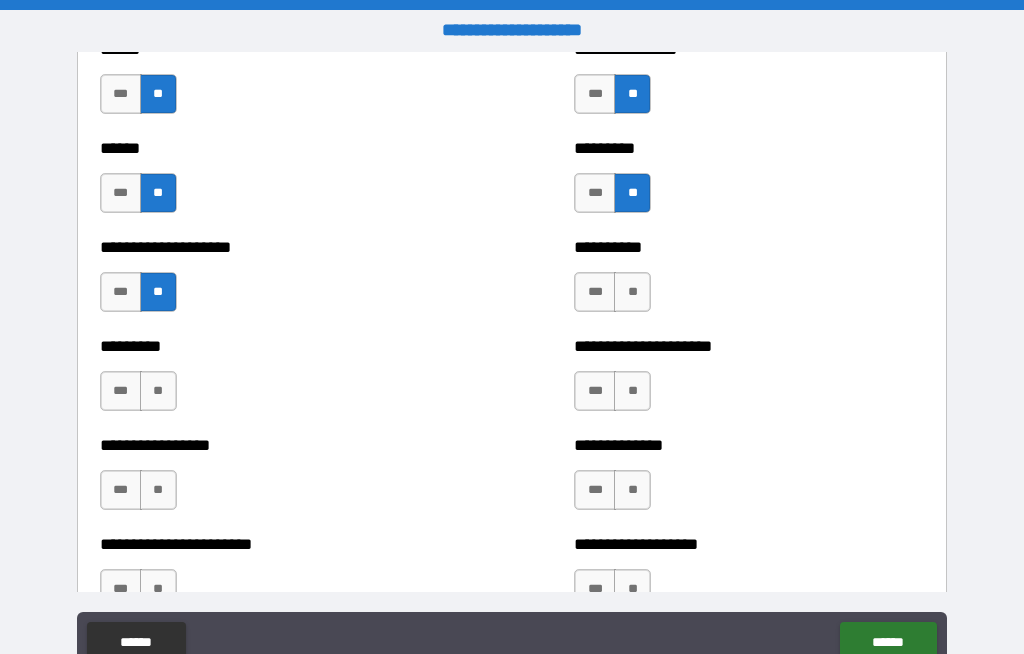 click on "**" at bounding box center (632, 292) 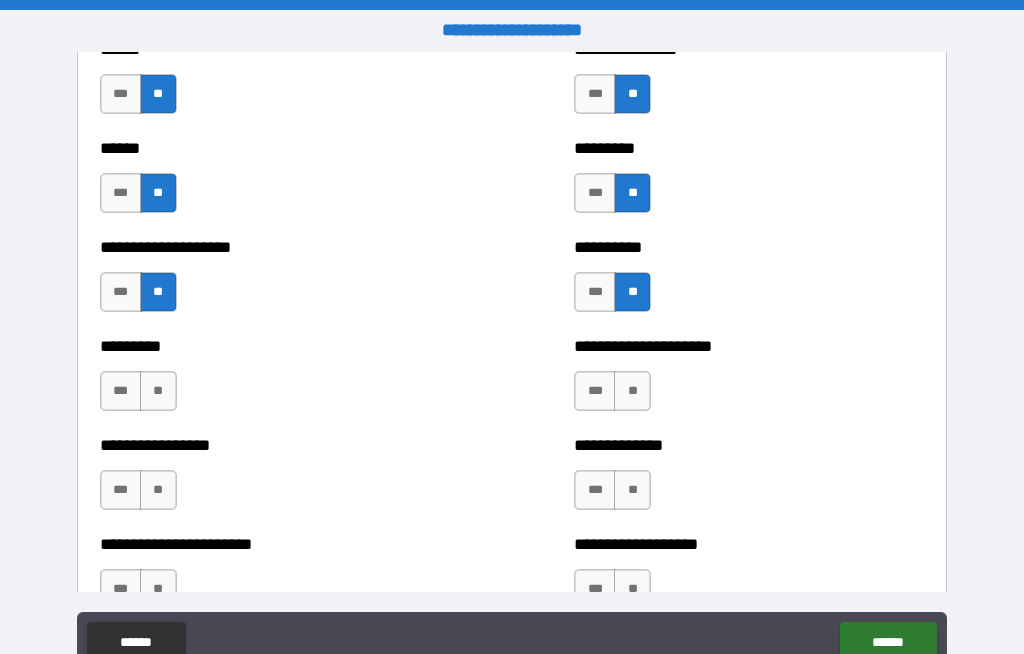 click on "**" at bounding box center [632, 391] 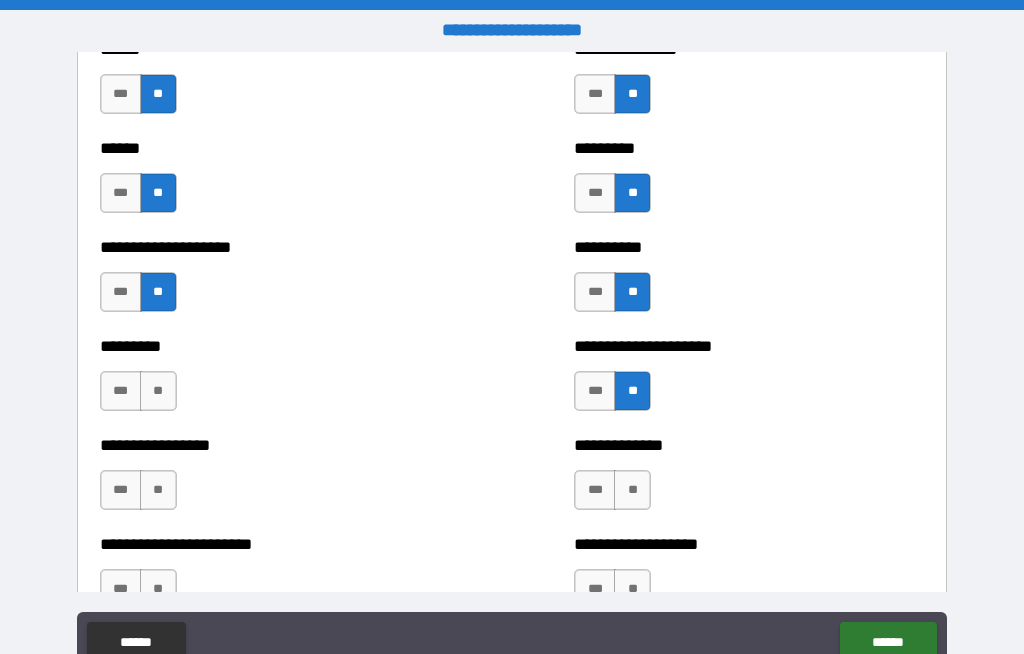 click on "**" at bounding box center (158, 391) 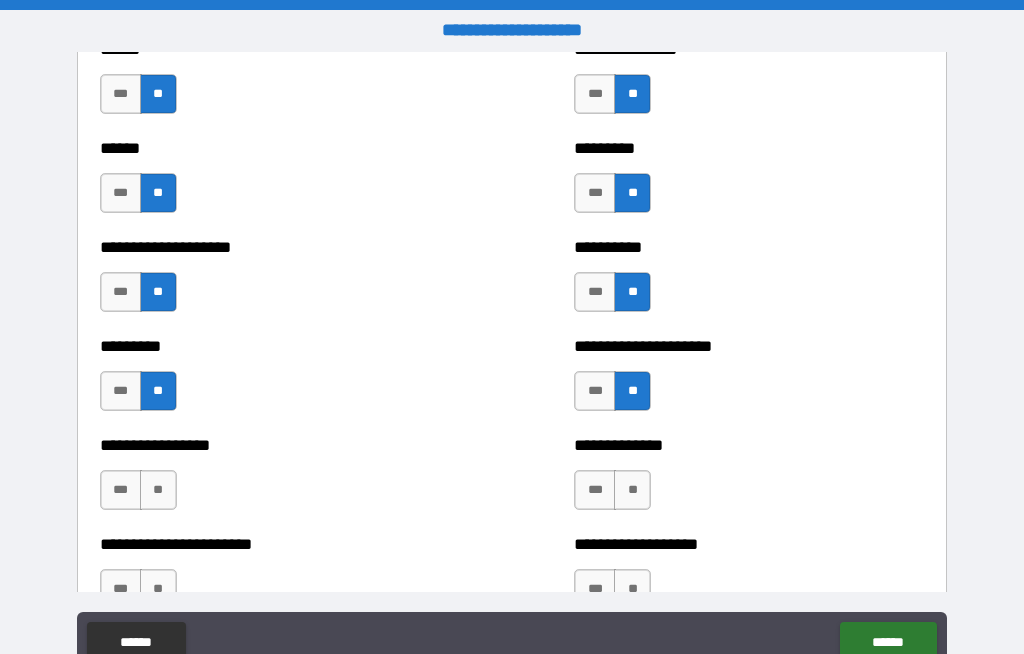 click on "**" at bounding box center (158, 490) 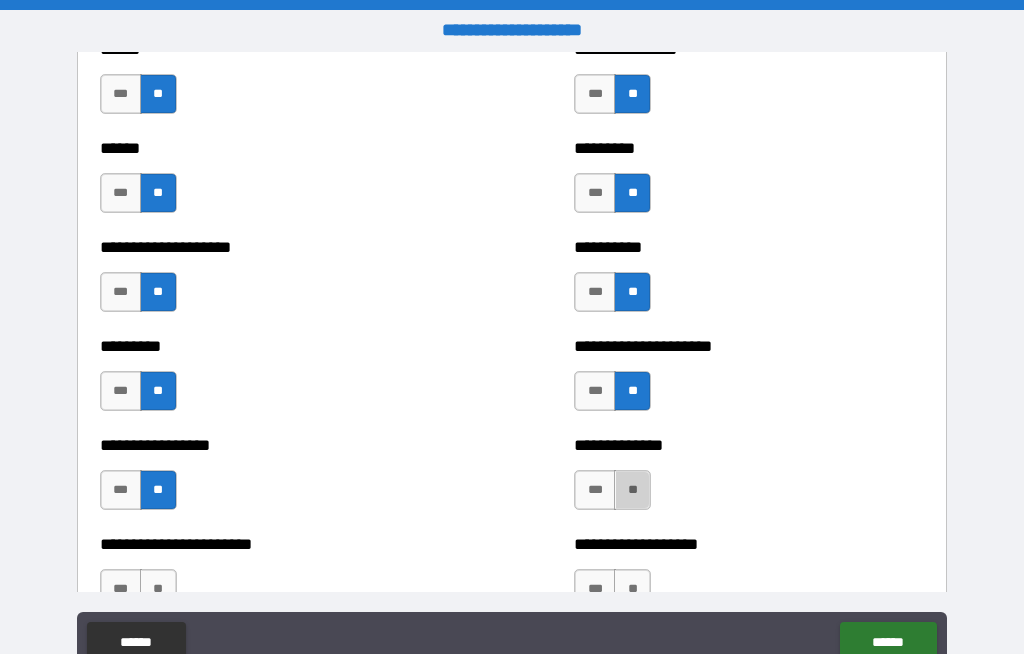 click on "**" at bounding box center [632, 490] 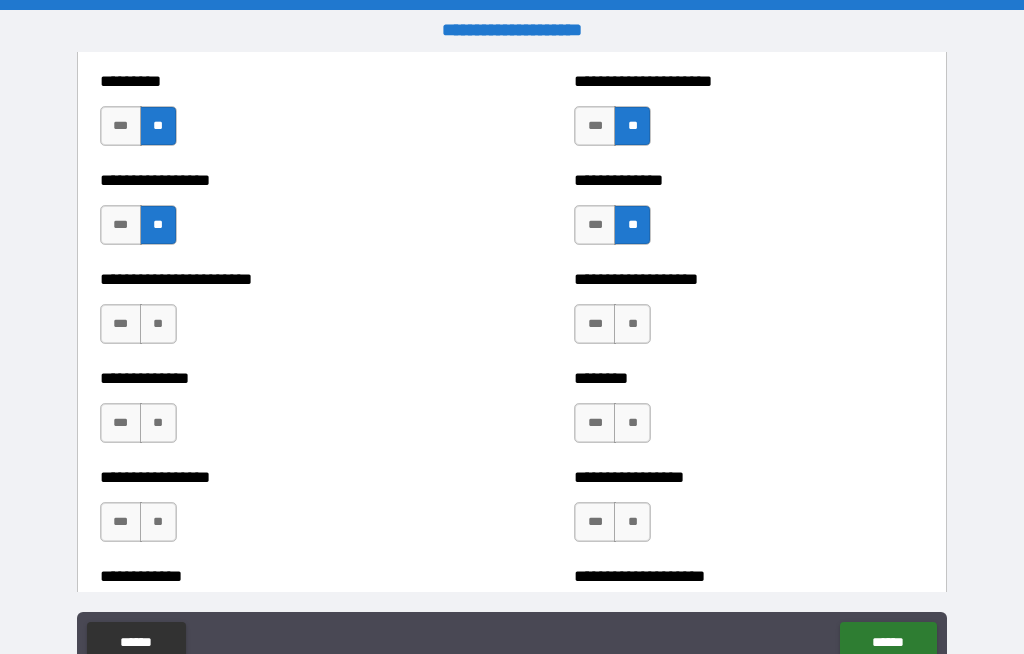 scroll, scrollTop: 3773, scrollLeft: 0, axis: vertical 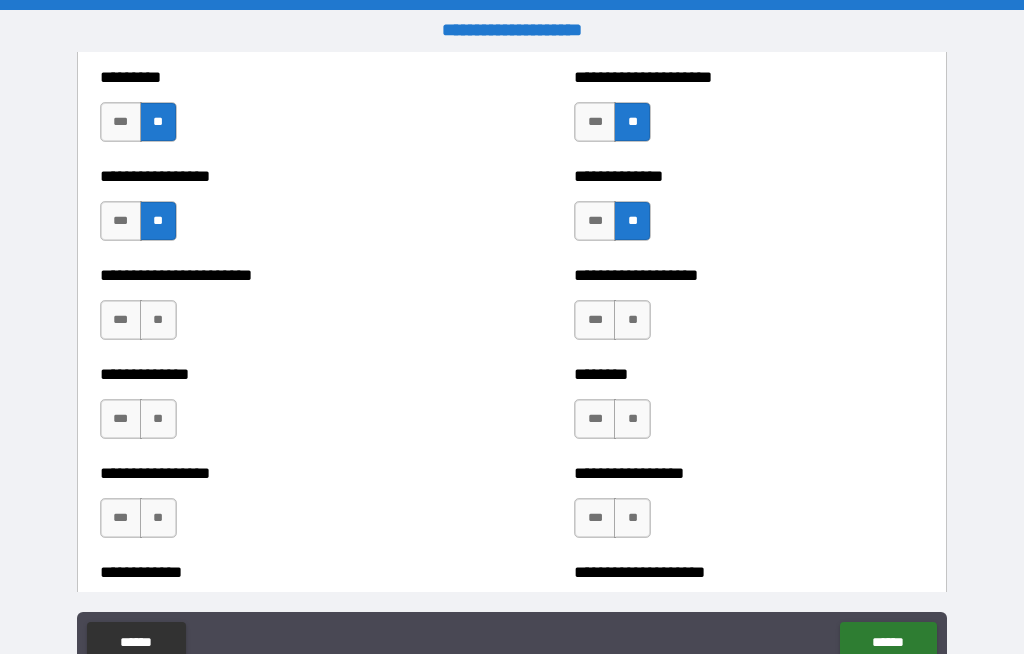 click on "**" at bounding box center (632, 320) 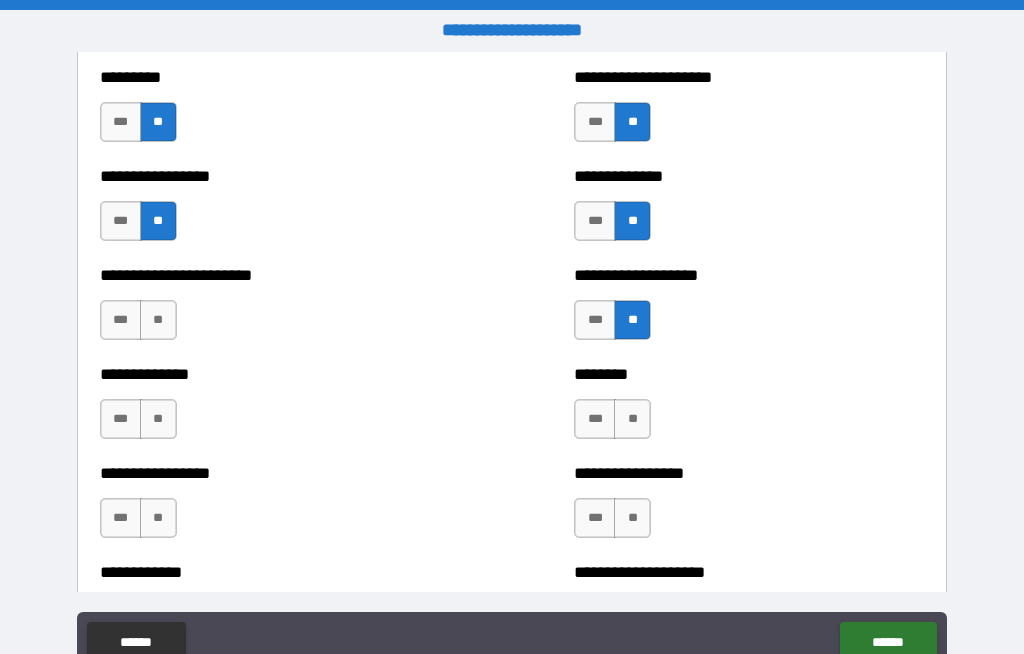 click on "**" at bounding box center (158, 320) 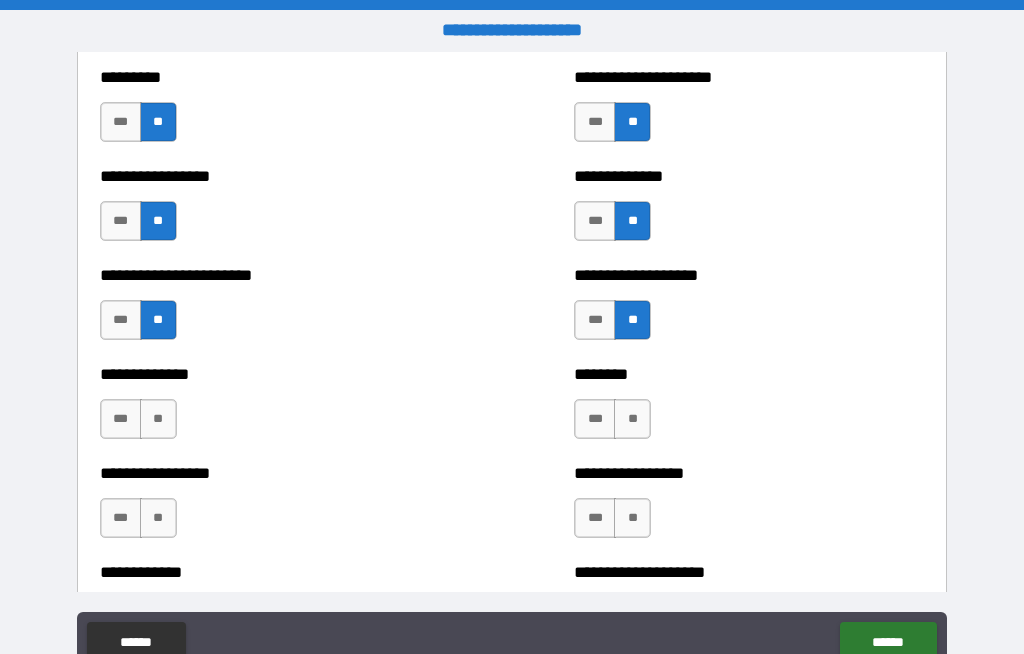 click on "**" at bounding box center [158, 419] 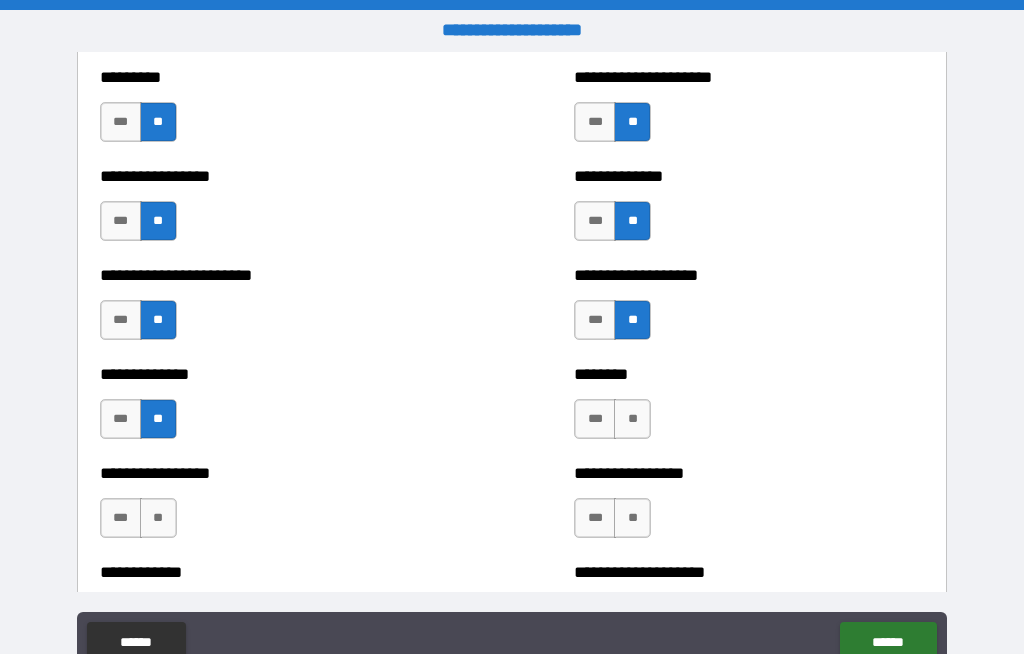 click on "**" at bounding box center [632, 419] 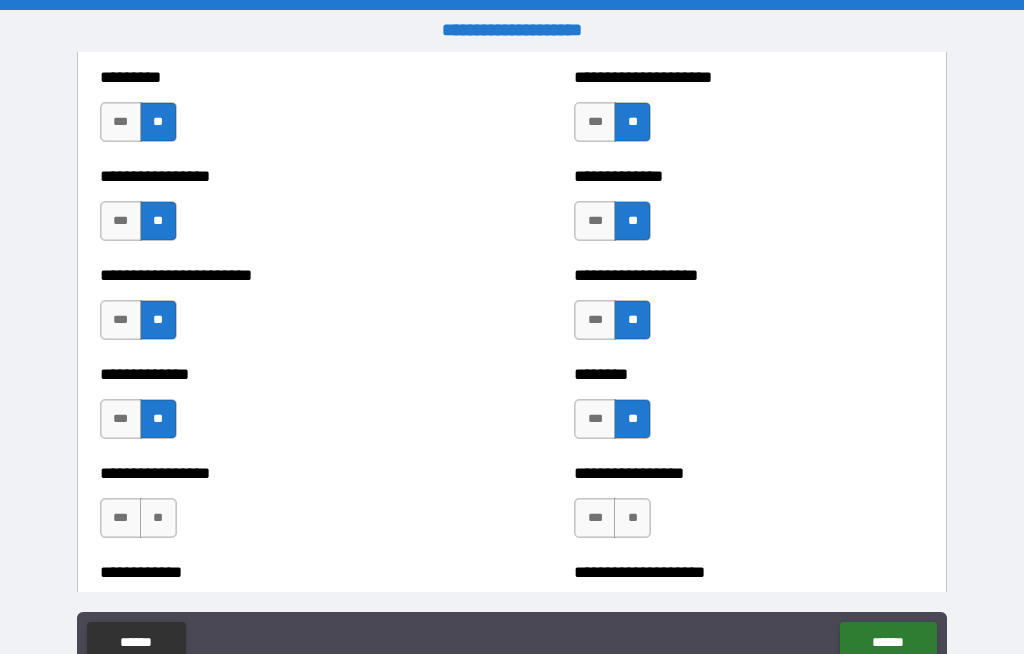 click on "**" at bounding box center [158, 518] 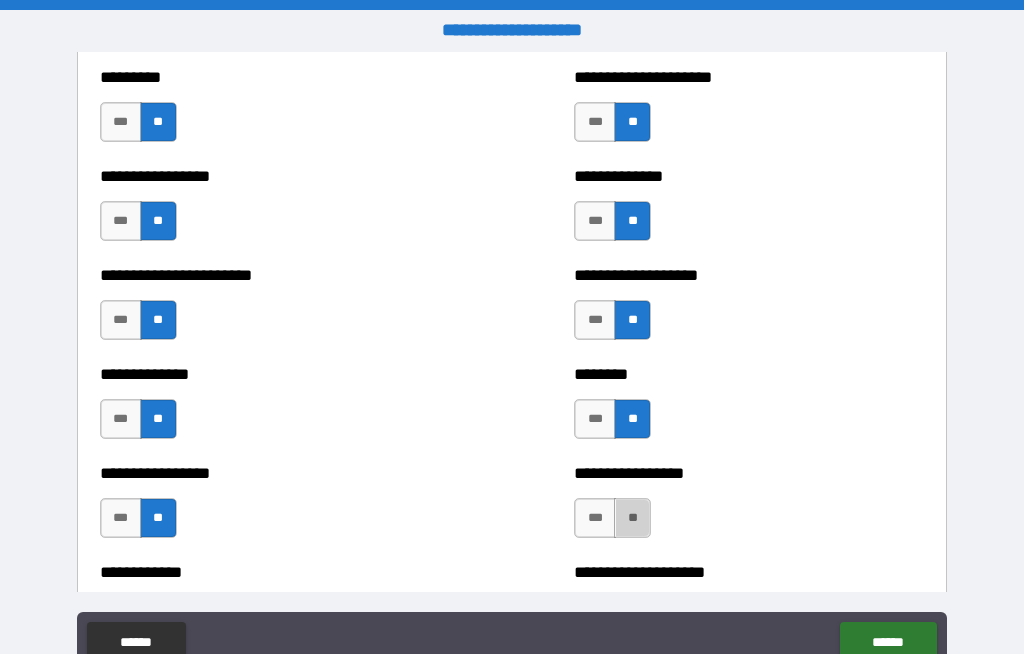 click on "**" at bounding box center [632, 518] 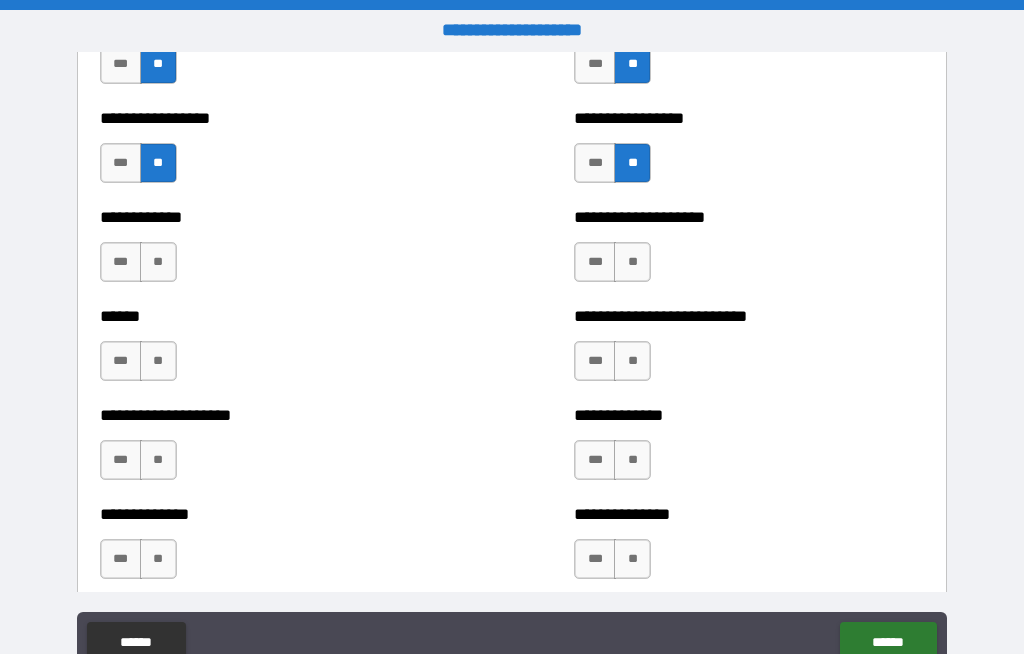 scroll, scrollTop: 4129, scrollLeft: 0, axis: vertical 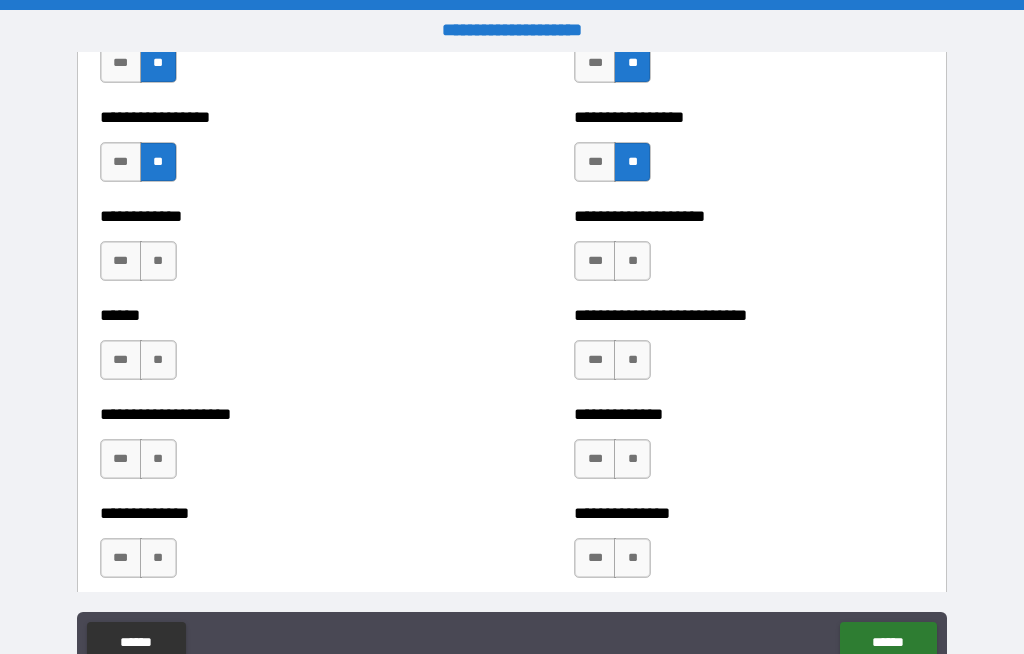 click on "**" at bounding box center [158, 261] 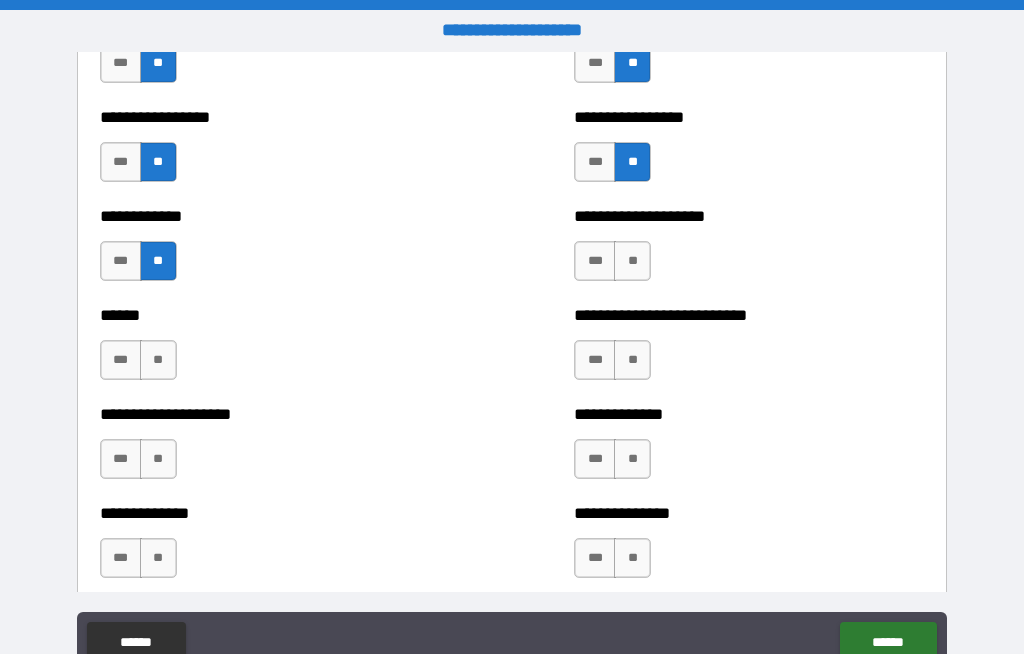 click on "**" at bounding box center [632, 261] 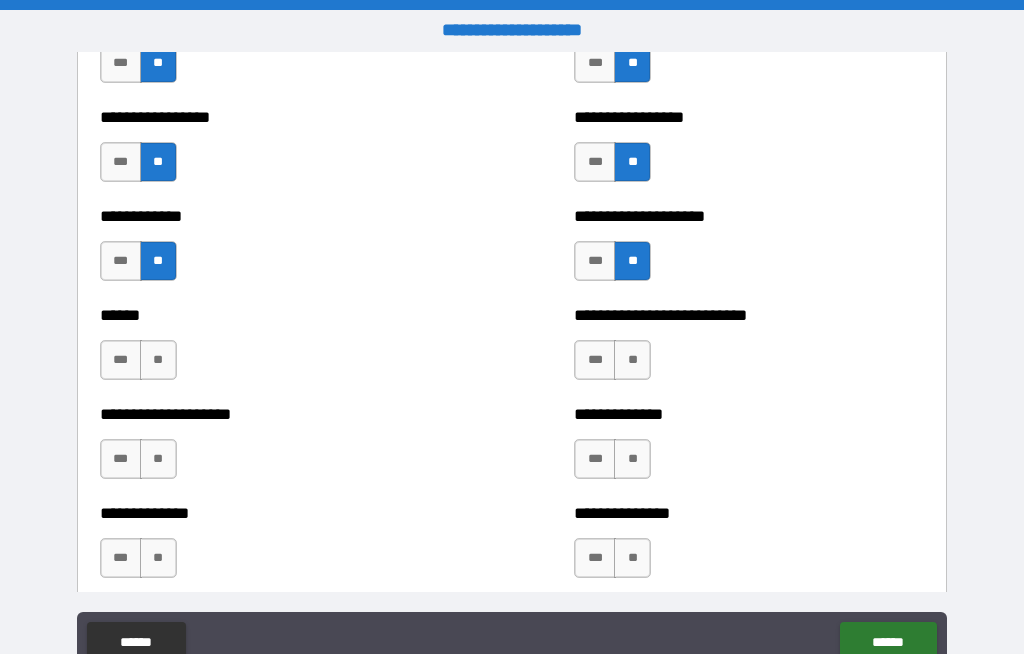 click on "**" at bounding box center (158, 360) 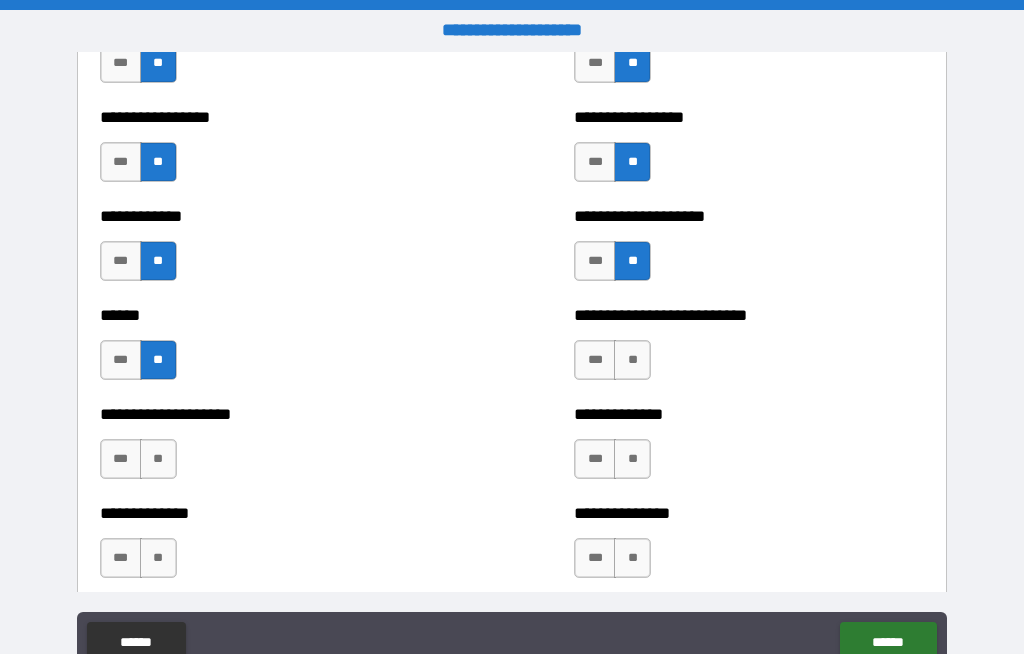 click on "**" at bounding box center [632, 360] 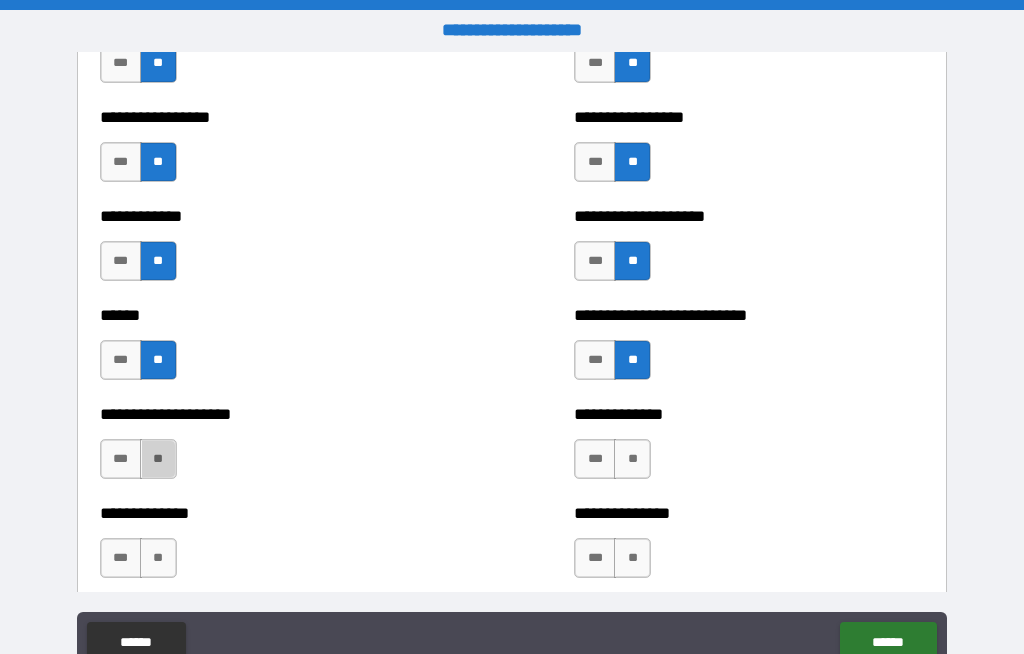click on "**" at bounding box center (158, 459) 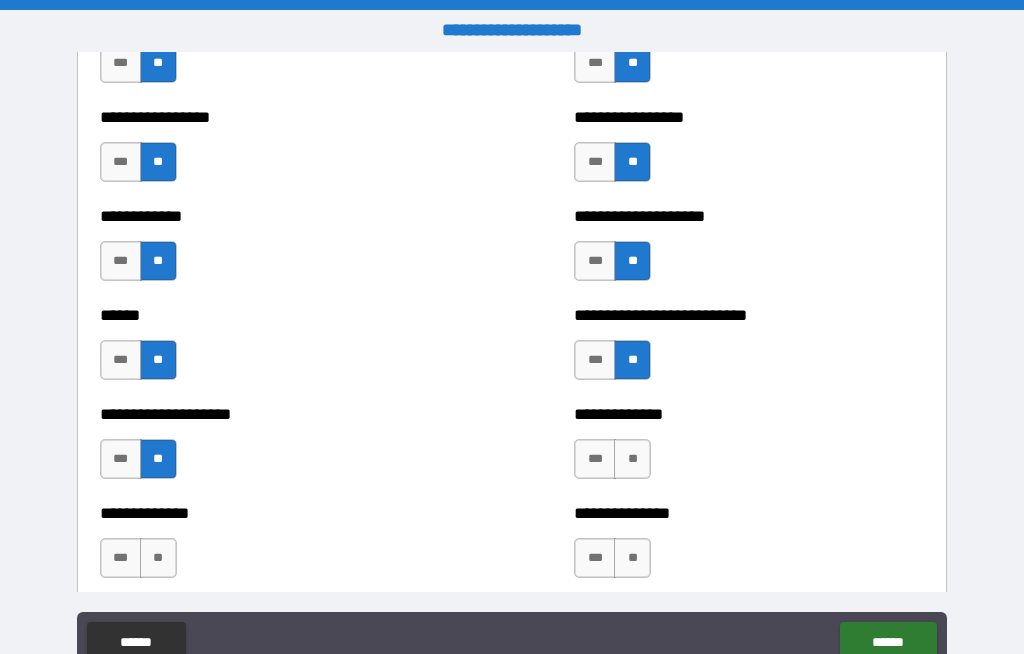 click on "**" at bounding box center (632, 459) 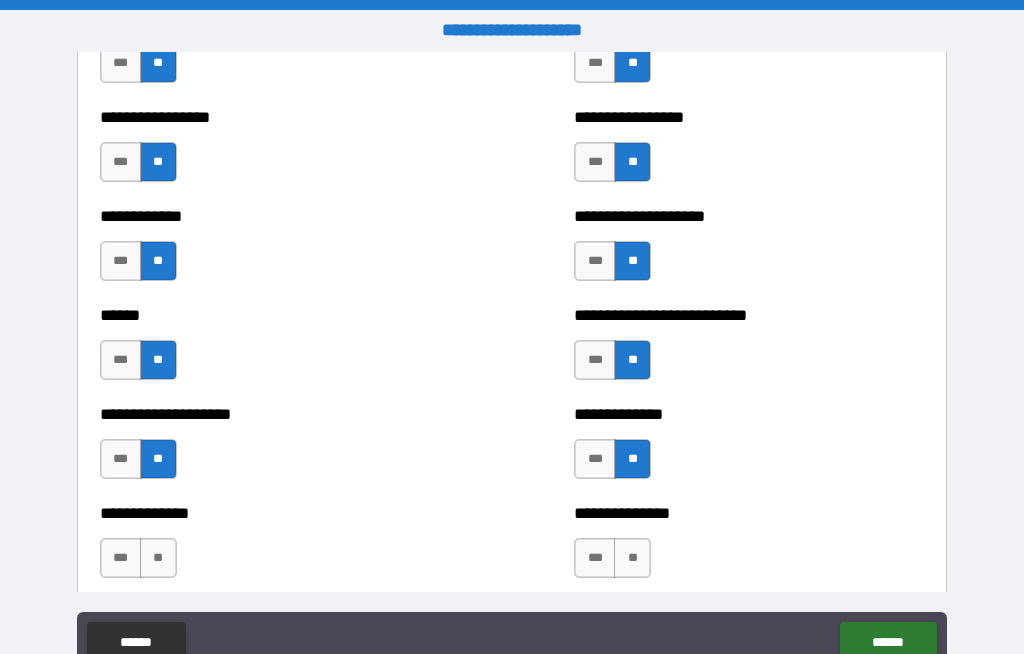 click on "**" at bounding box center [158, 558] 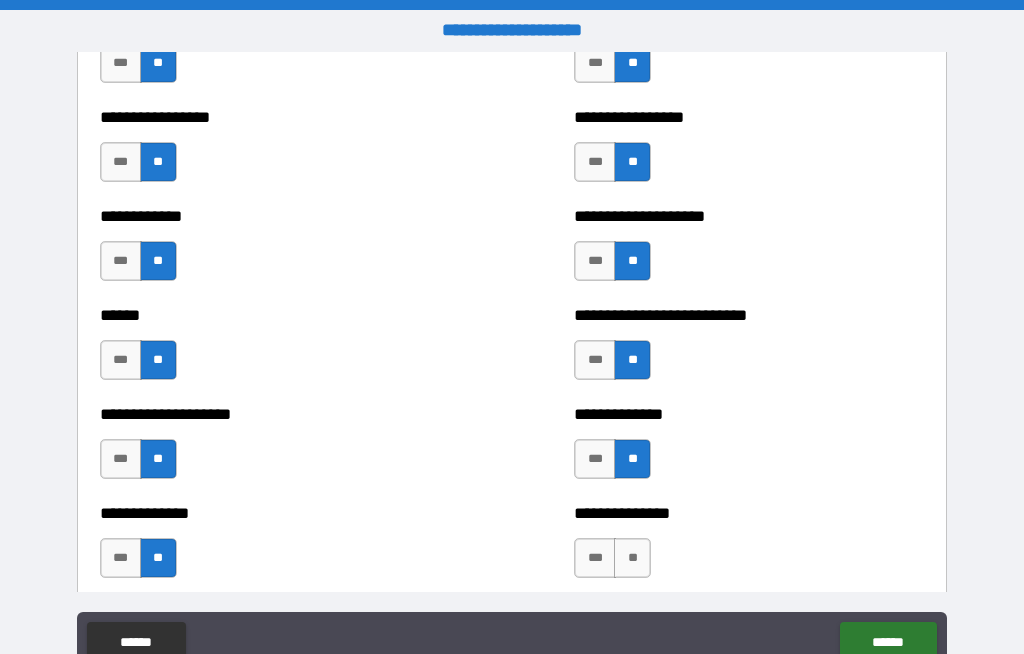 click on "**" at bounding box center [632, 558] 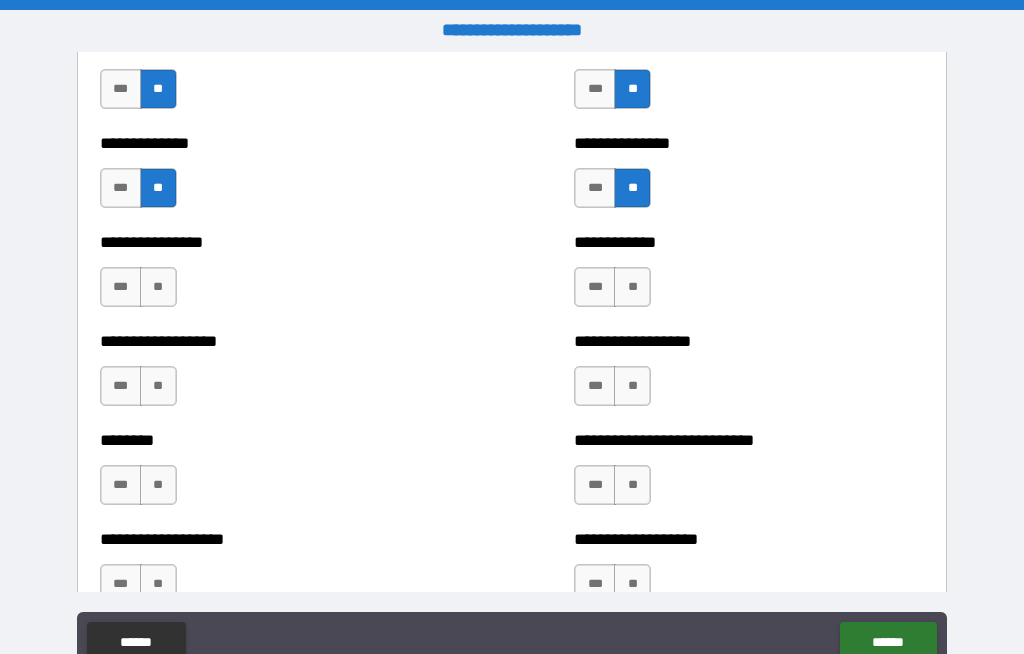 scroll, scrollTop: 4500, scrollLeft: 0, axis: vertical 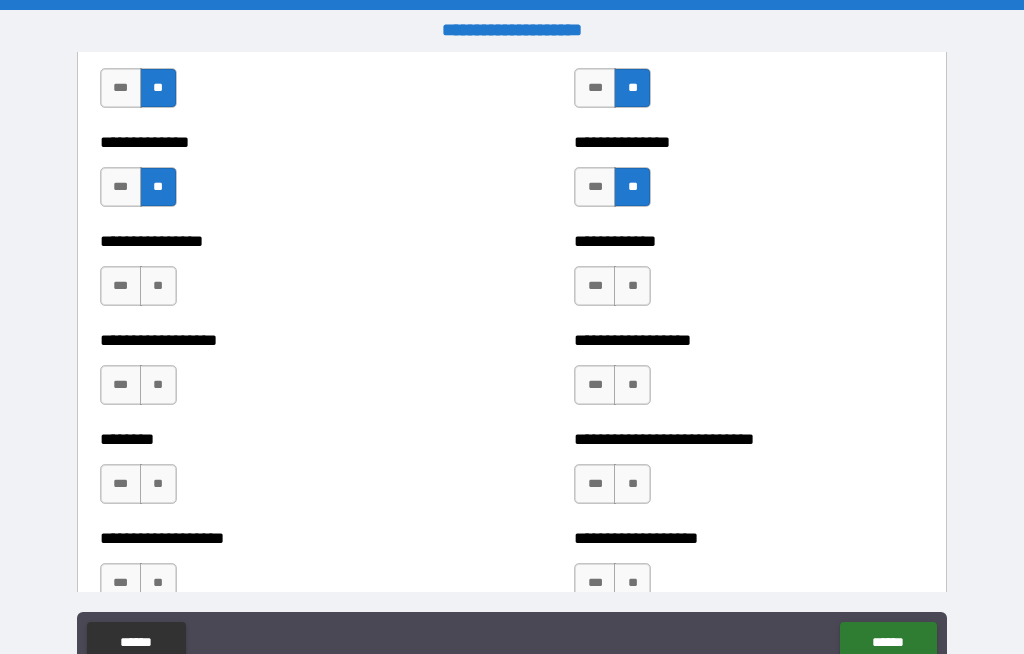 click on "**" at bounding box center (158, 286) 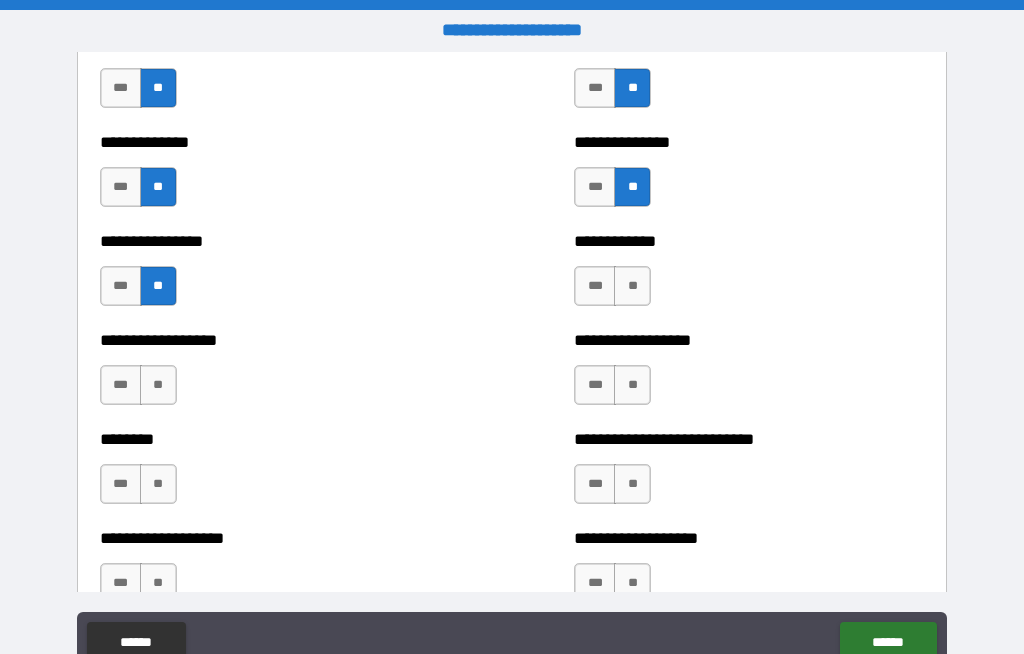 click on "**" at bounding box center [632, 286] 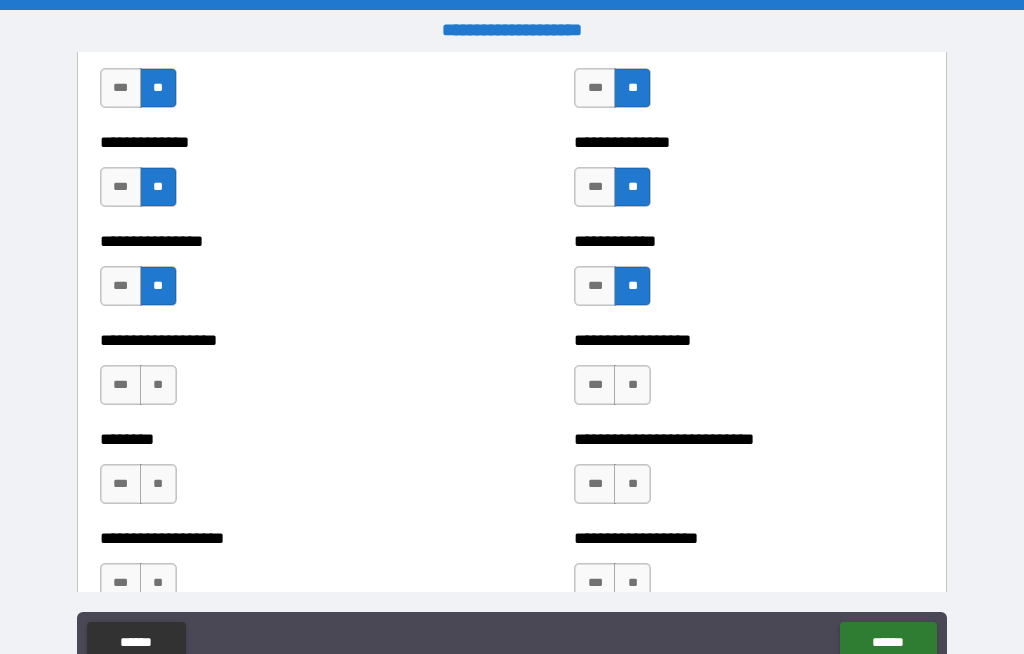 click on "**" at bounding box center [158, 385] 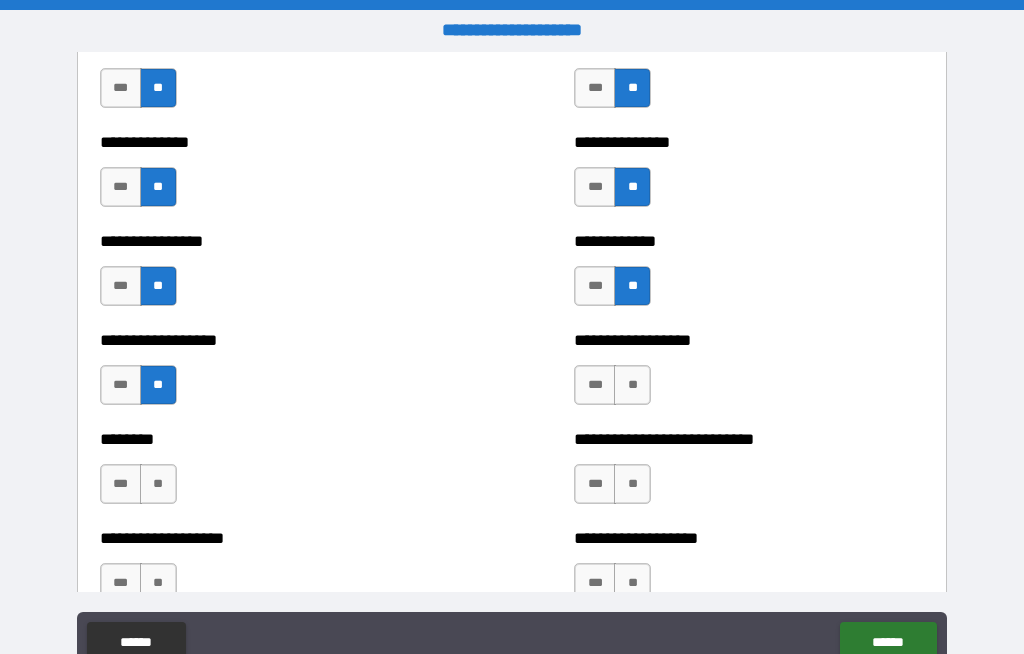 click on "**" at bounding box center [632, 385] 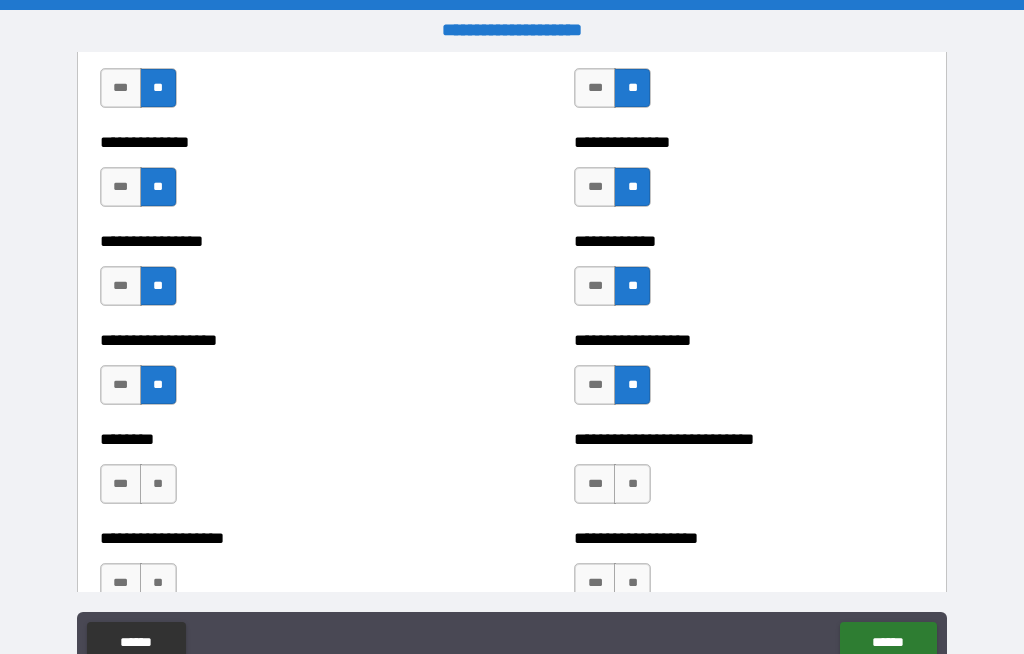 click on "**" at bounding box center (158, 484) 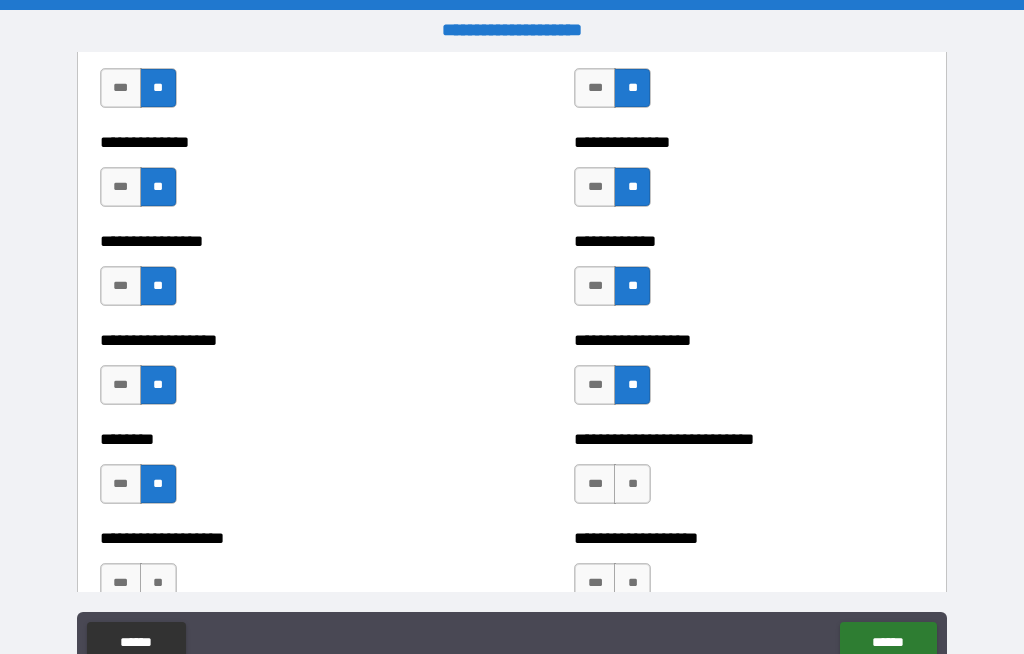 click on "**" at bounding box center [632, 484] 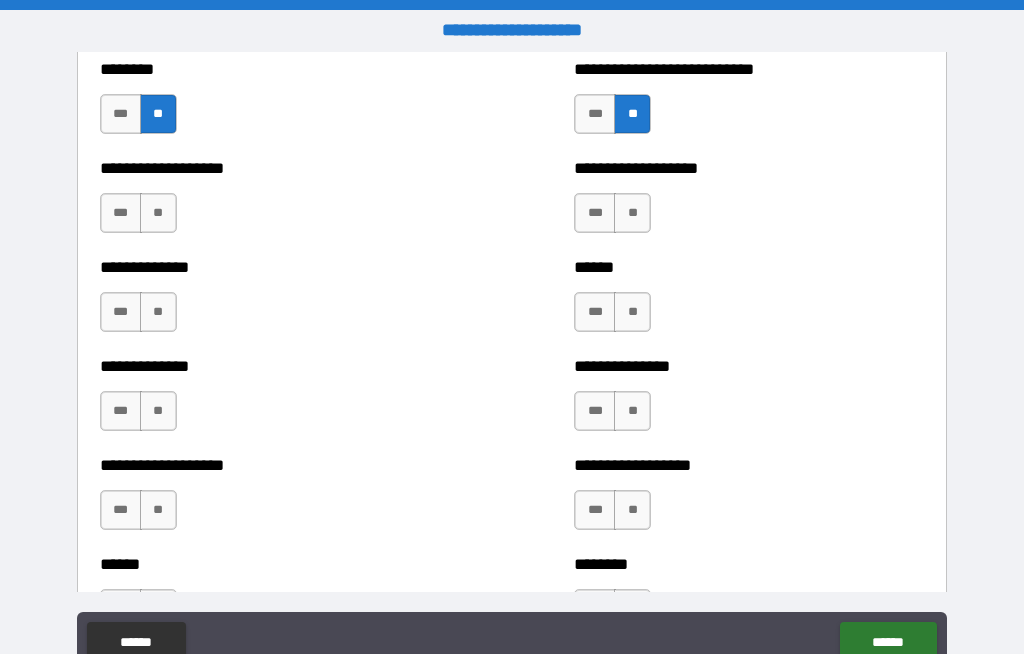 scroll, scrollTop: 4872, scrollLeft: 0, axis: vertical 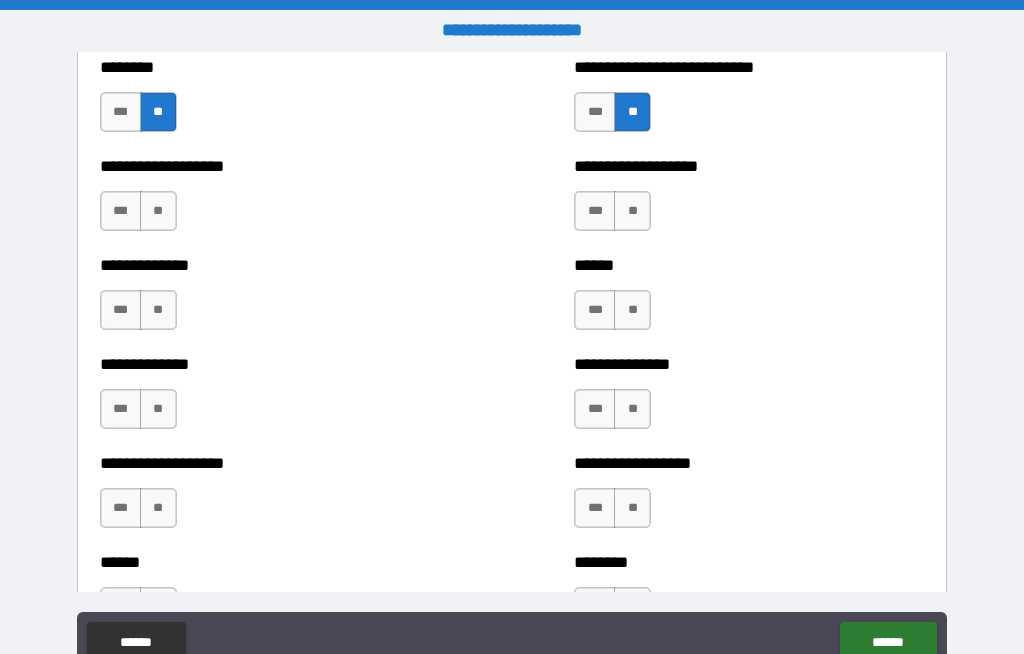click on "**" at bounding box center (158, 211) 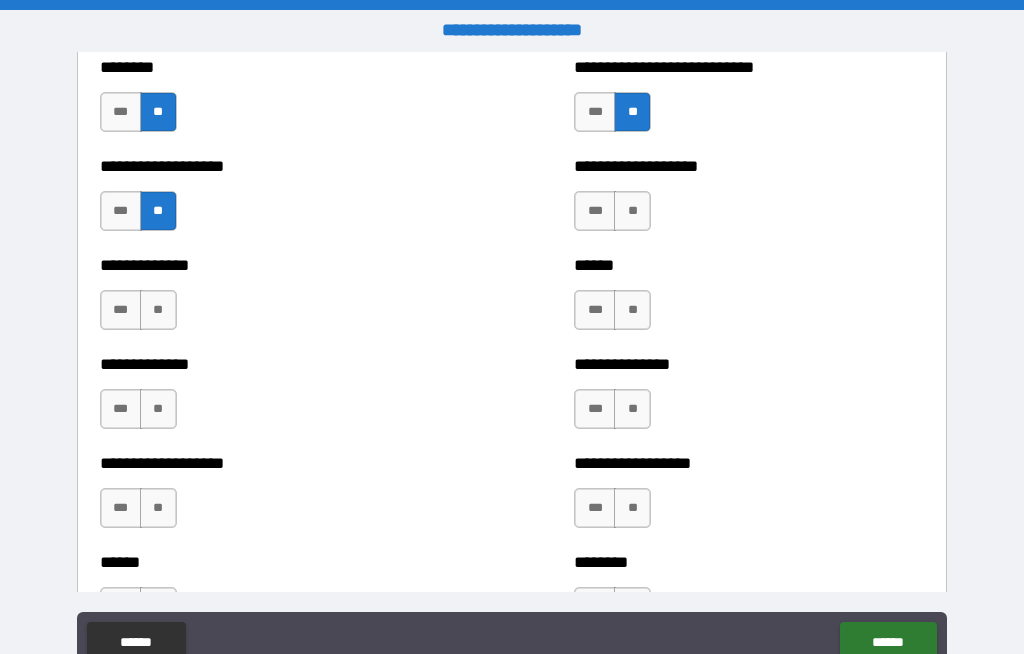 click on "**" at bounding box center [632, 211] 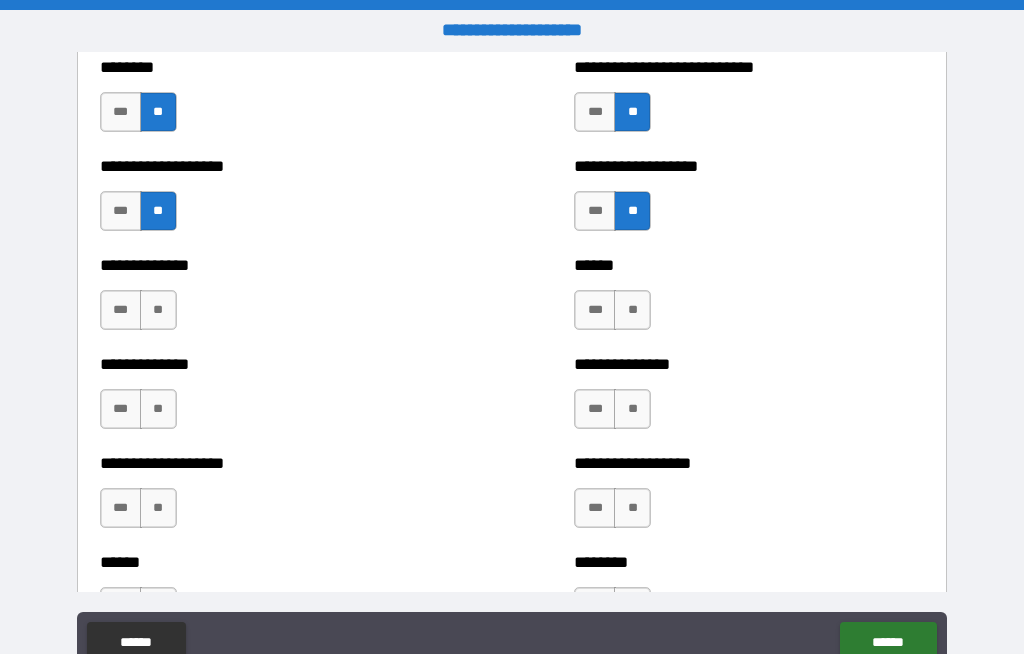 click on "**" at bounding box center [158, 310] 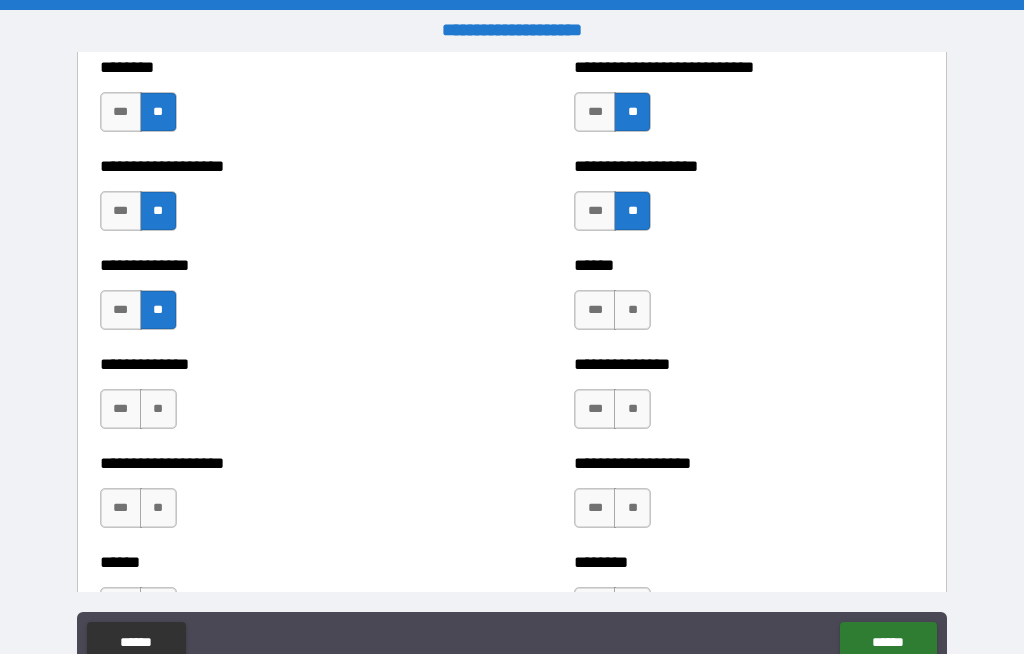 click on "**" at bounding box center [632, 310] 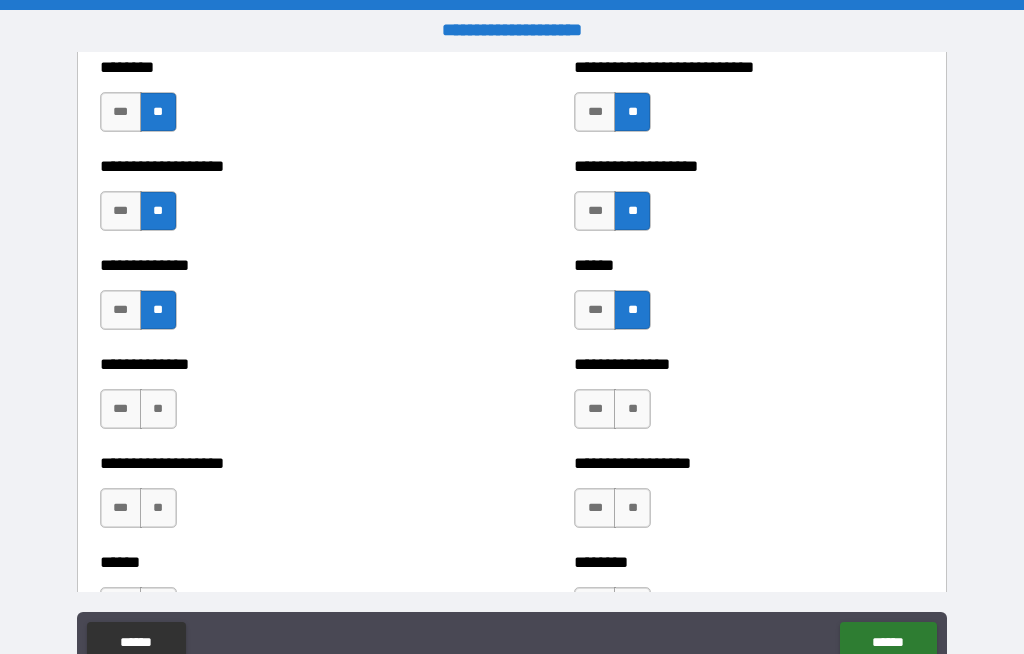 click on "**" at bounding box center [158, 409] 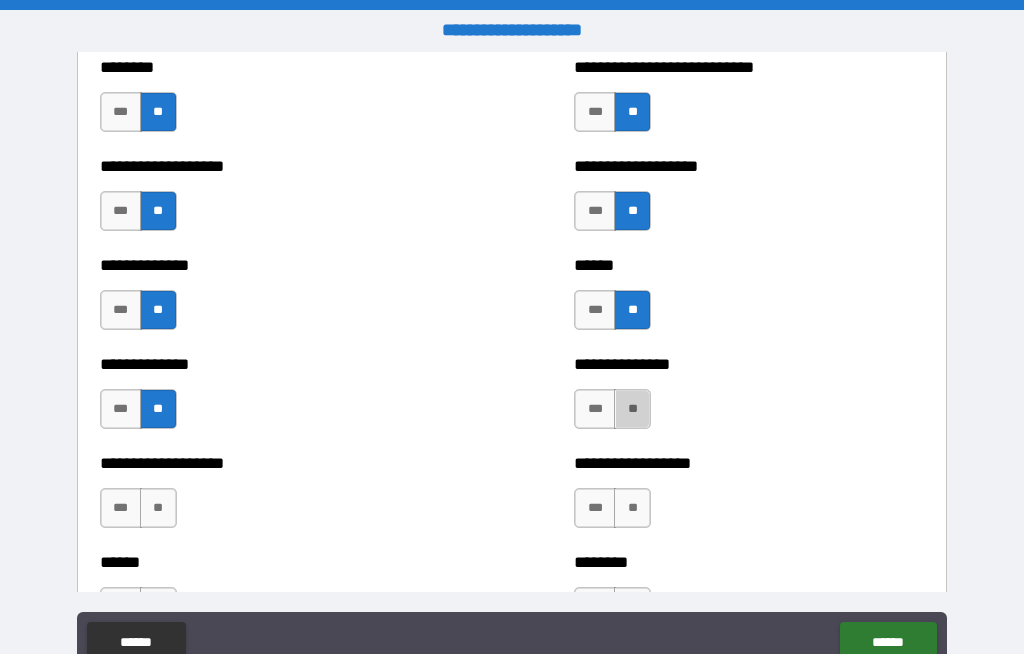 click on "**" at bounding box center [632, 409] 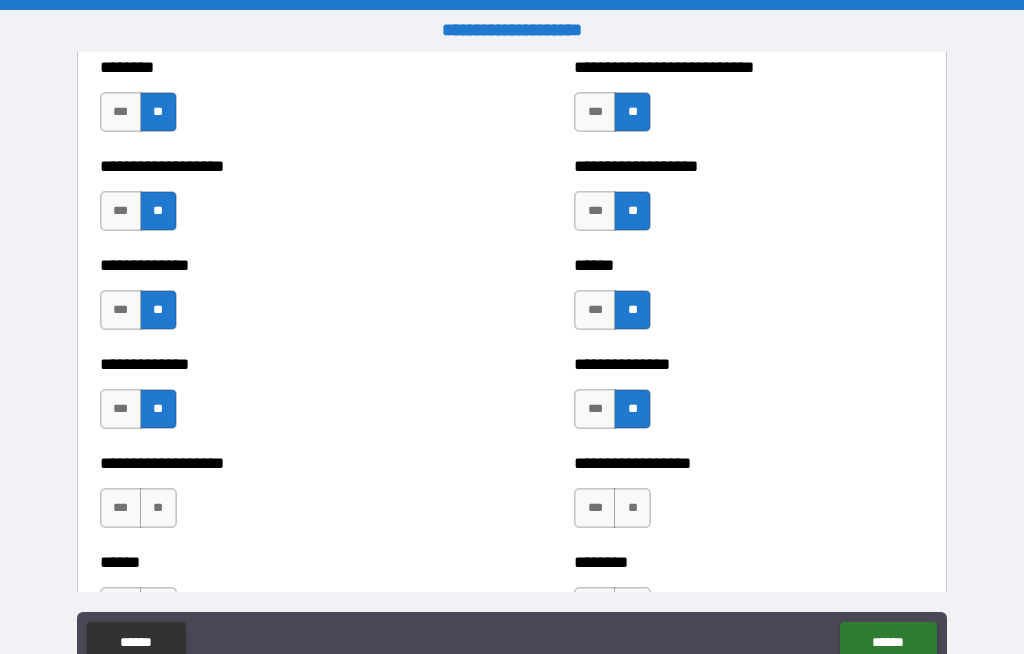 click on "**" at bounding box center [158, 508] 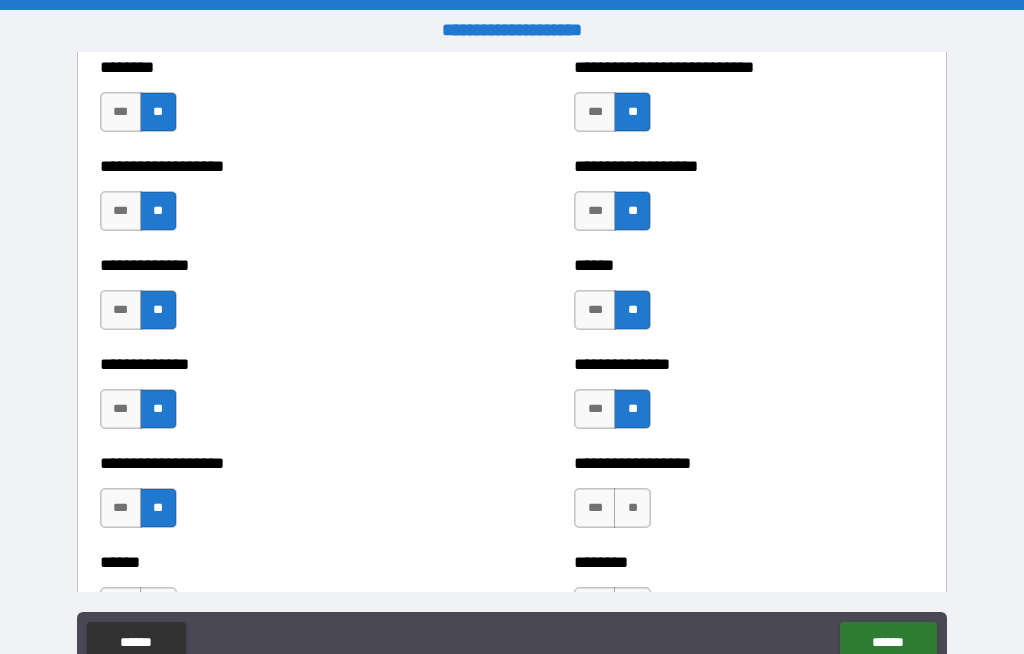 click on "**" at bounding box center (632, 508) 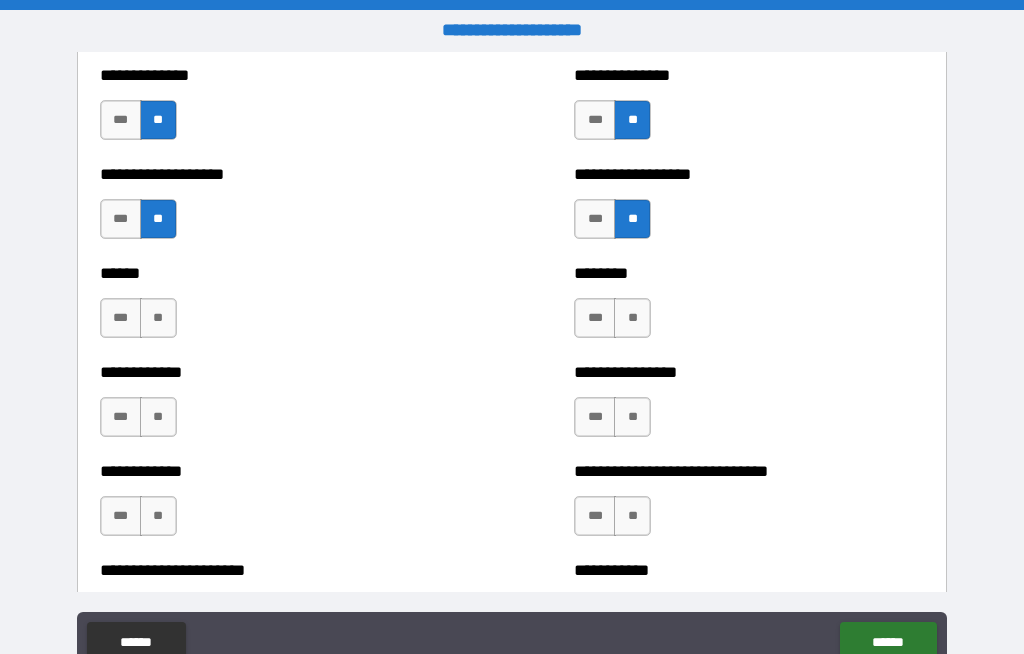 scroll, scrollTop: 5164, scrollLeft: 0, axis: vertical 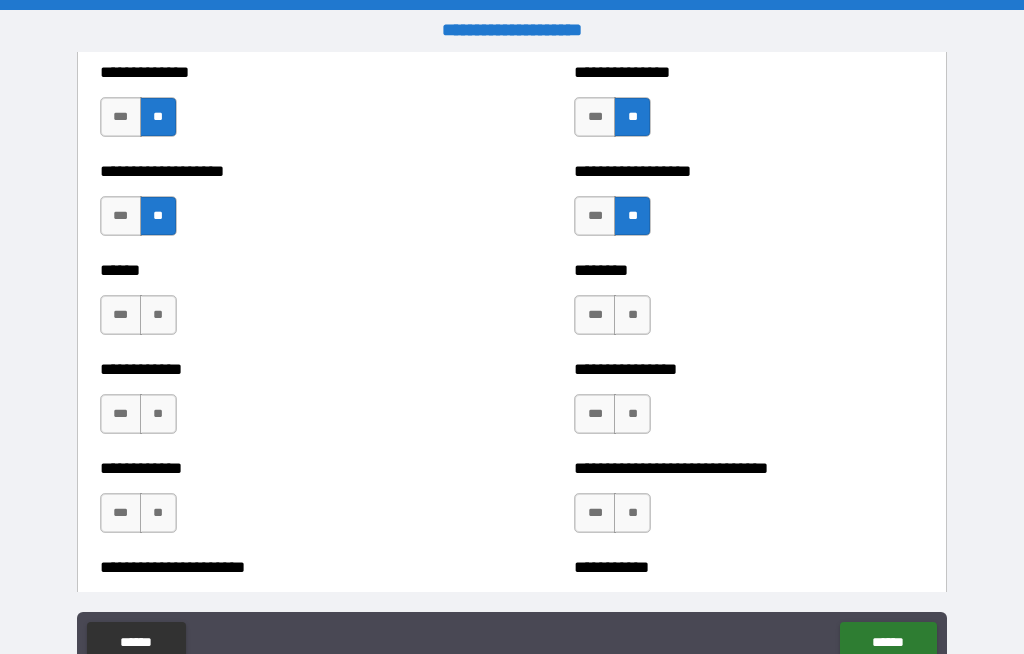 click on "**" at bounding box center (158, 315) 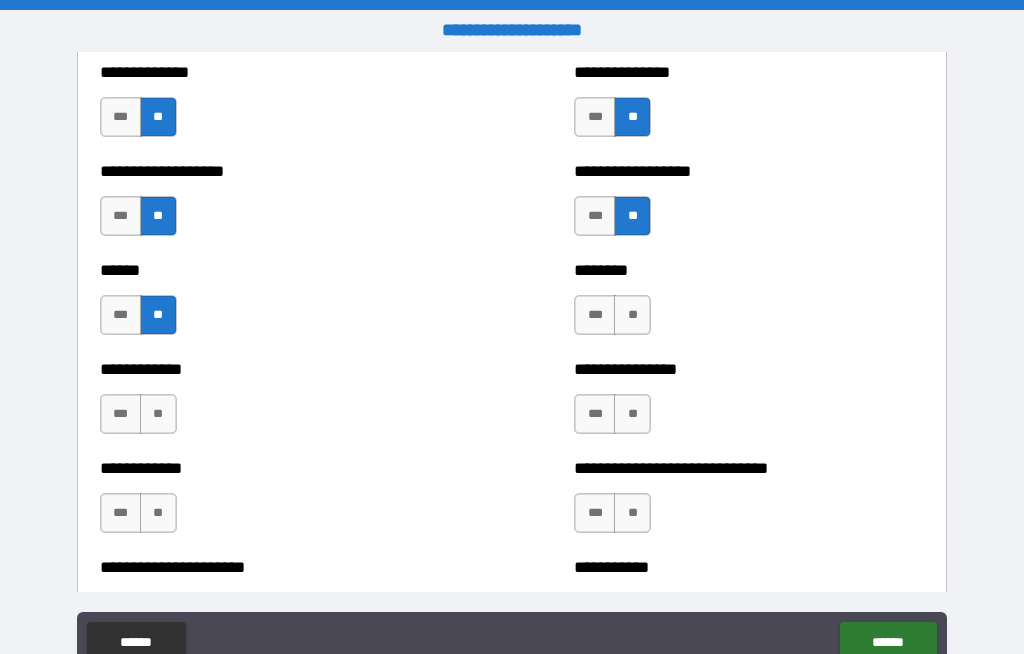 click on "**" at bounding box center [632, 315] 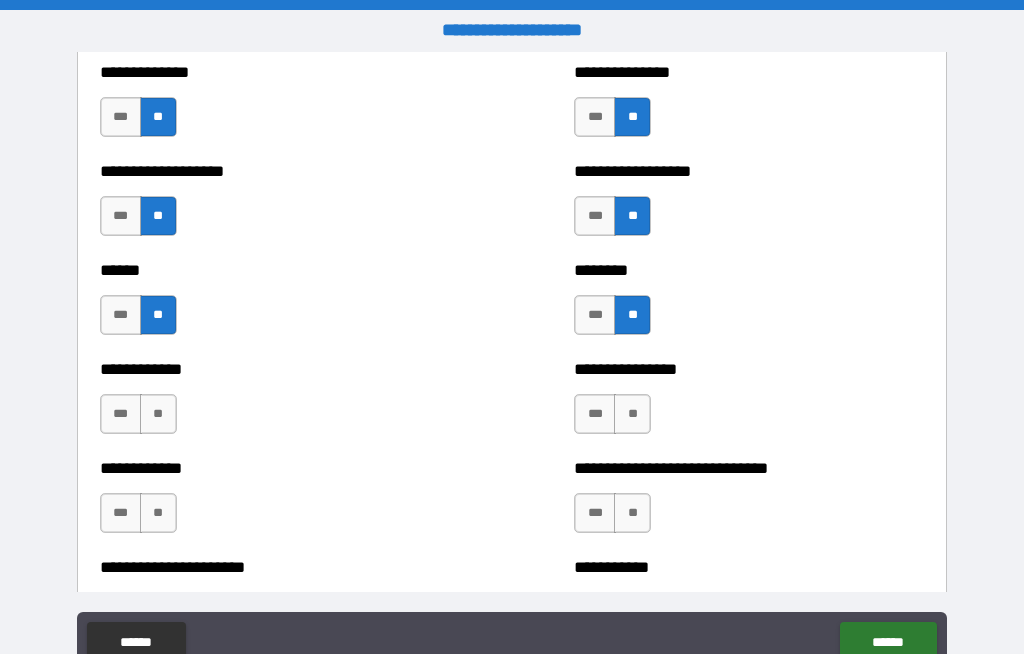 click on "**" at bounding box center (158, 414) 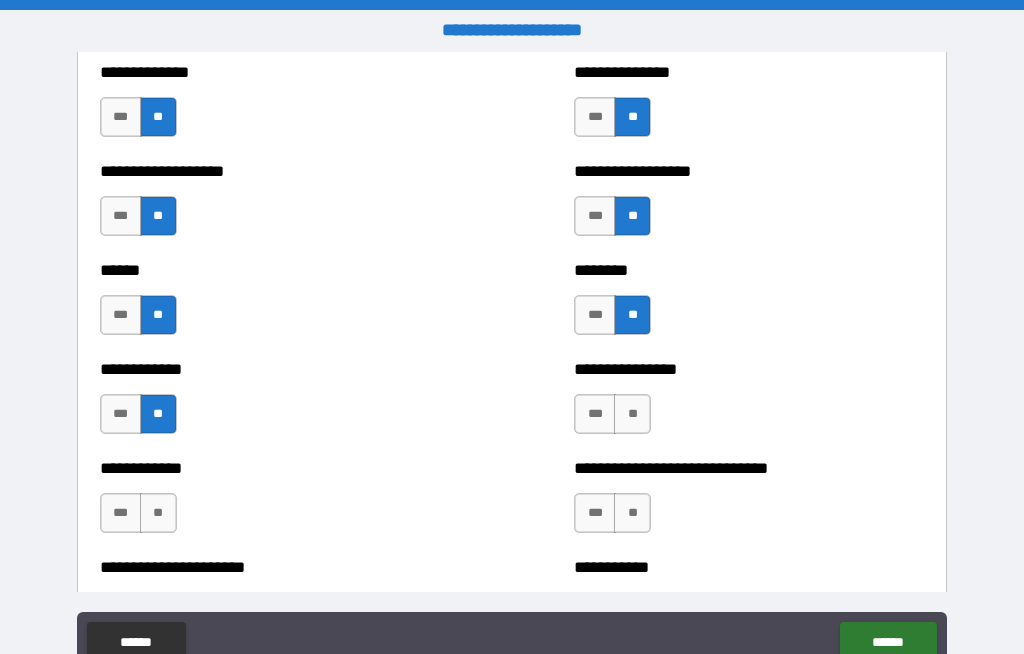 click on "**" at bounding box center [632, 414] 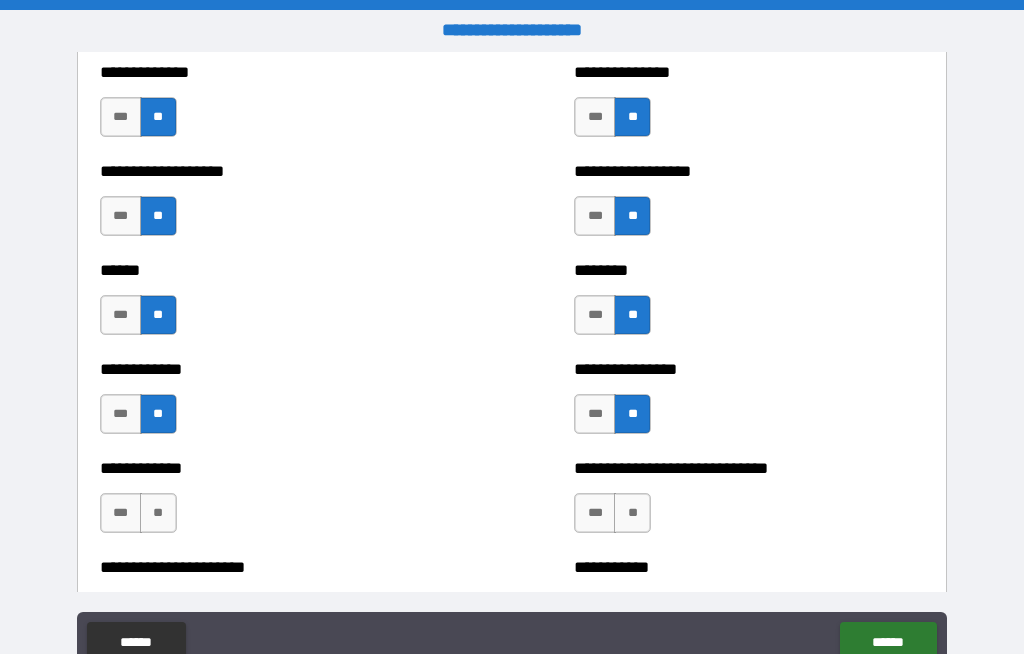click on "**" at bounding box center (158, 513) 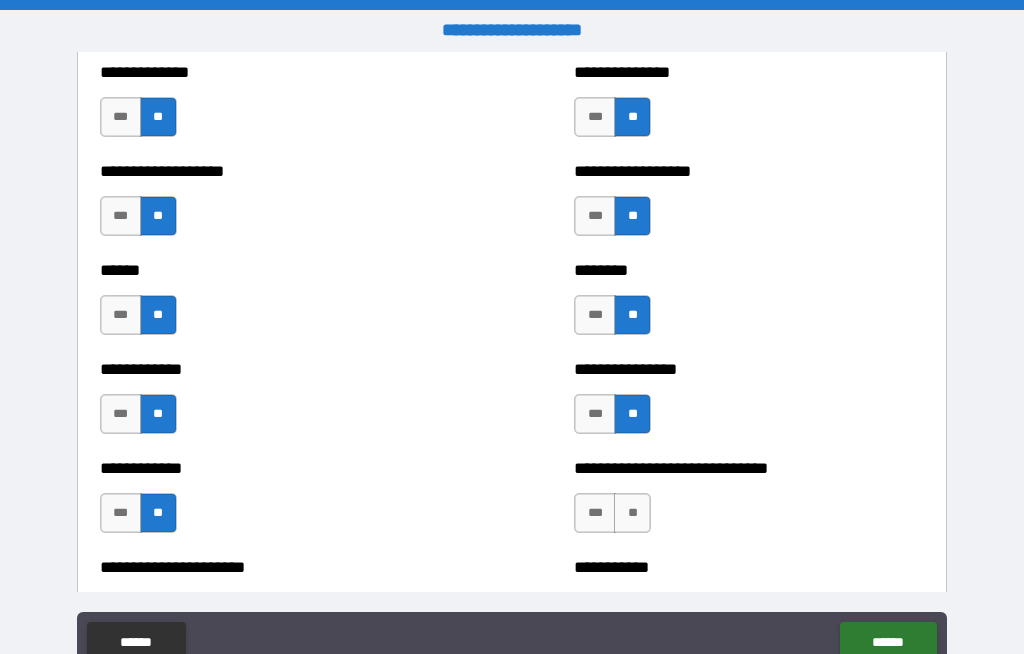 click on "**" at bounding box center (632, 513) 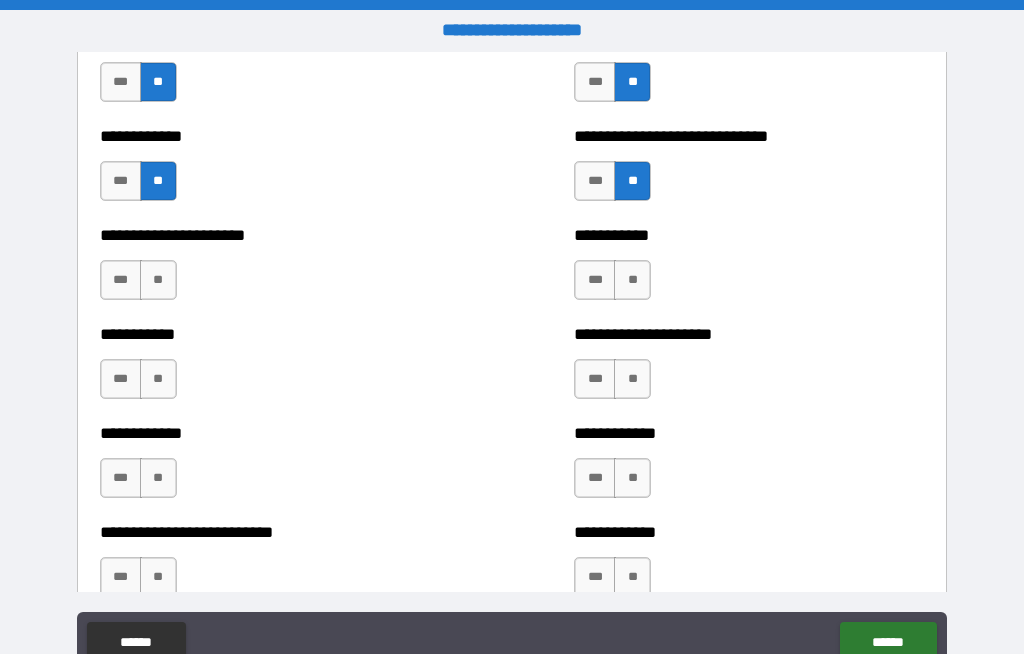 scroll, scrollTop: 5504, scrollLeft: 0, axis: vertical 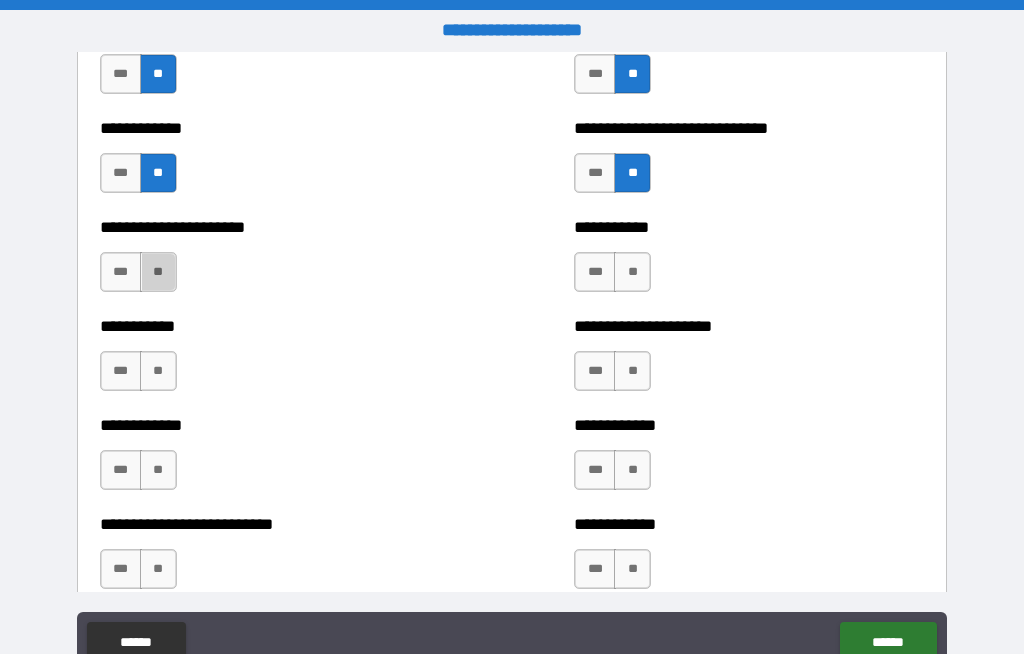 click on "**" at bounding box center [158, 272] 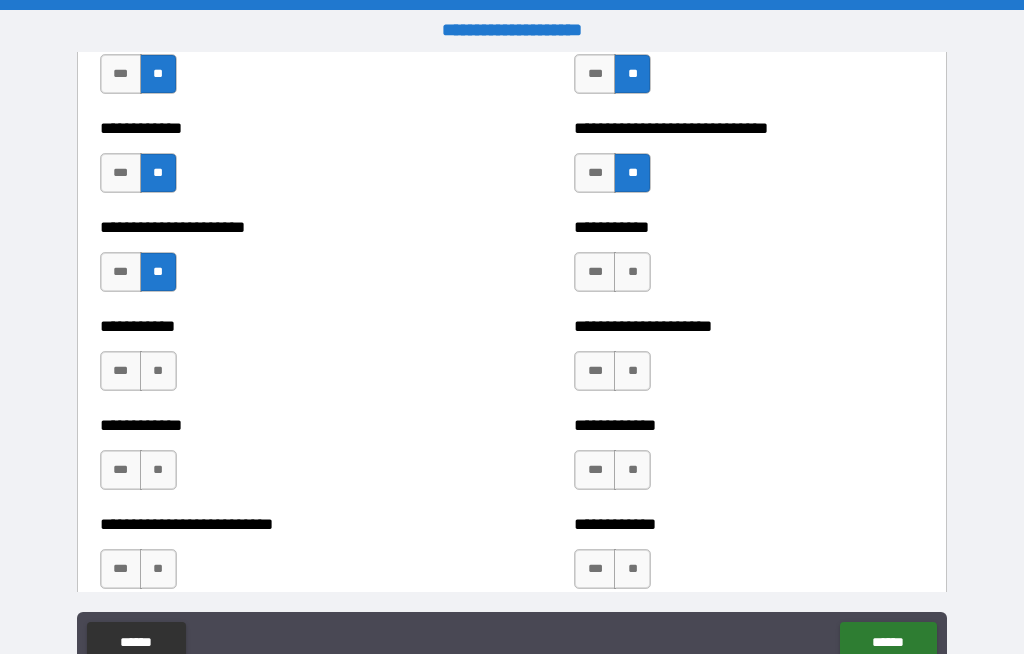 click on "**" at bounding box center [632, 272] 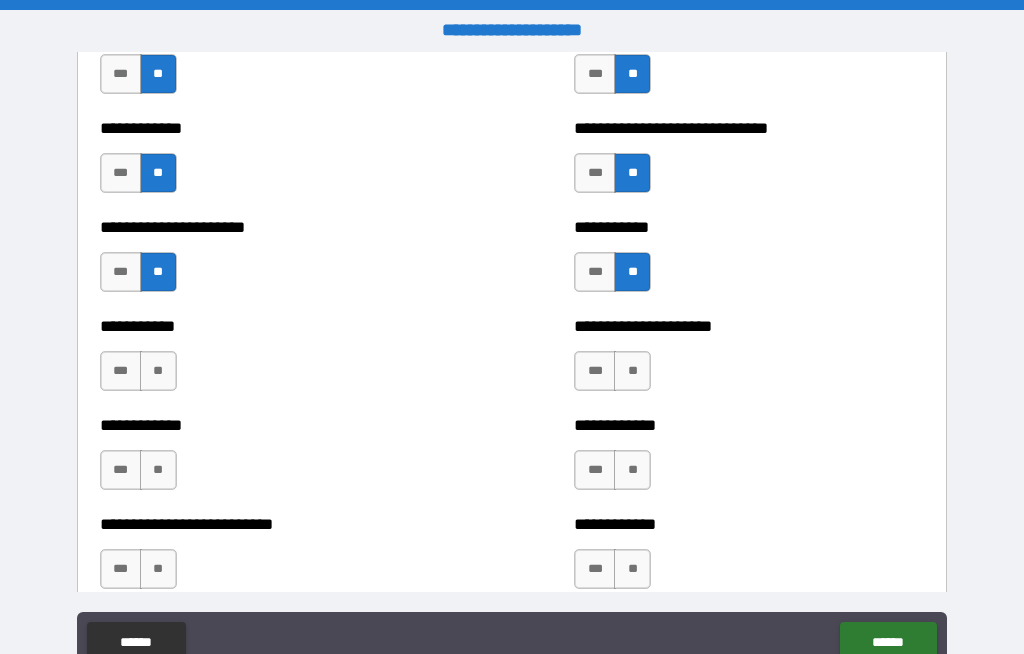 click on "**" at bounding box center [158, 371] 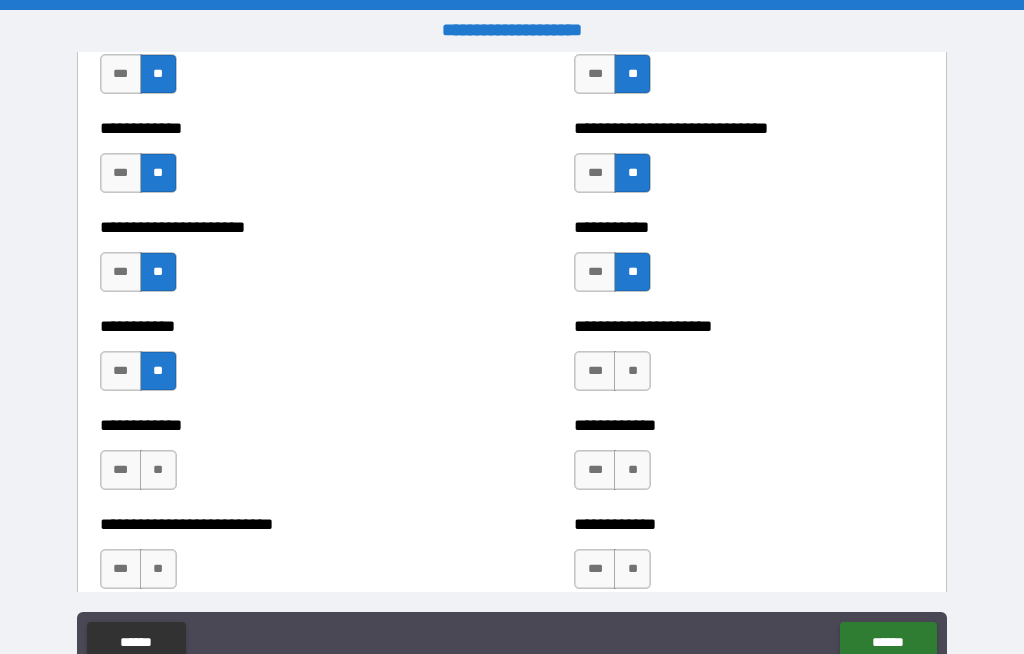 click on "**" at bounding box center [632, 371] 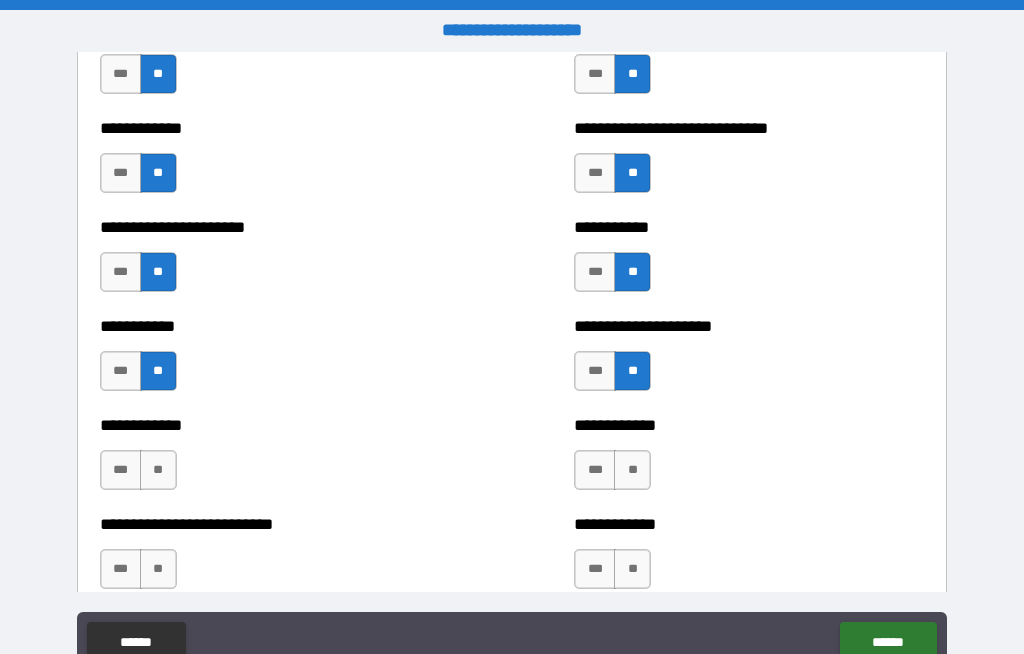 click on "**" at bounding box center (158, 470) 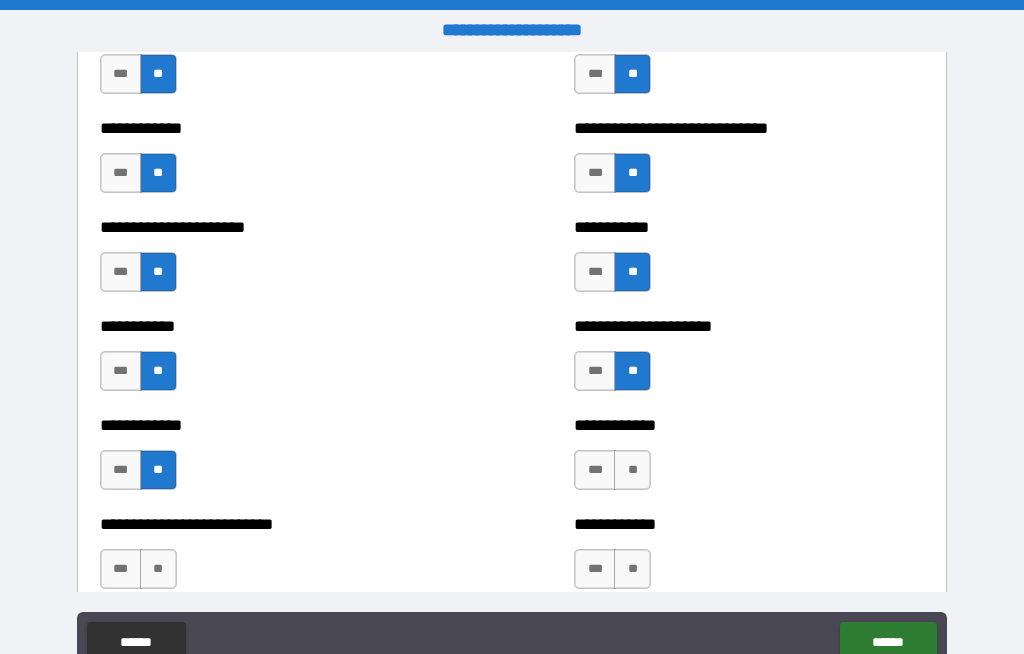 click on "**" at bounding box center [632, 470] 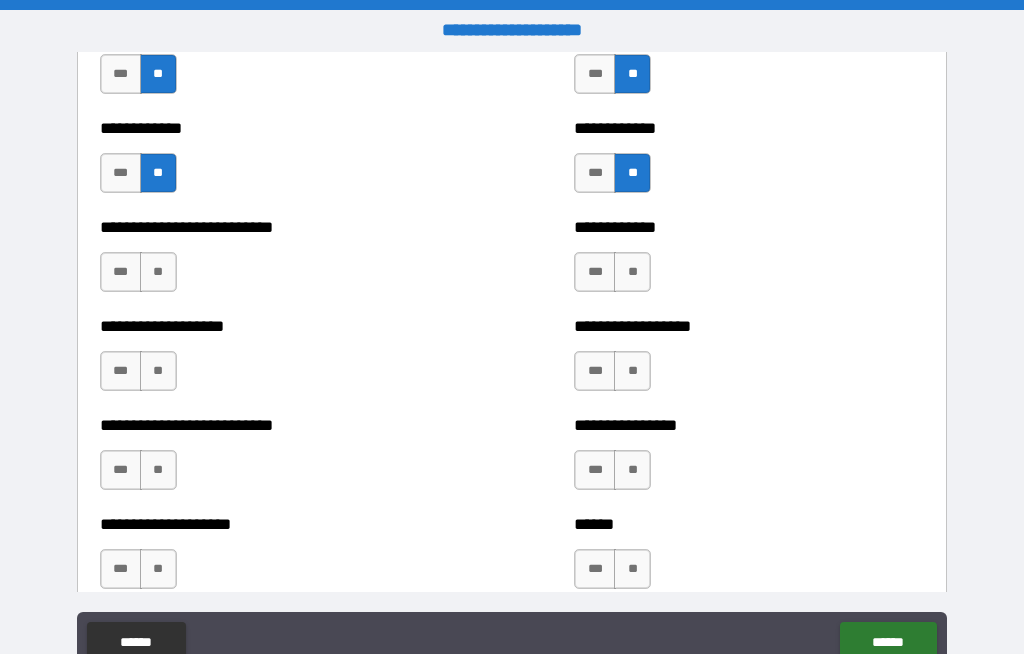 scroll, scrollTop: 5801, scrollLeft: 0, axis: vertical 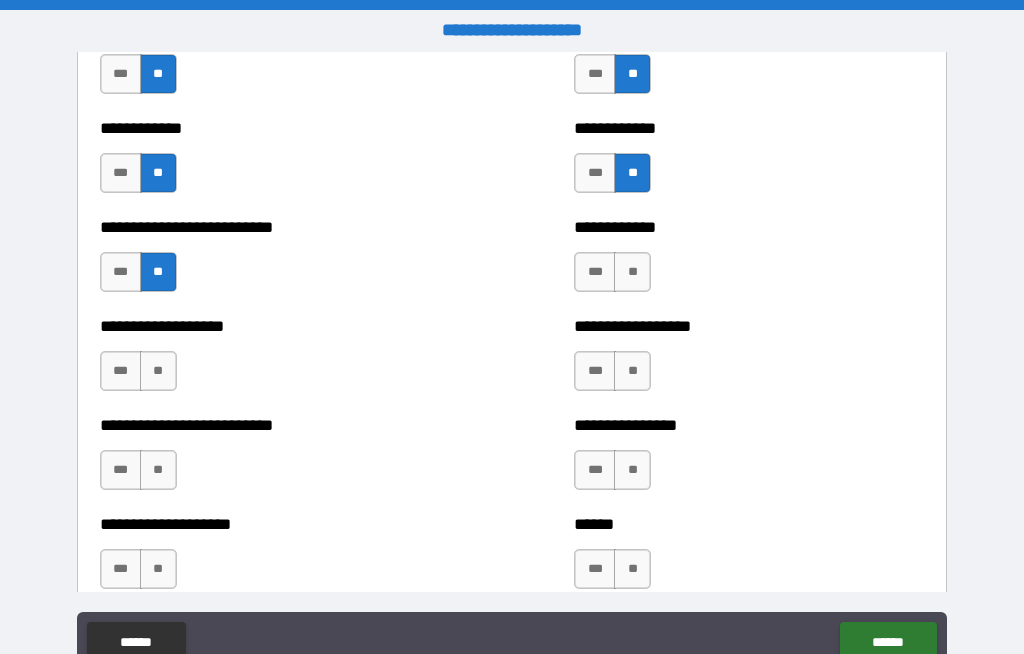 click on "**" at bounding box center [632, 272] 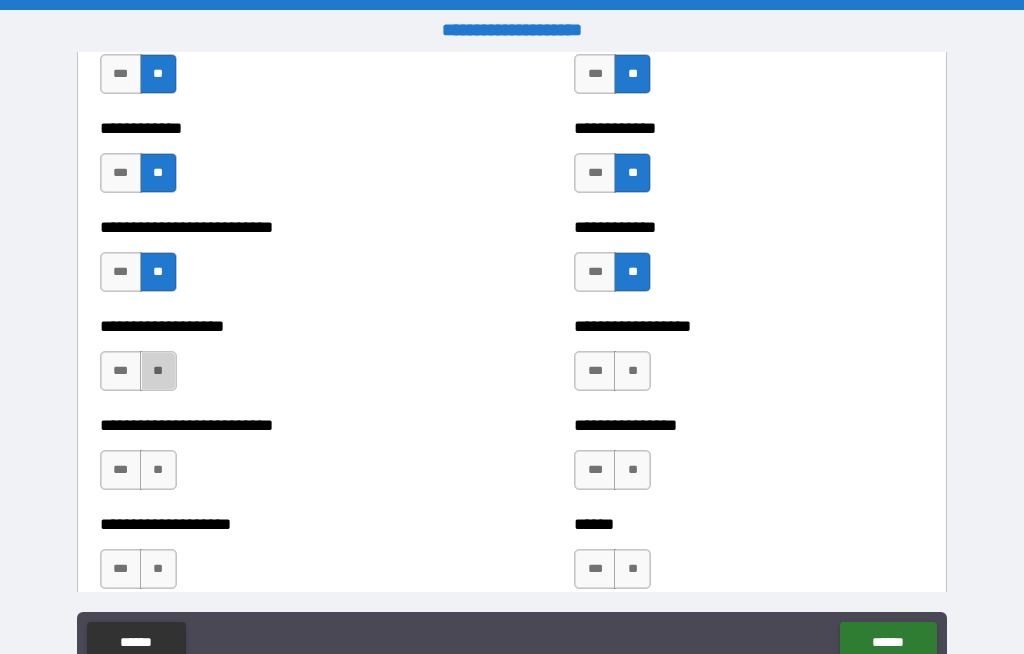click on "**" at bounding box center [158, 371] 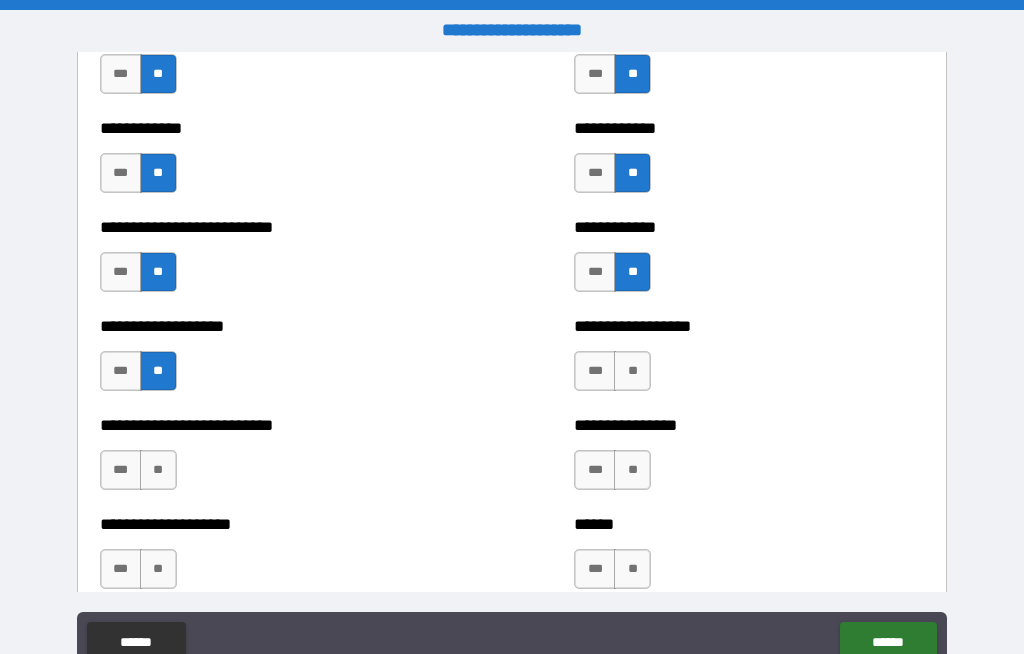 click on "**" at bounding box center (632, 371) 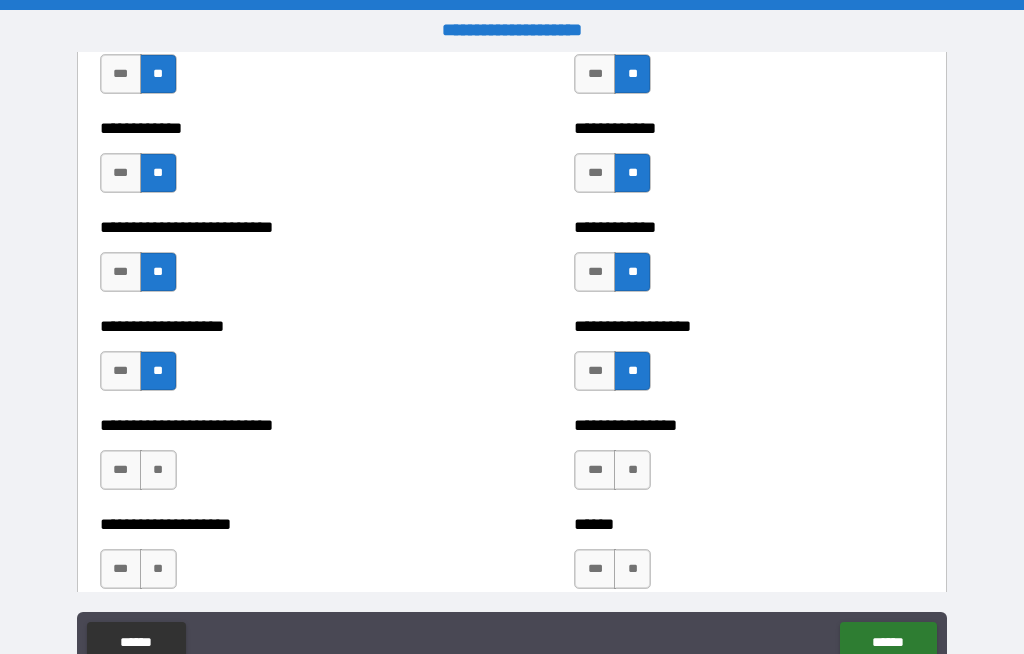 click on "**" at bounding box center (158, 470) 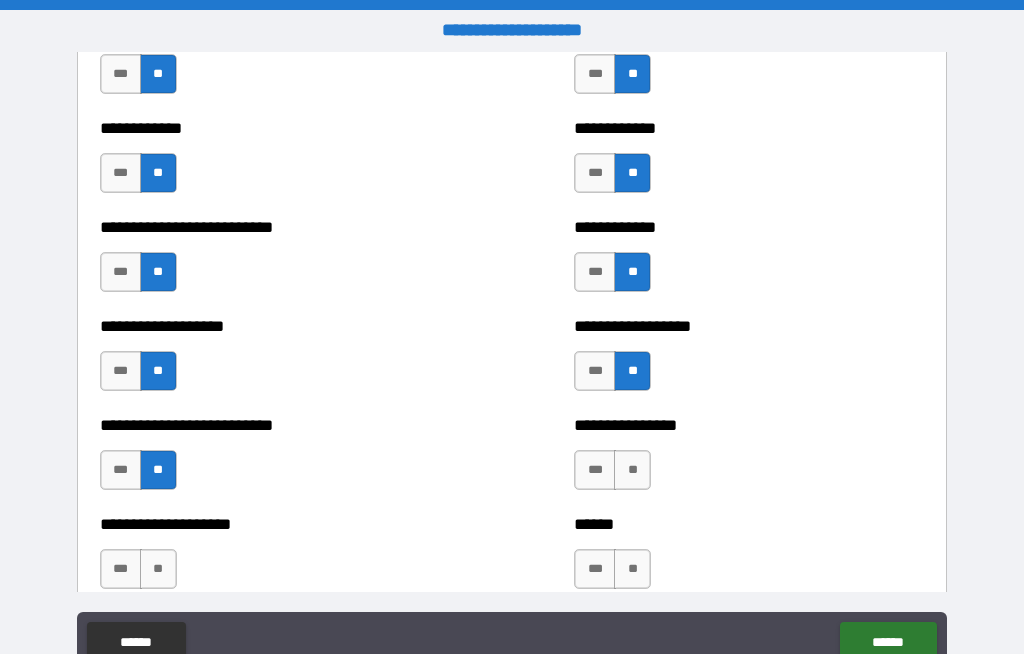 click on "**" at bounding box center [632, 470] 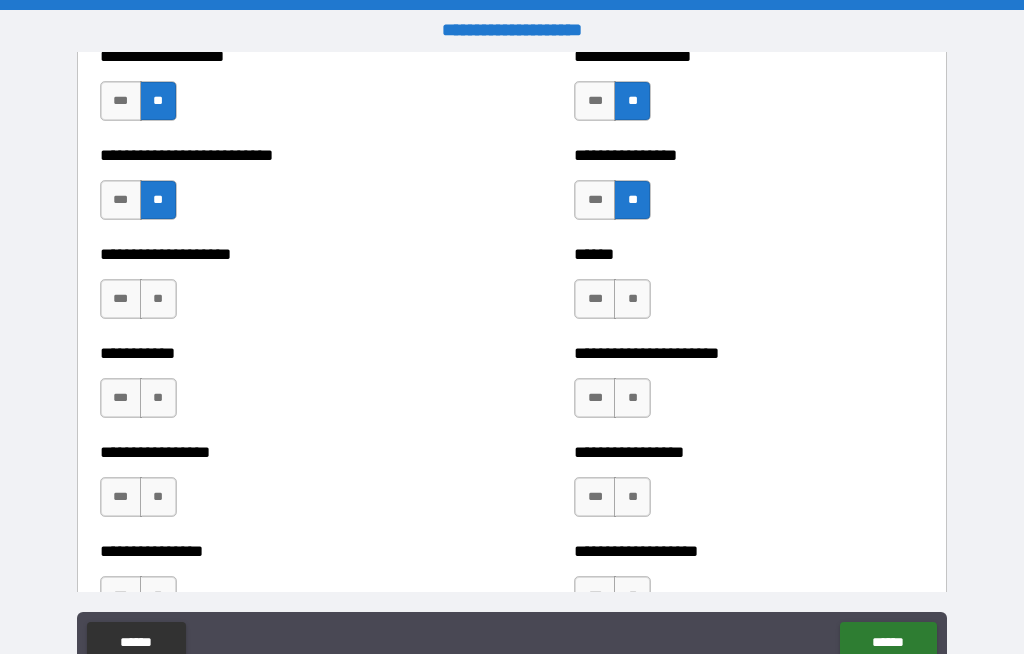 scroll, scrollTop: 6073, scrollLeft: 0, axis: vertical 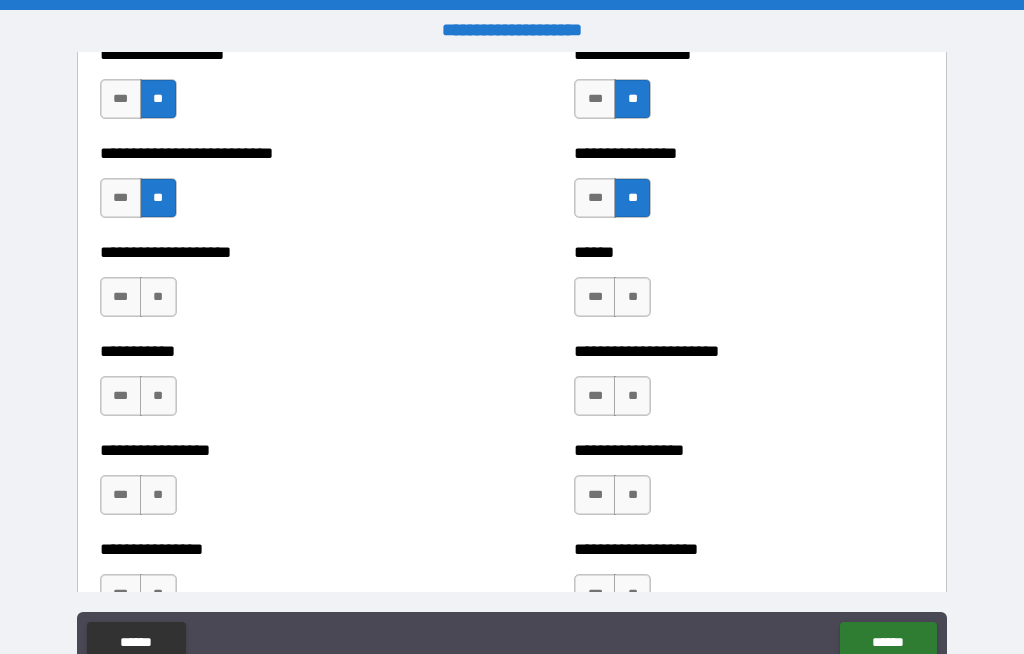 click on "**" at bounding box center [158, 297] 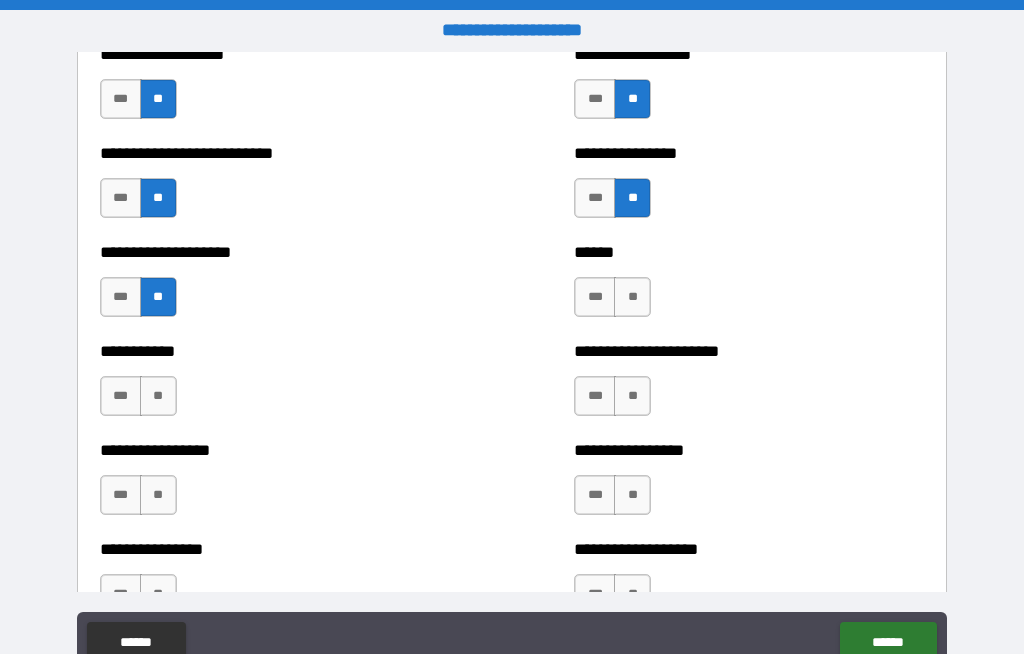 click on "**" at bounding box center [632, 297] 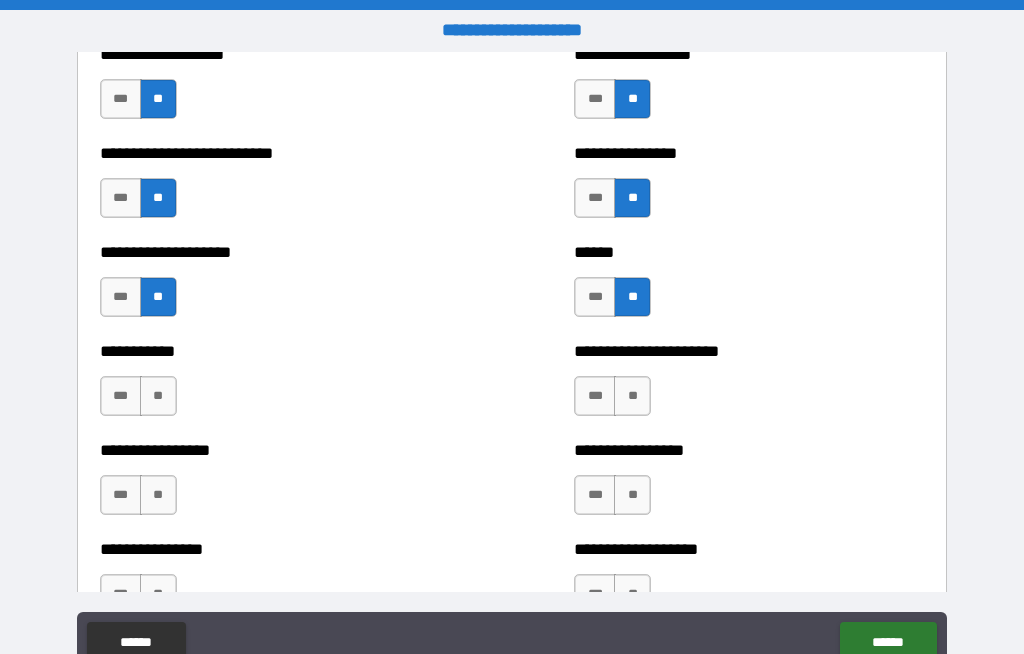click on "**" at bounding box center [158, 396] 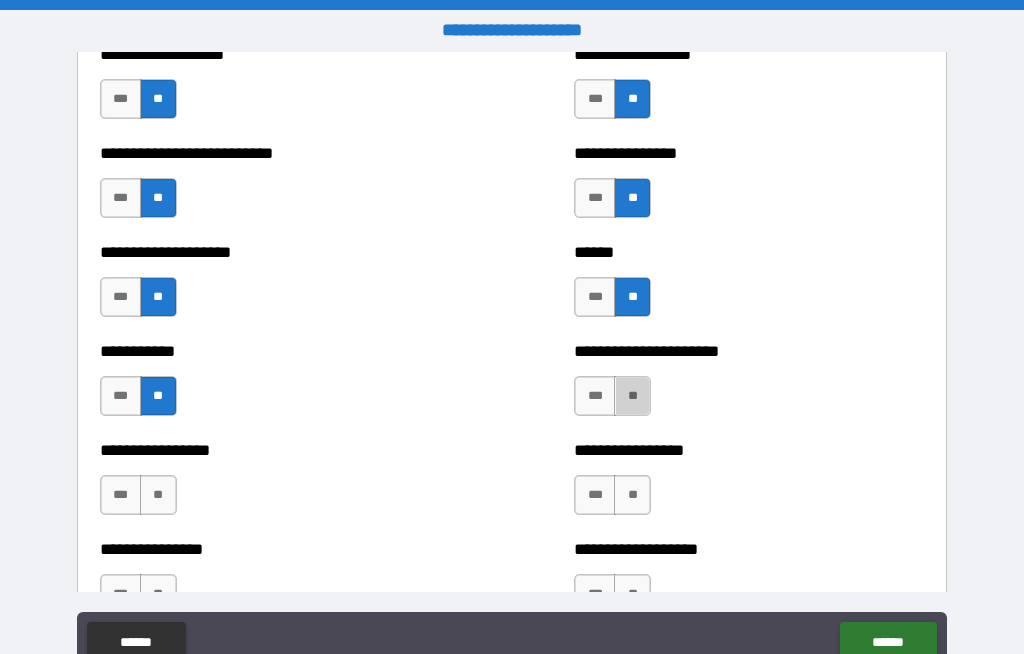 click on "**" at bounding box center [632, 396] 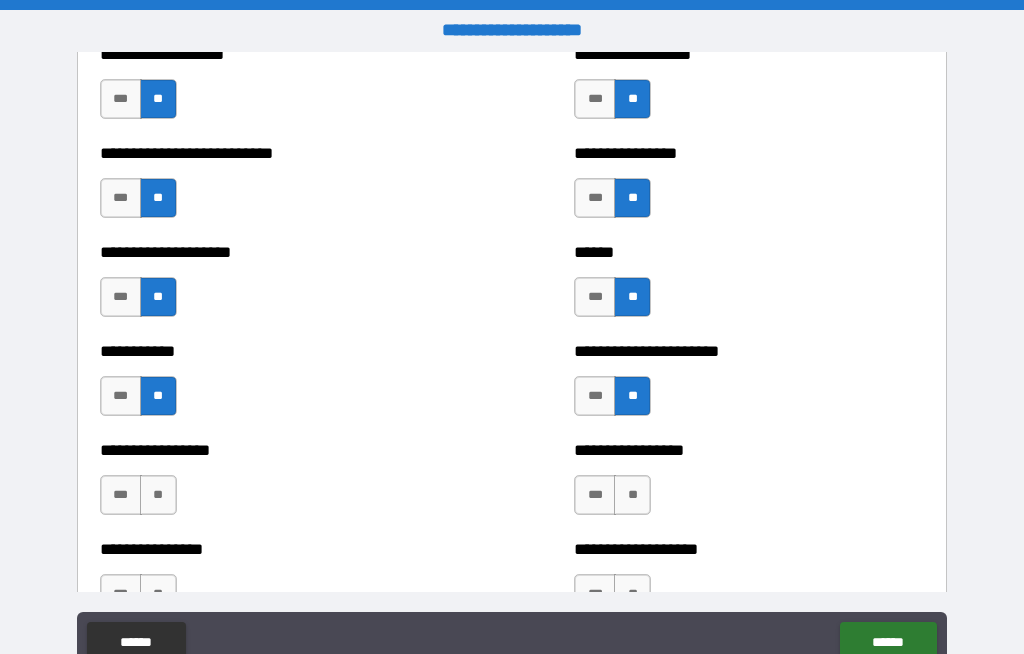 click on "**" at bounding box center [158, 495] 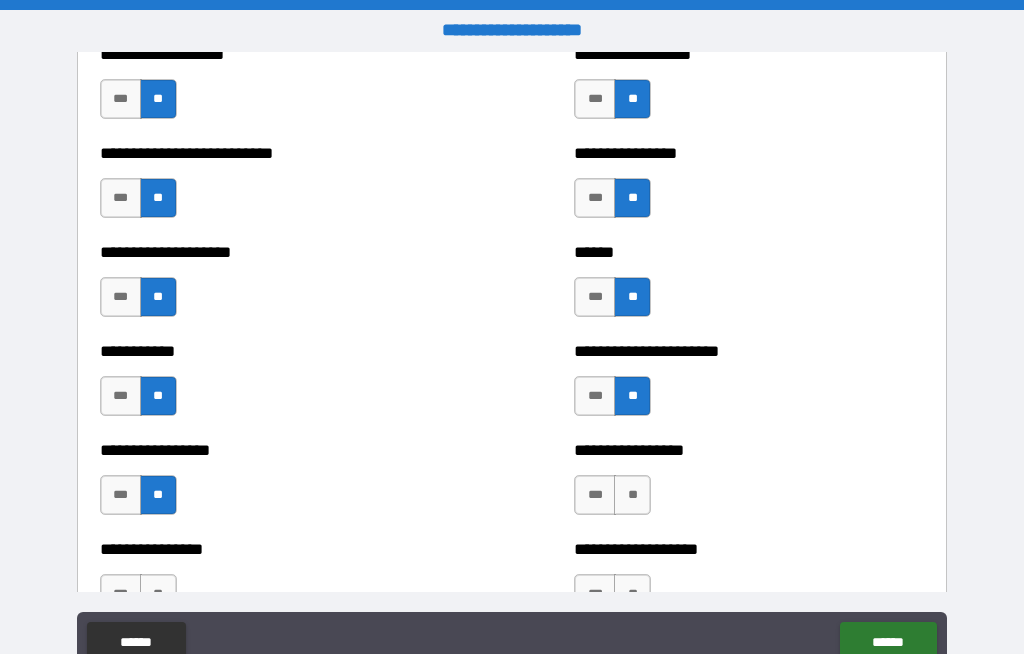 click on "**" at bounding box center [632, 495] 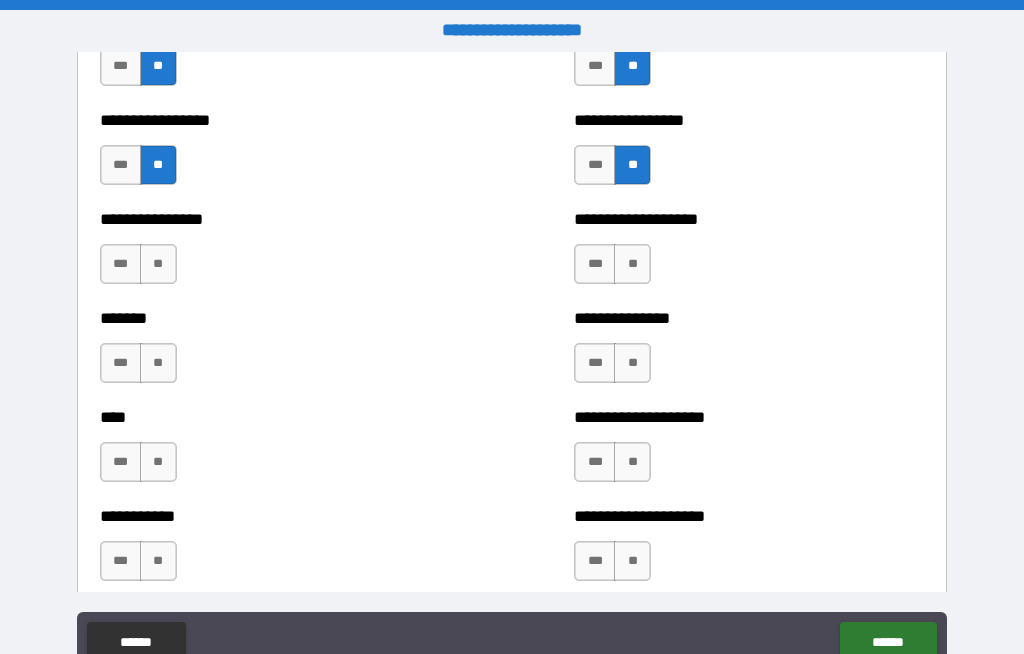 scroll, scrollTop: 6412, scrollLeft: 0, axis: vertical 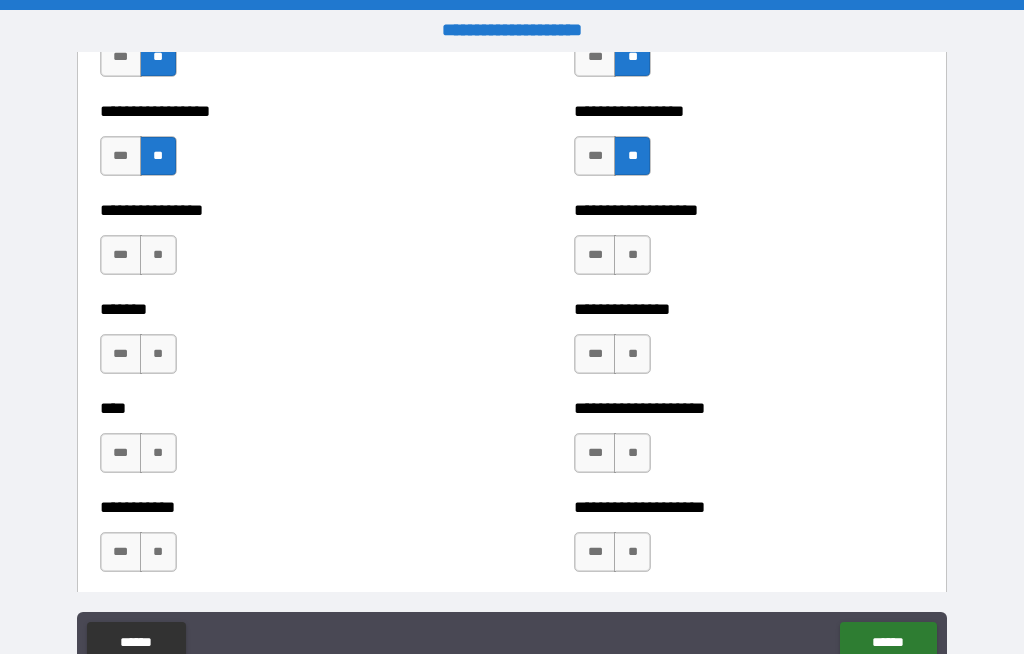 click on "**" at bounding box center (158, 255) 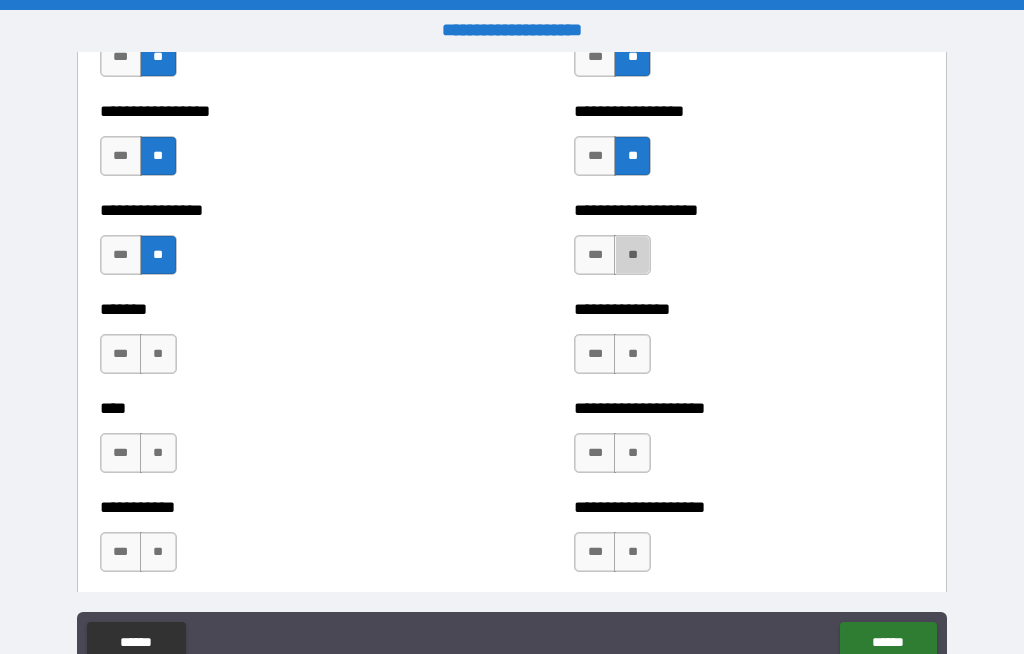 click on "**" at bounding box center [632, 255] 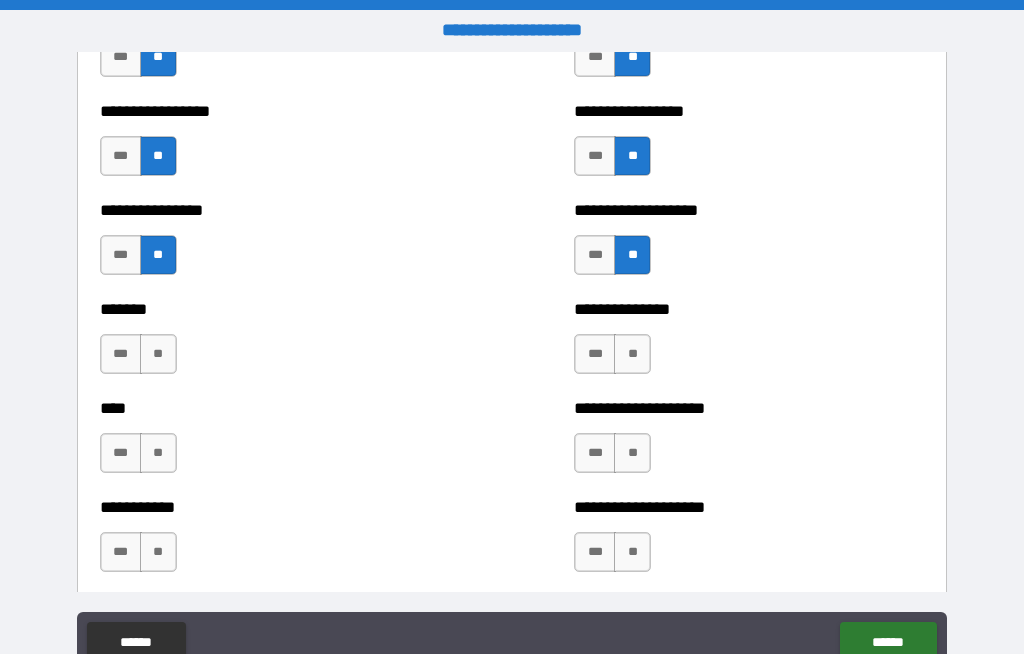 click on "**" at bounding box center [158, 354] 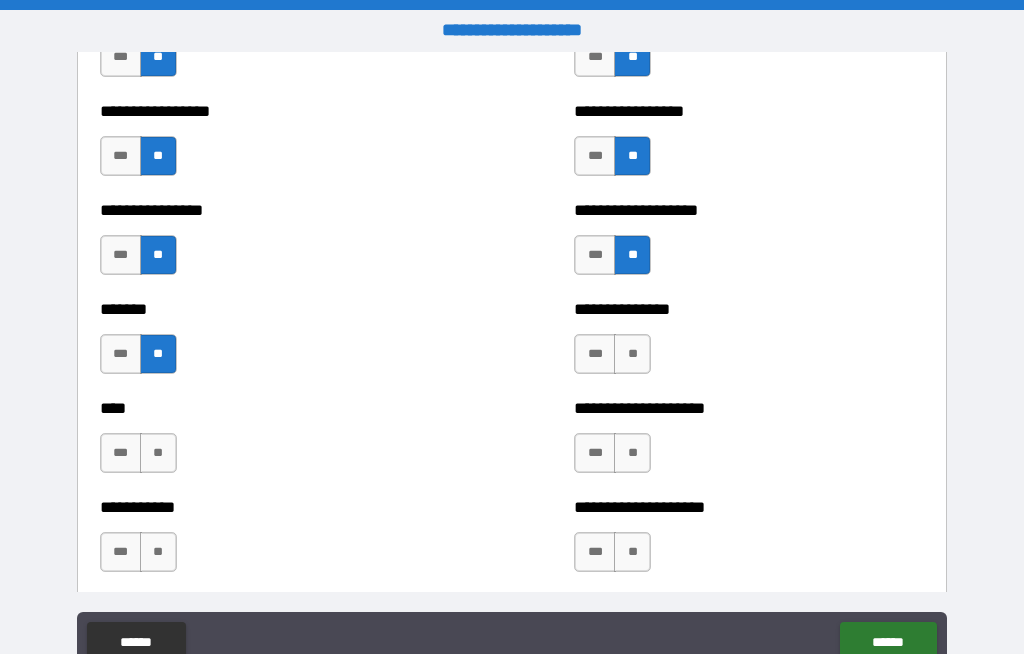 click on "**" at bounding box center (632, 354) 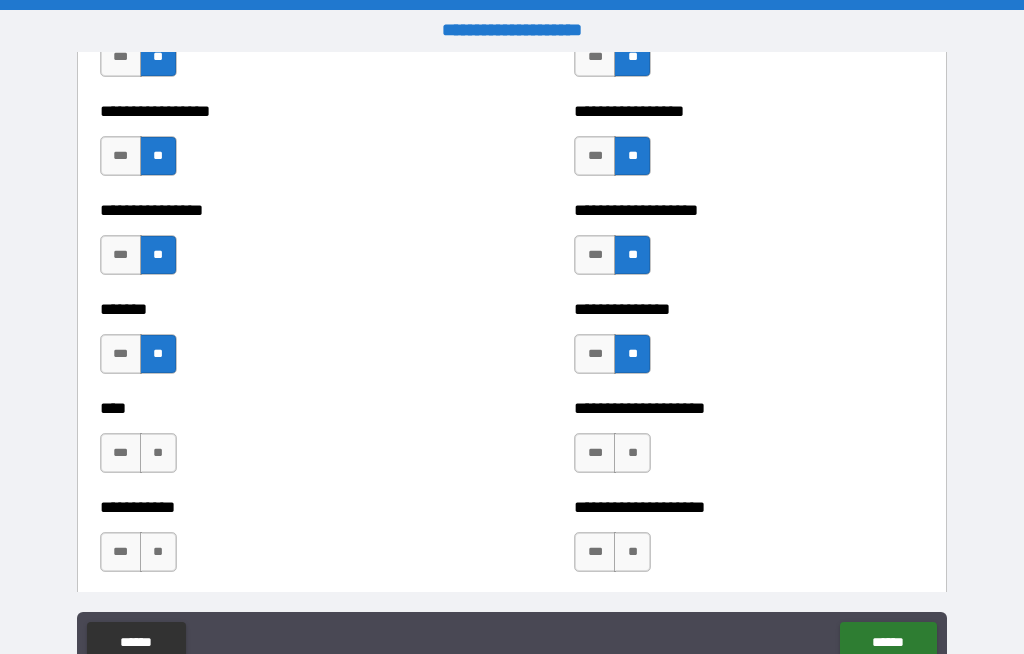 click on "**" at bounding box center [158, 453] 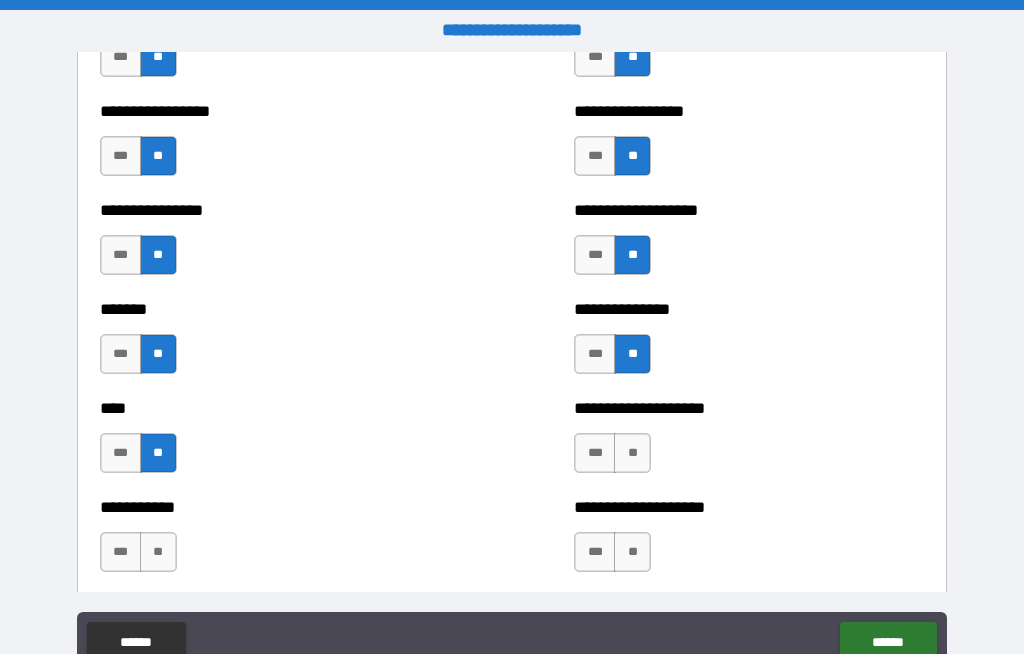 click on "**" at bounding box center [632, 453] 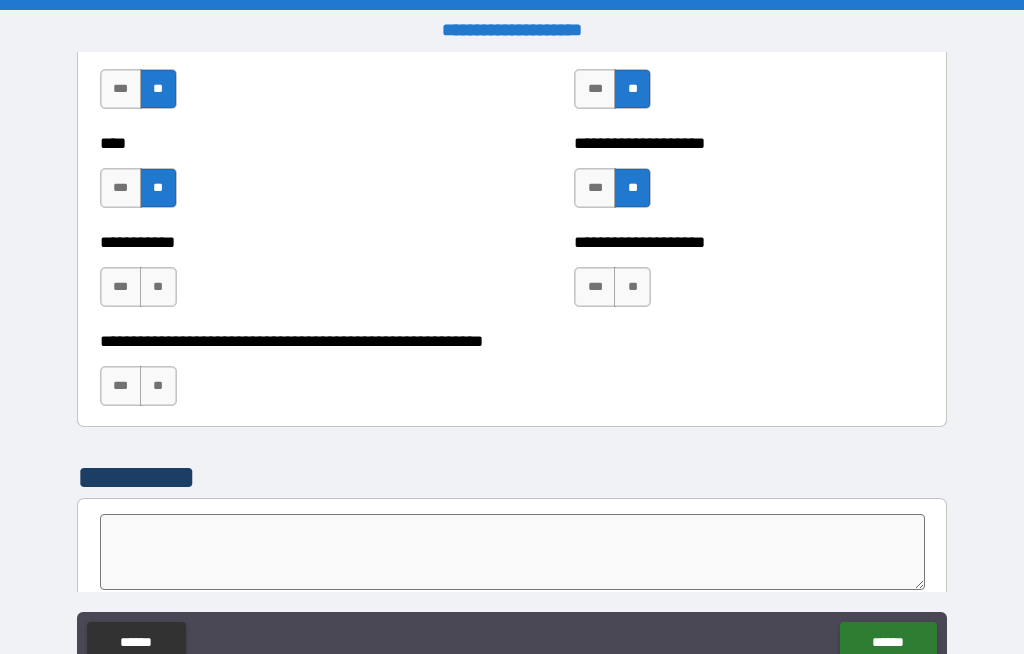 scroll, scrollTop: 6680, scrollLeft: 0, axis: vertical 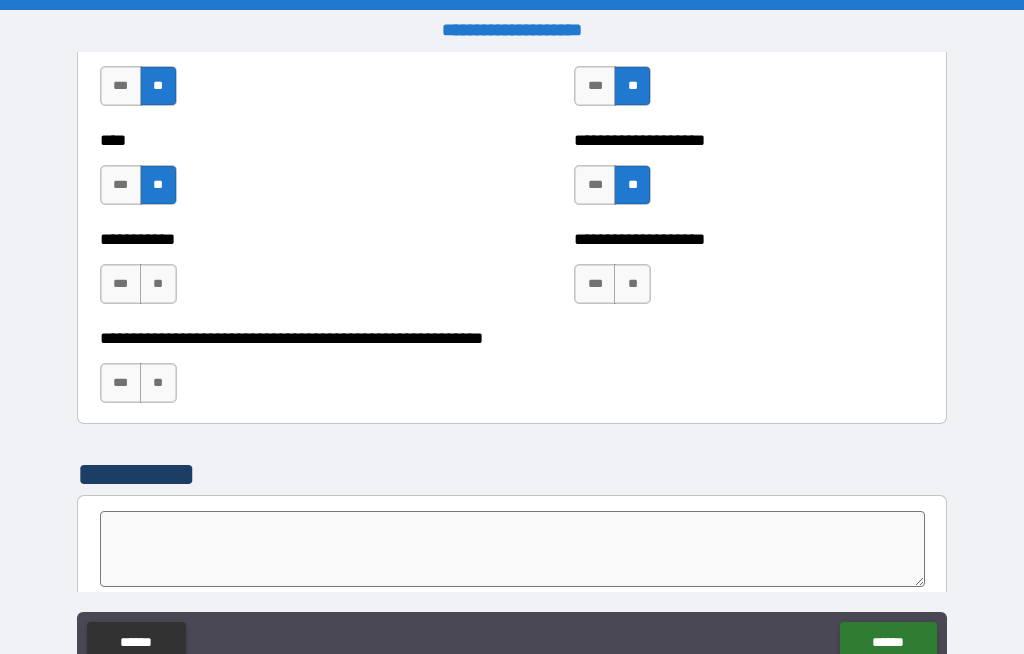 click on "**" at bounding box center (158, 284) 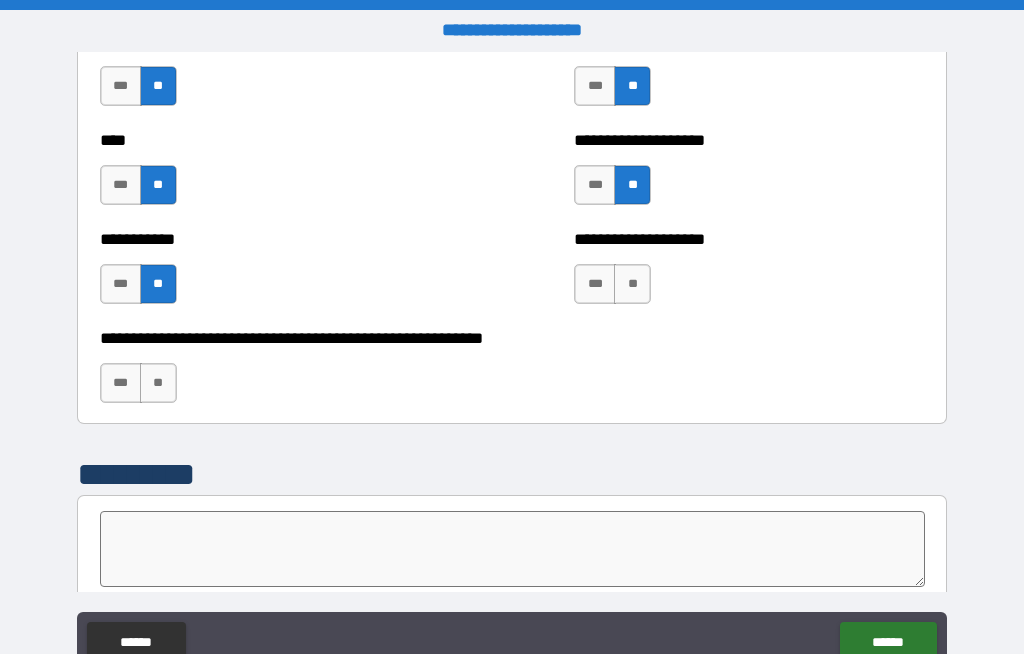 click on "**" at bounding box center (632, 284) 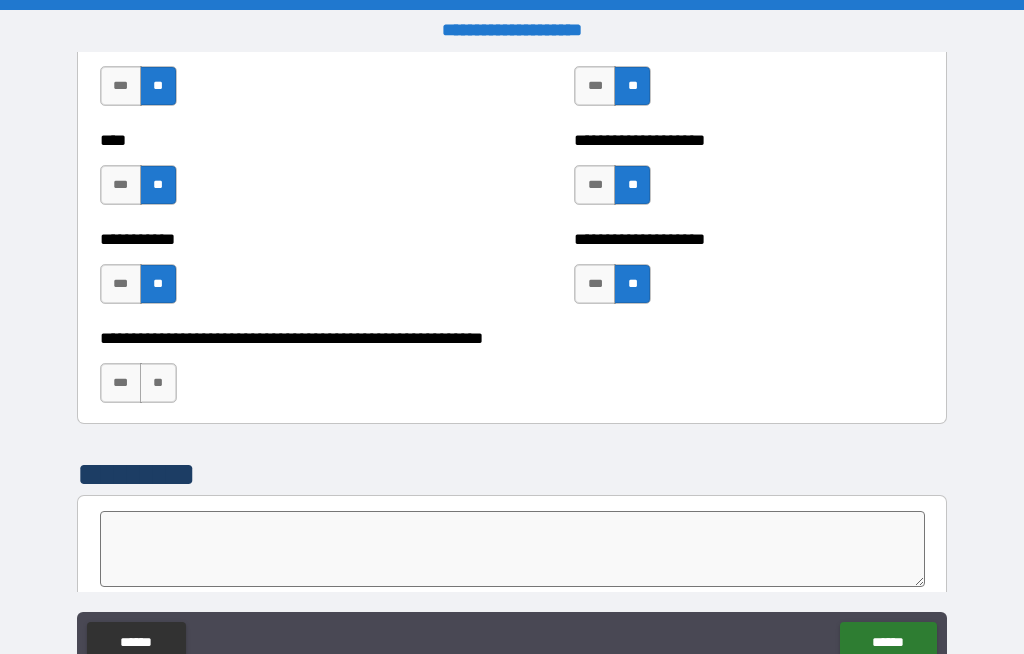 click on "**" at bounding box center (158, 383) 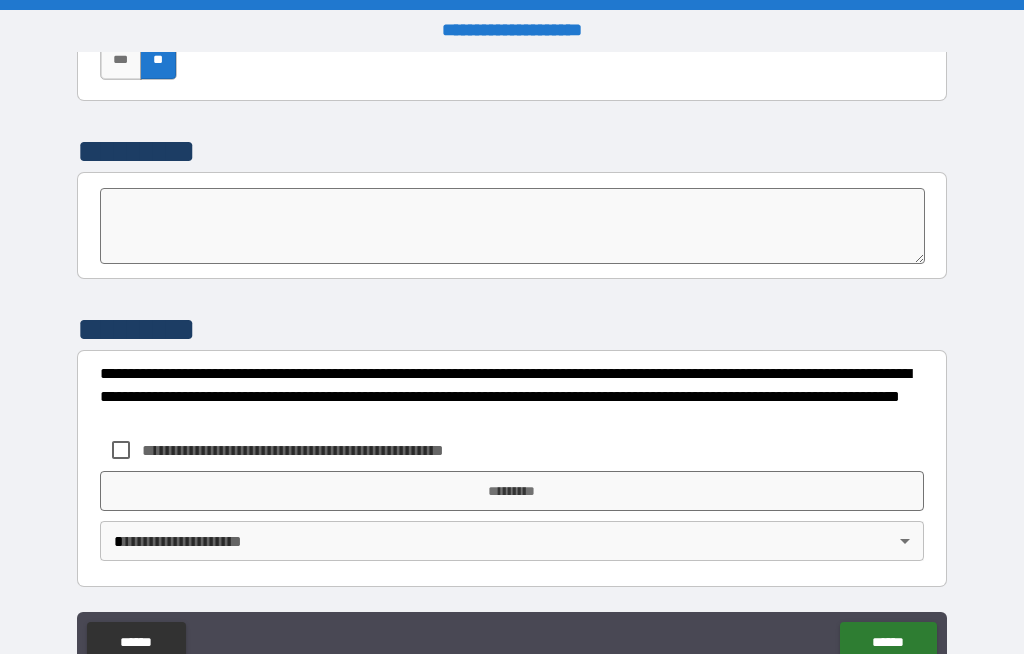 scroll, scrollTop: 7003, scrollLeft: 0, axis: vertical 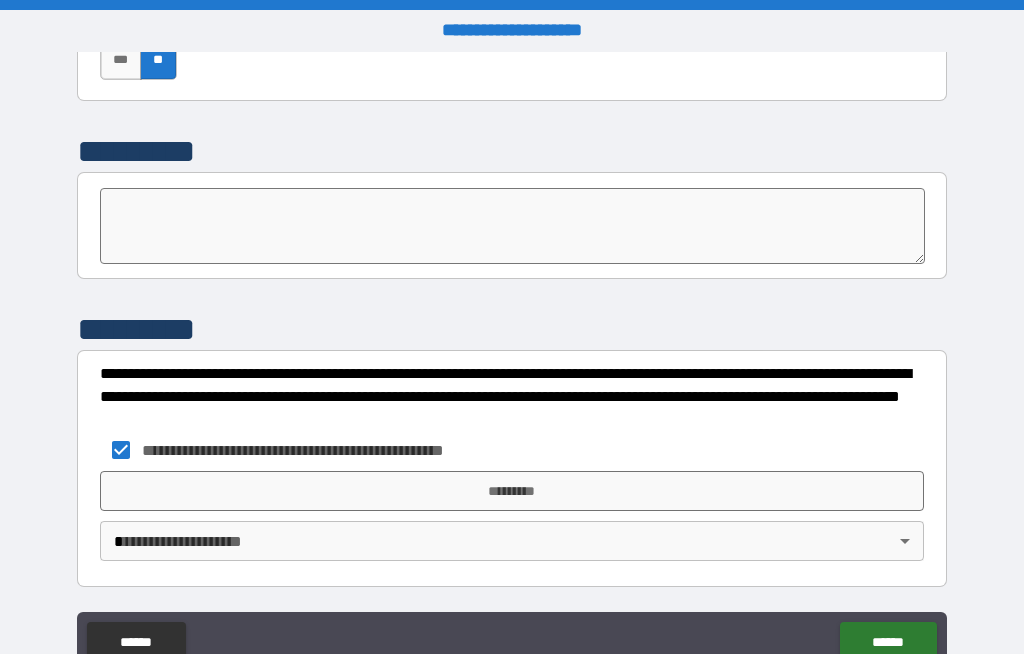 click on "*********" at bounding box center [512, 491] 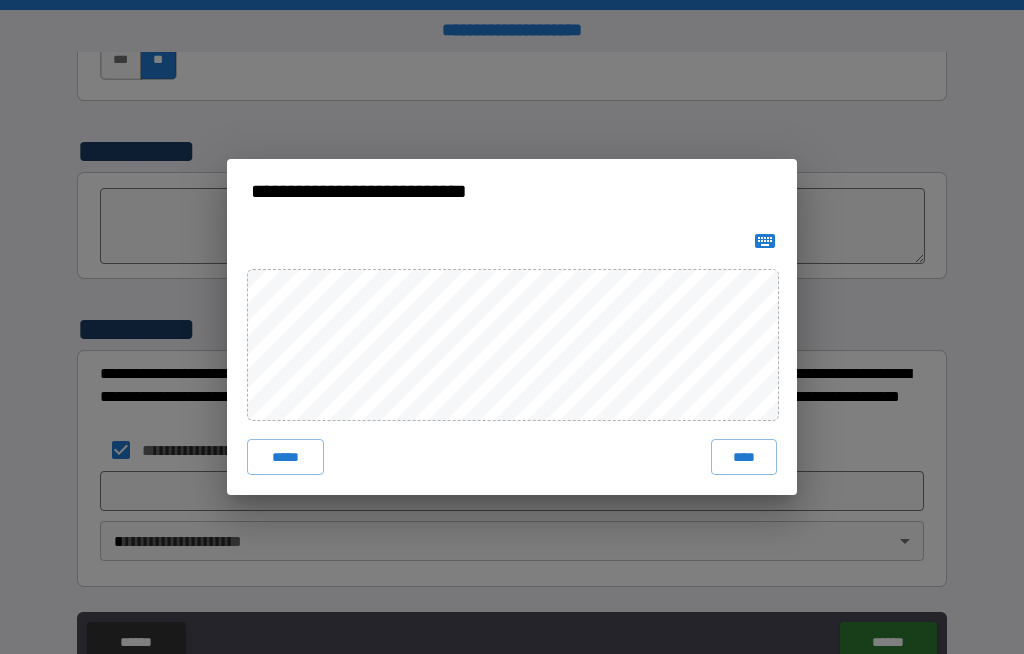 click on "****" at bounding box center (744, 457) 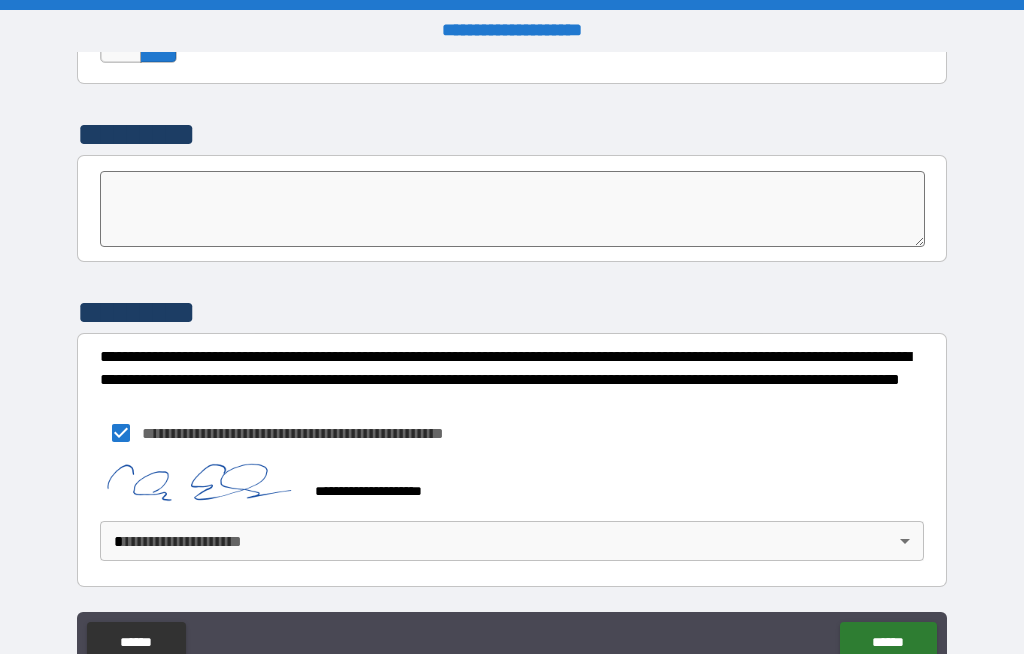 scroll, scrollTop: 7020, scrollLeft: 0, axis: vertical 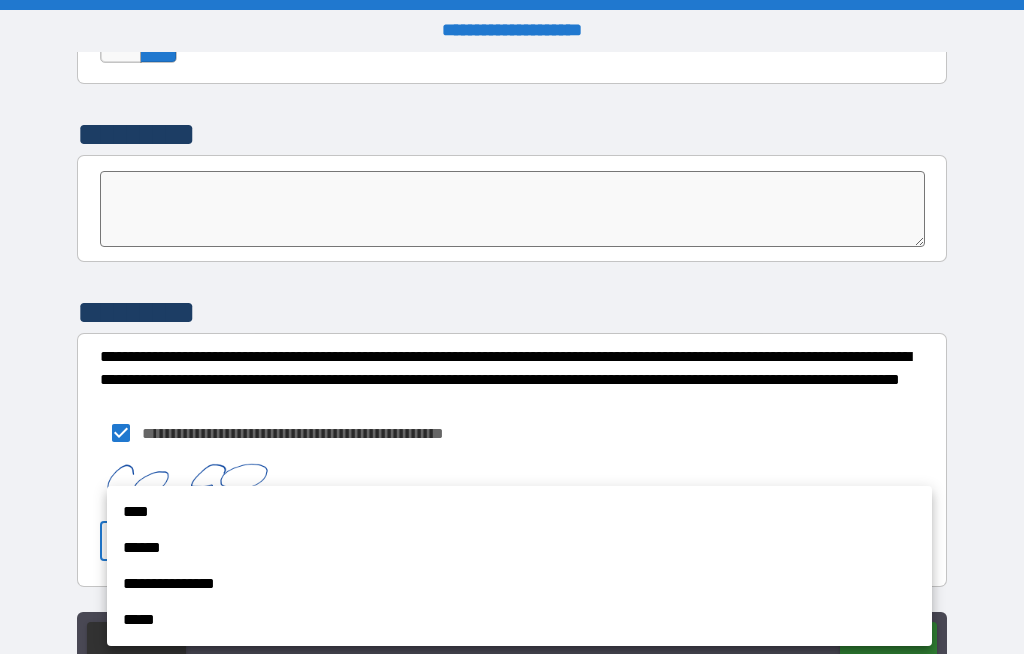 click on "****" at bounding box center (519, 512) 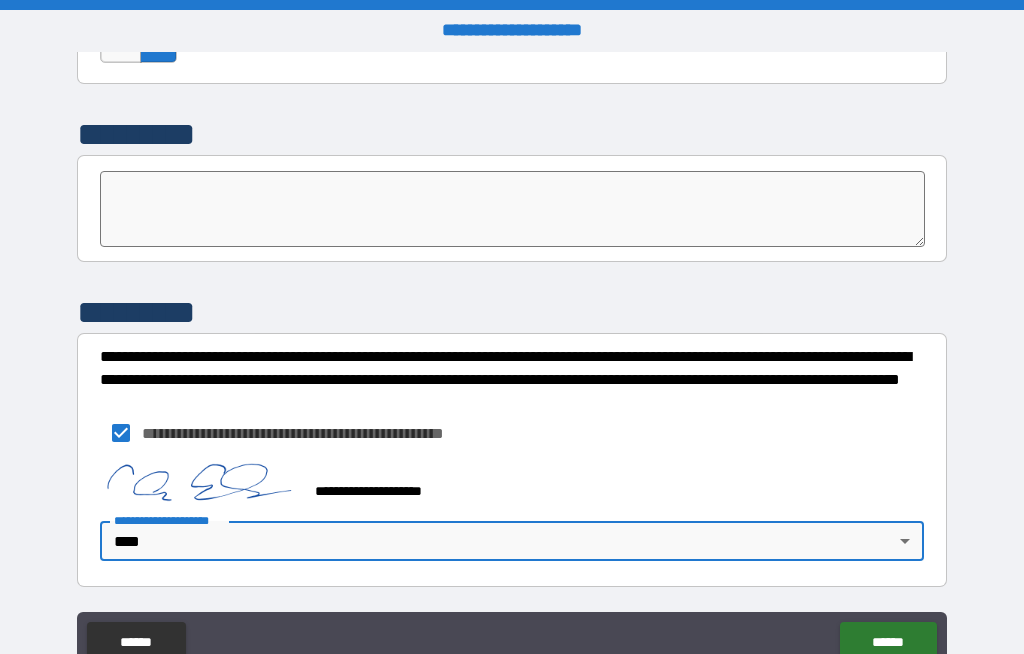 click on "******" at bounding box center (888, 642) 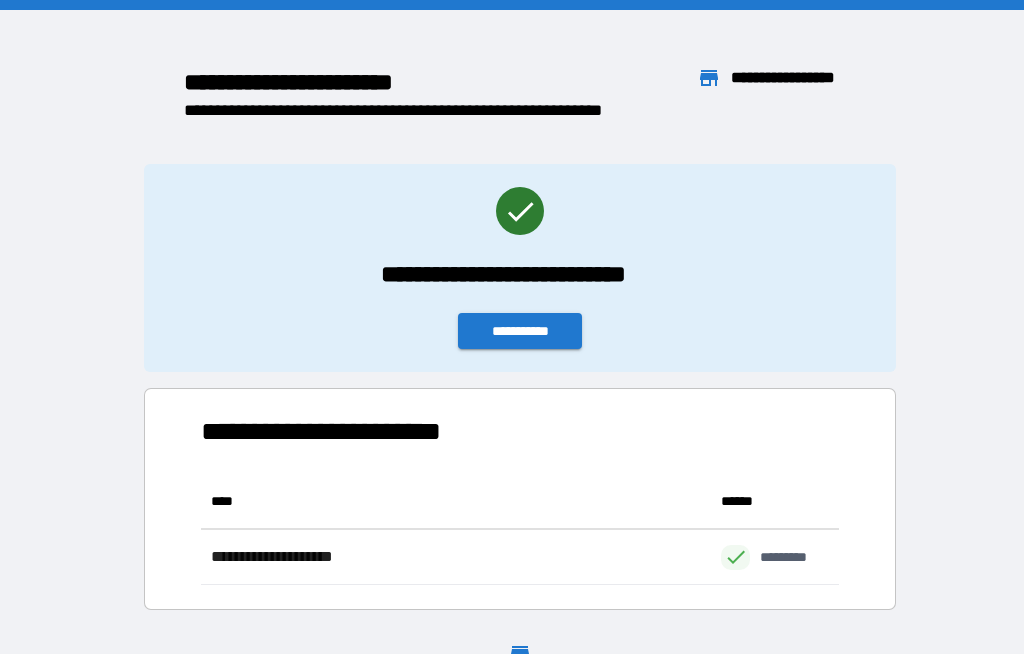 scroll, scrollTop: 111, scrollLeft: 638, axis: both 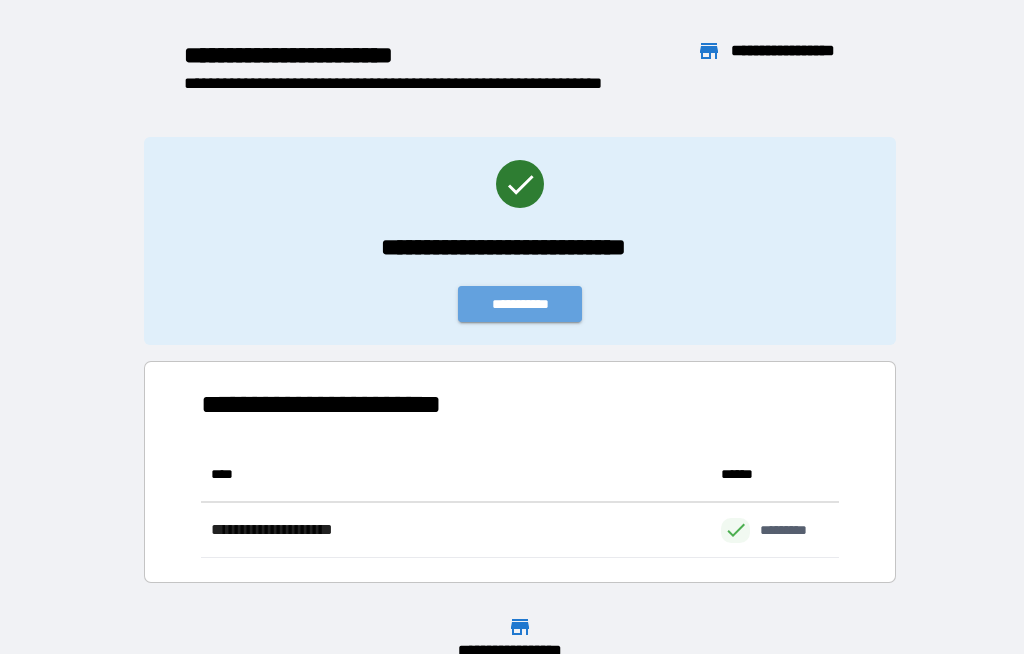click on "**********" at bounding box center (520, 304) 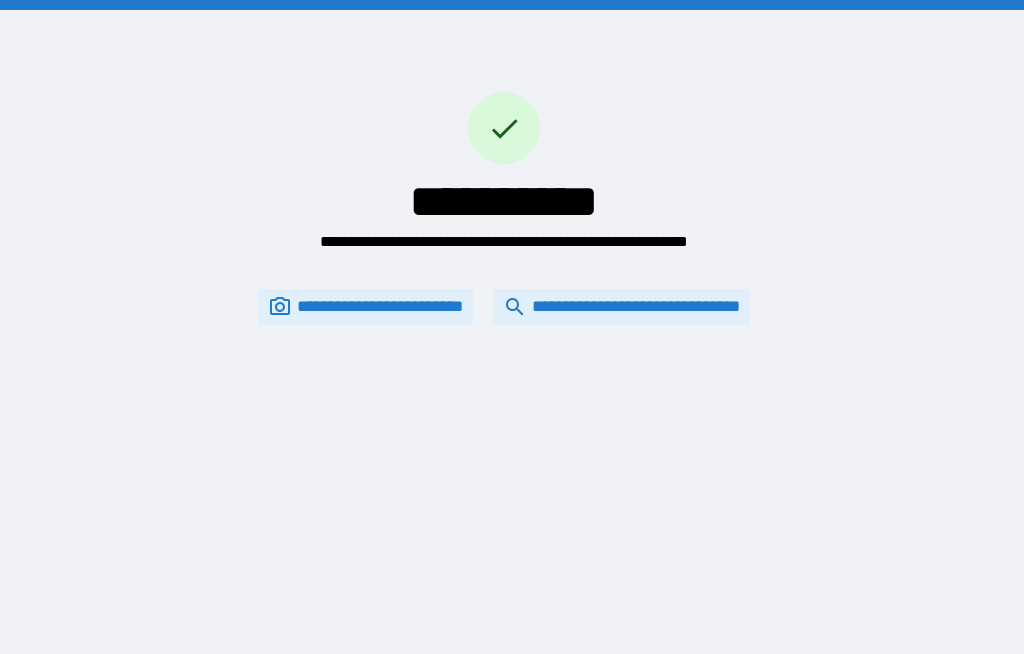 scroll, scrollTop: 0, scrollLeft: 0, axis: both 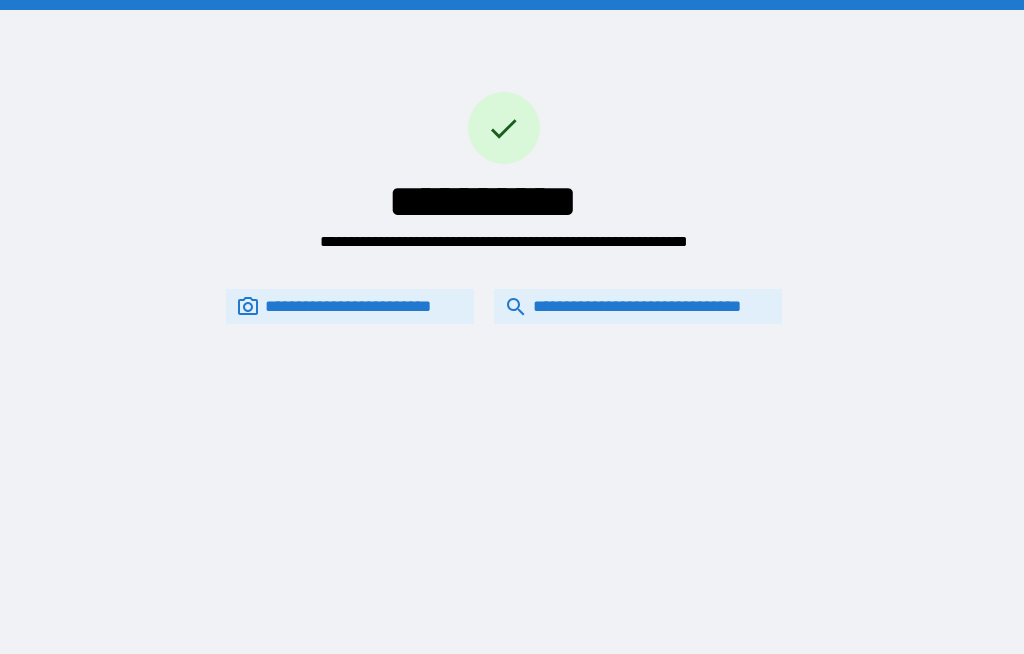 click on "**********" at bounding box center (638, 306) 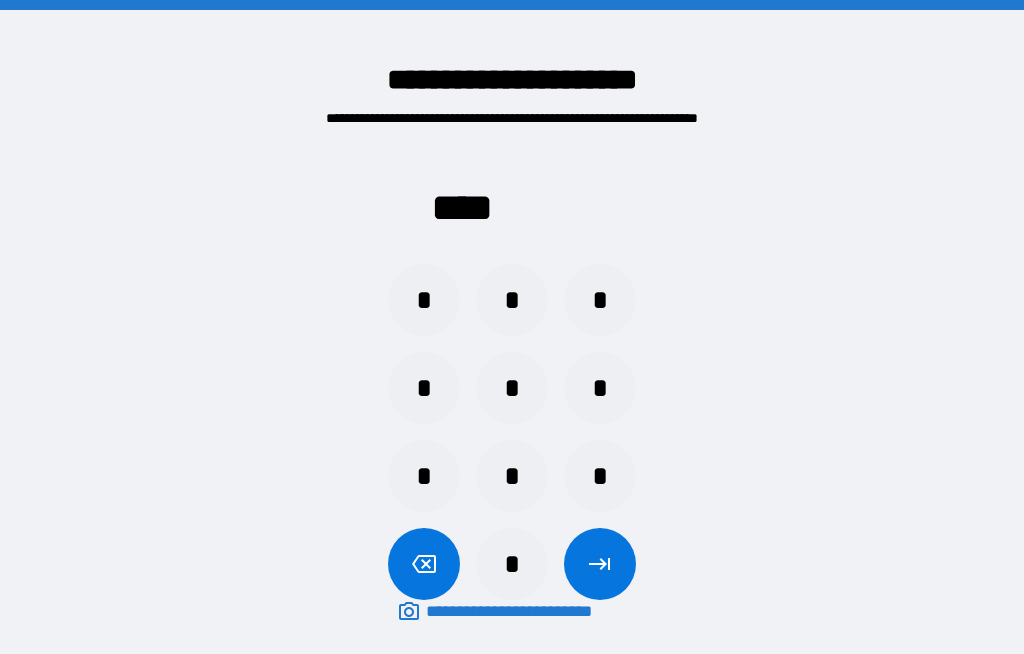 click on "*" at bounding box center [424, 388] 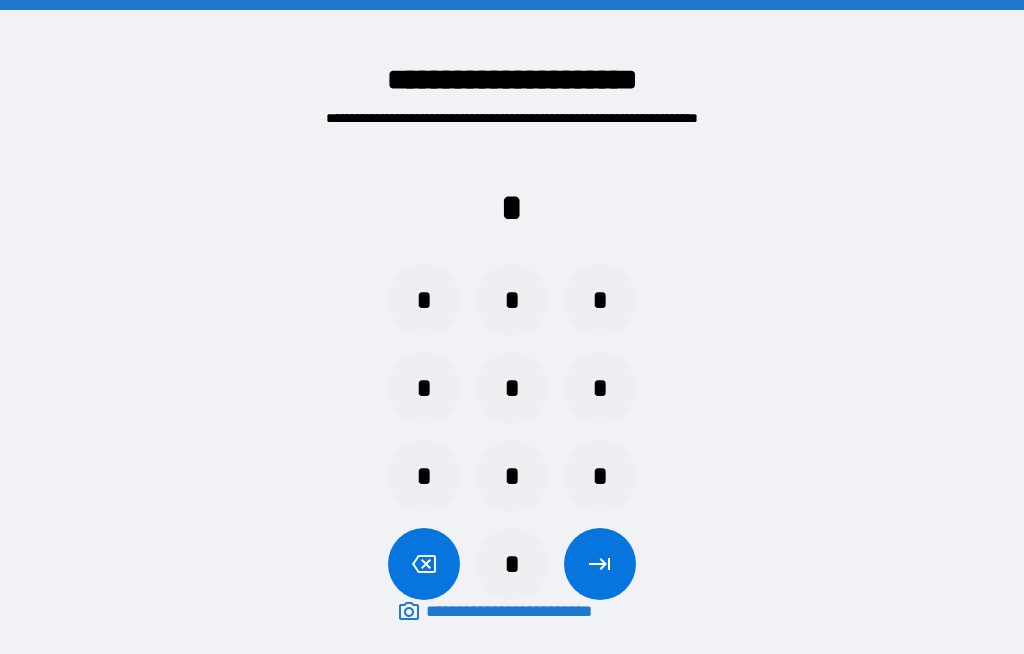 click on "*" at bounding box center (512, 388) 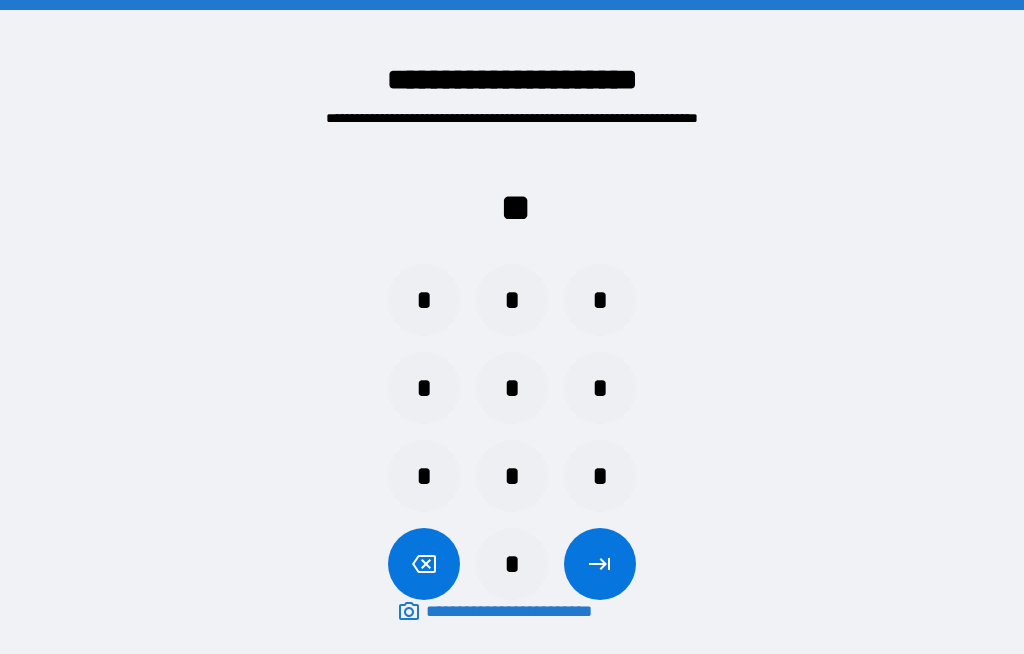 click on "*" at bounding box center (512, 300) 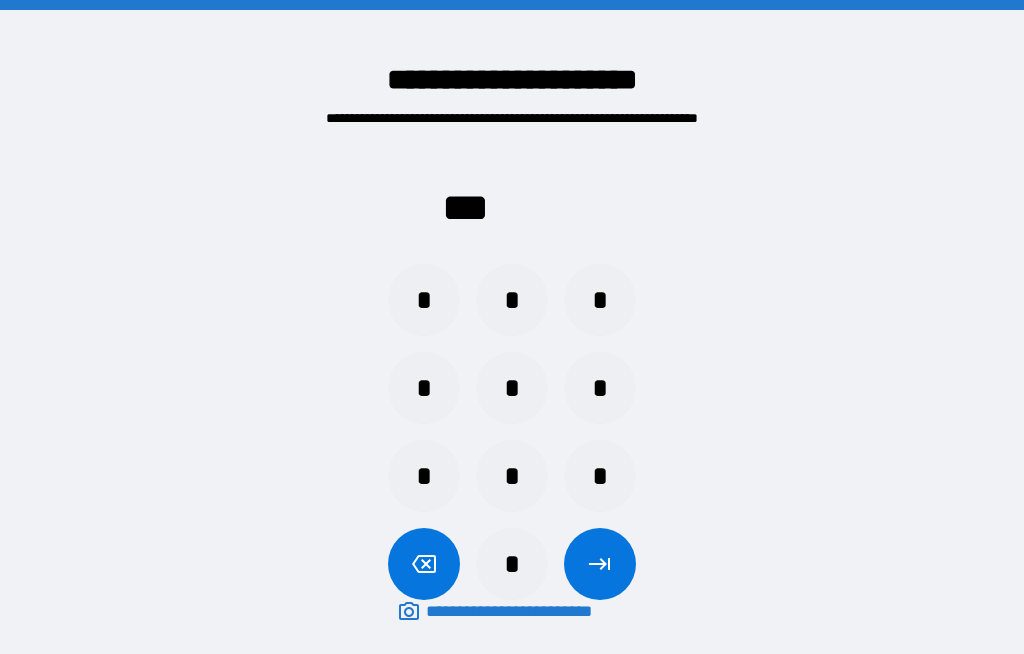 click on "*" at bounding box center [512, 476] 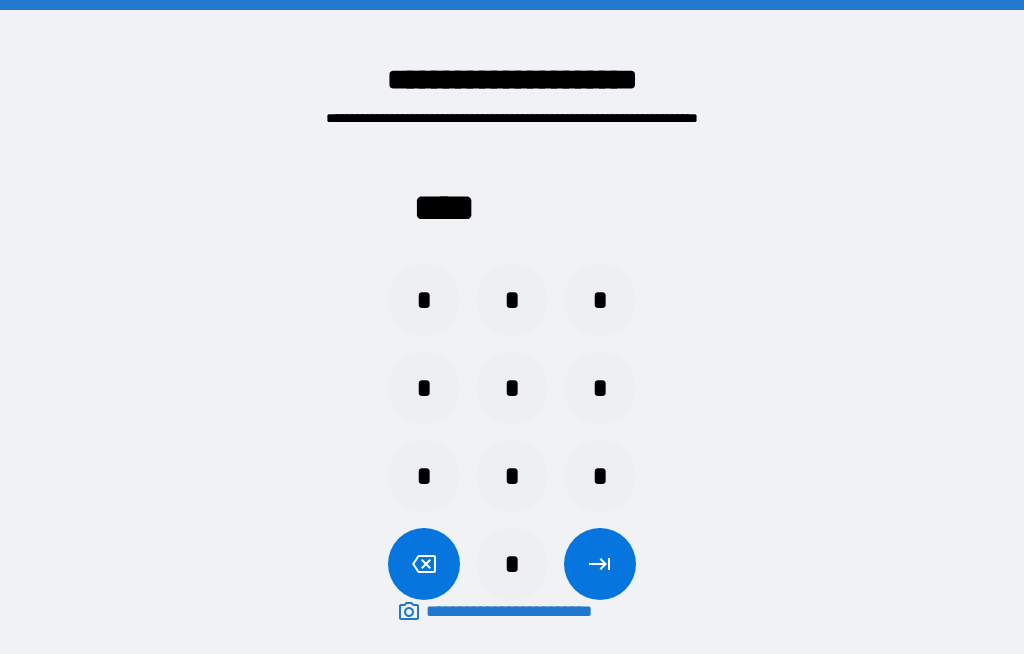 click at bounding box center [600, 564] 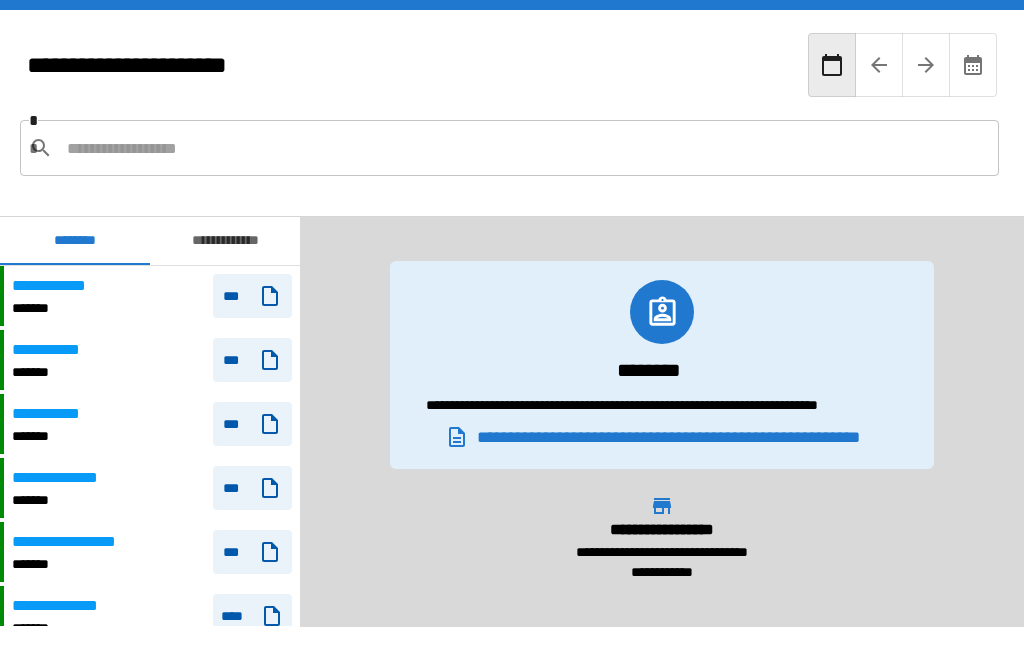 scroll, scrollTop: 2340, scrollLeft: 0, axis: vertical 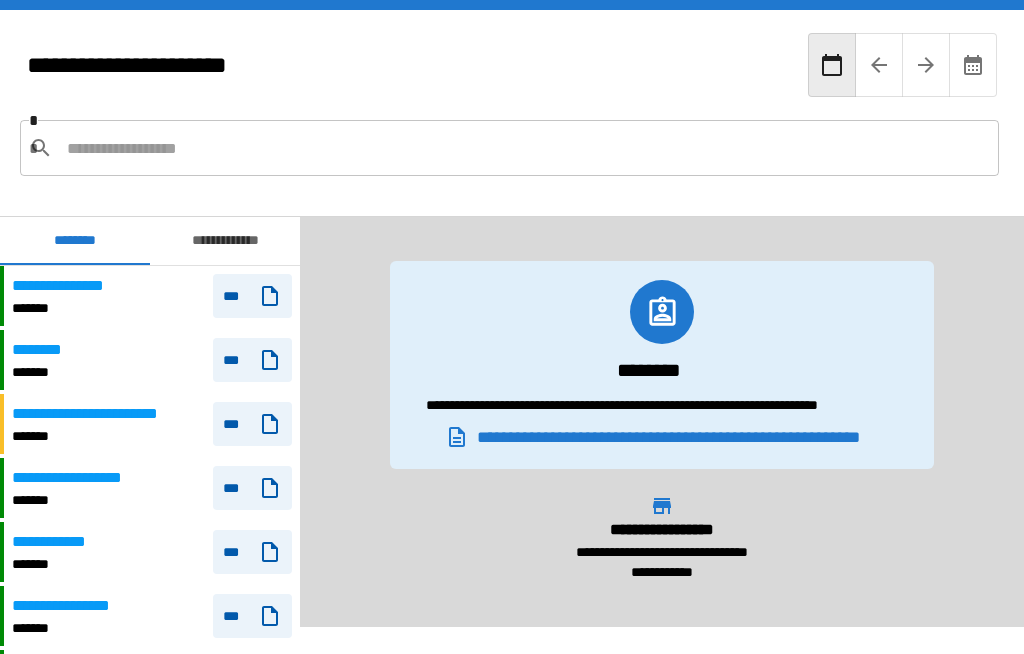 click at bounding box center [525, 148] 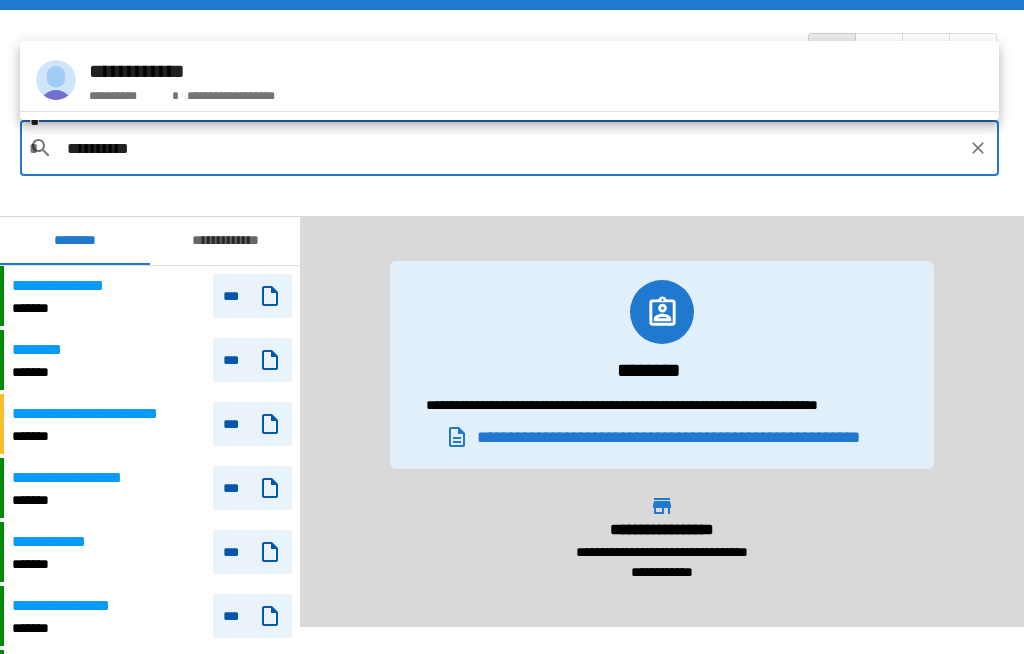 click on "**********" at bounding box center (509, 80) 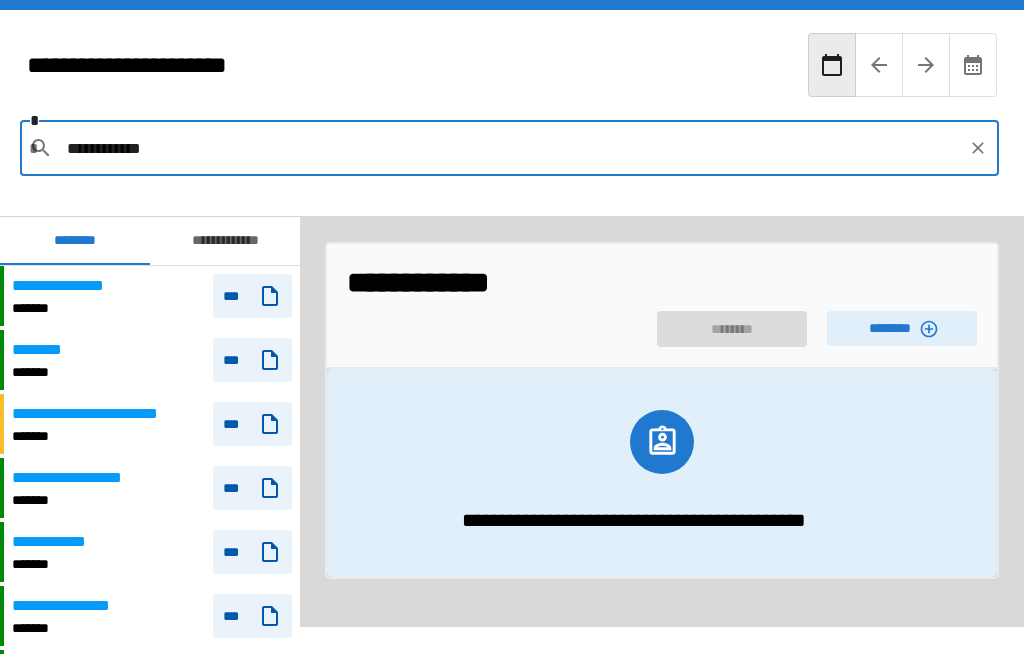 click 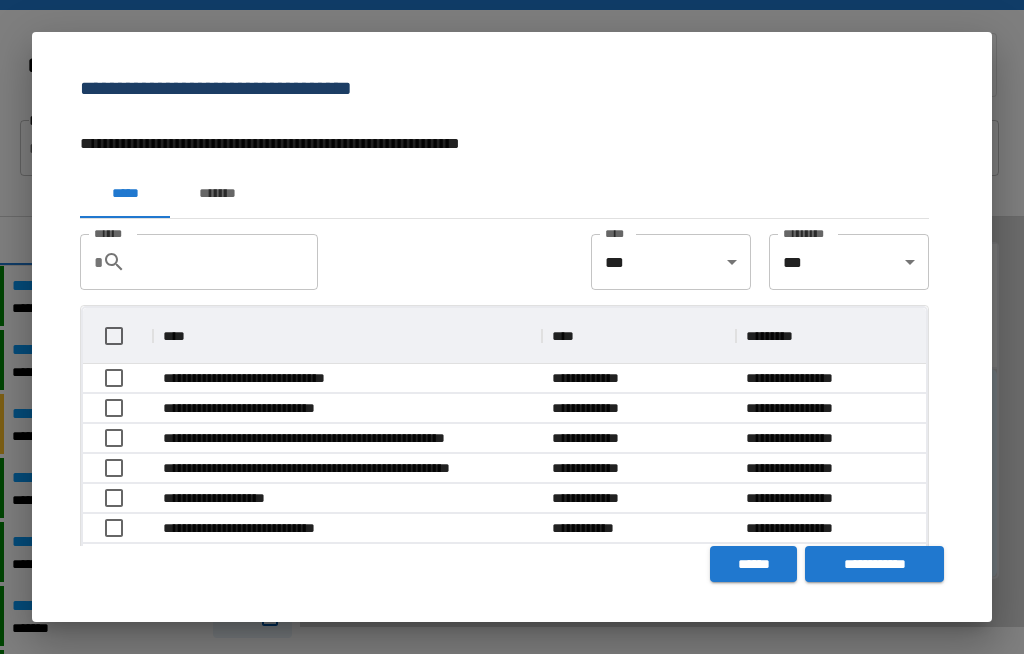 scroll, scrollTop: 356, scrollLeft: 843, axis: both 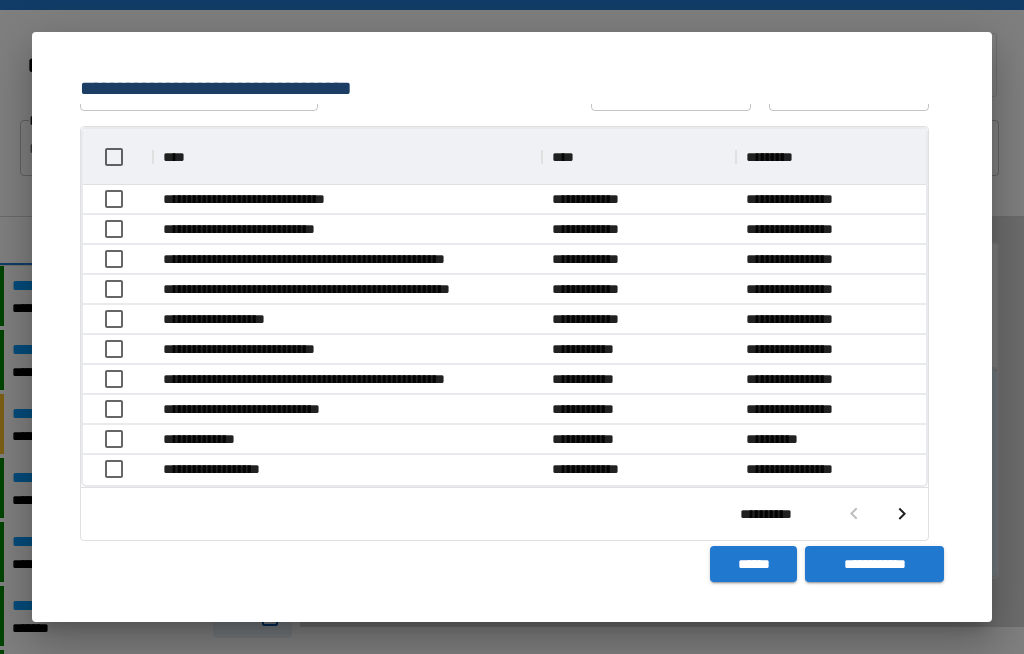 click 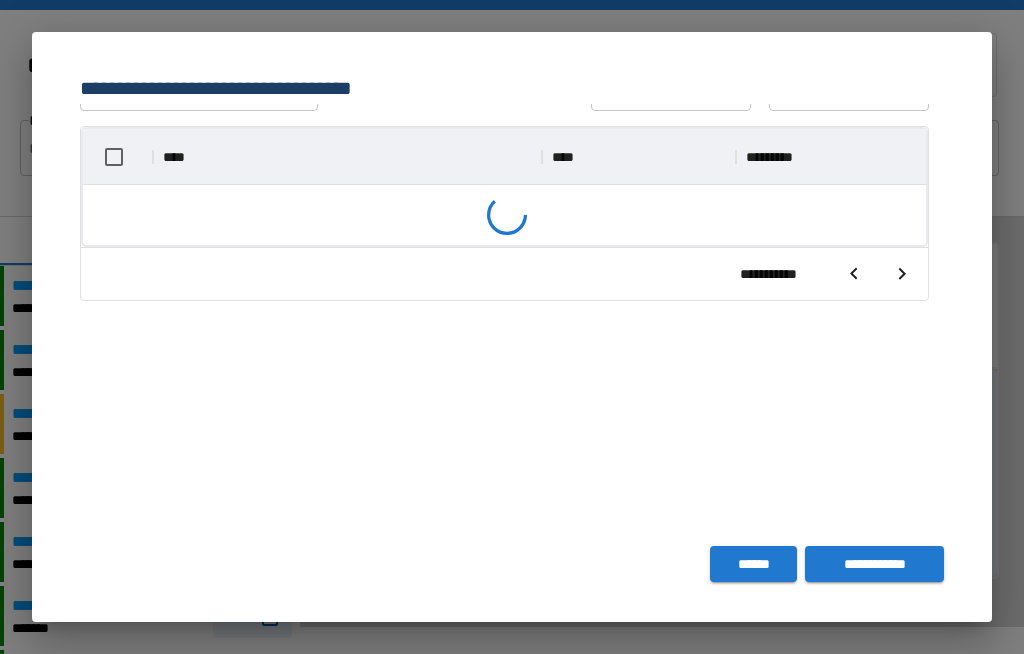 scroll, scrollTop: 356, scrollLeft: 843, axis: both 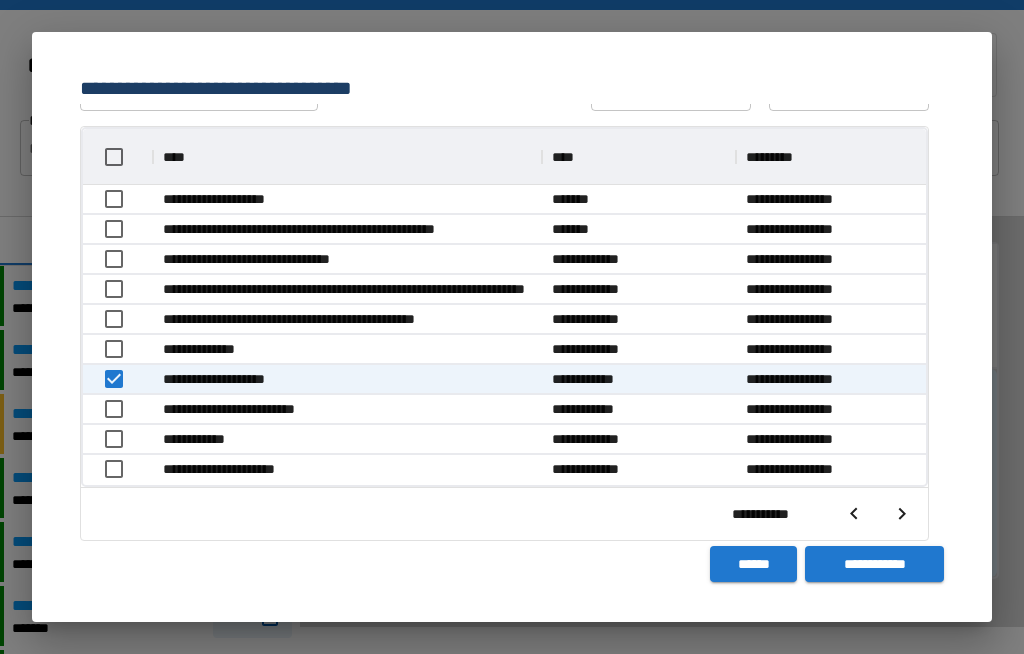 click on "**********" at bounding box center (874, 564) 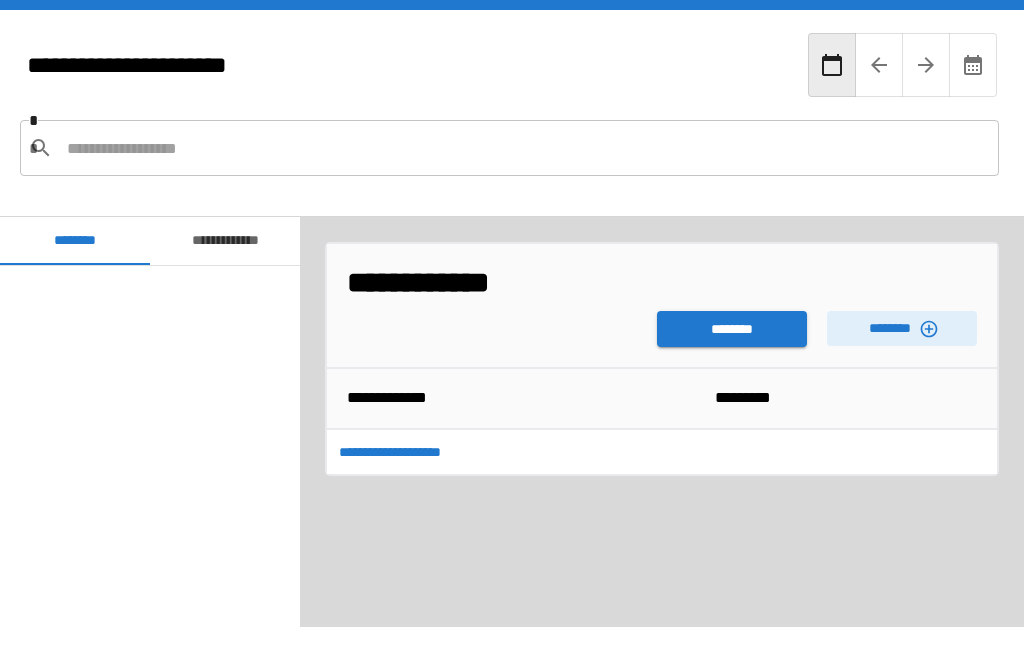 click on "********" at bounding box center (732, 329) 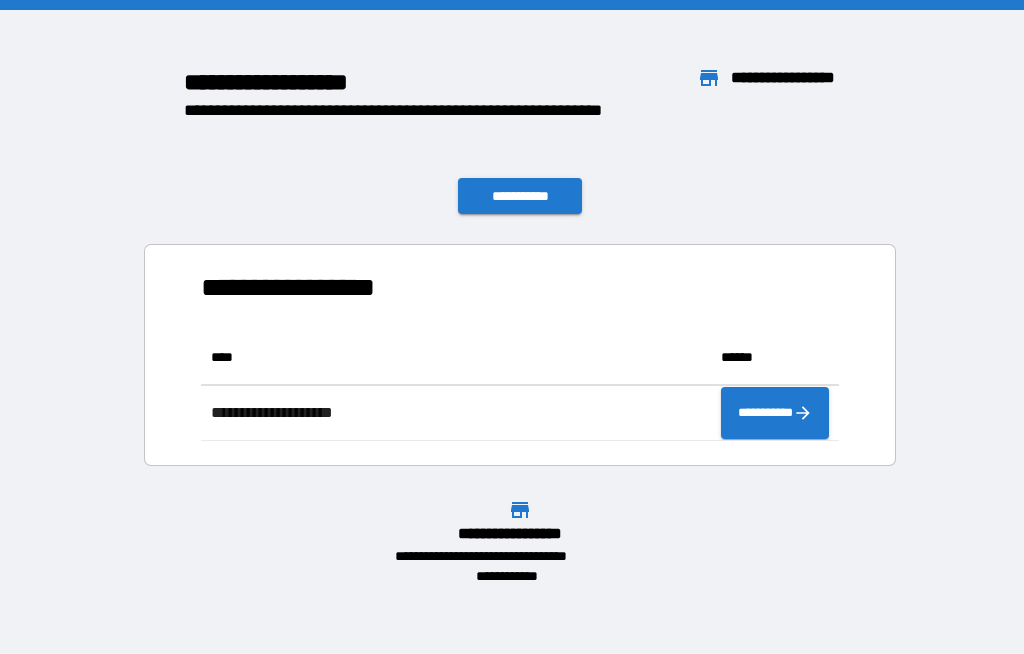 scroll, scrollTop: 1, scrollLeft: 1, axis: both 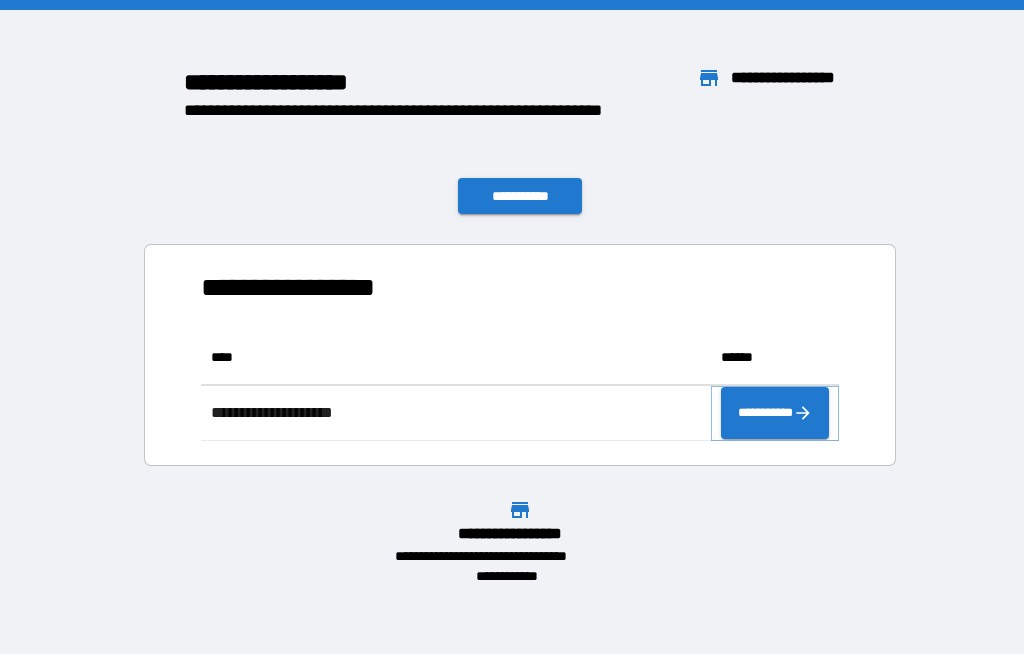 click 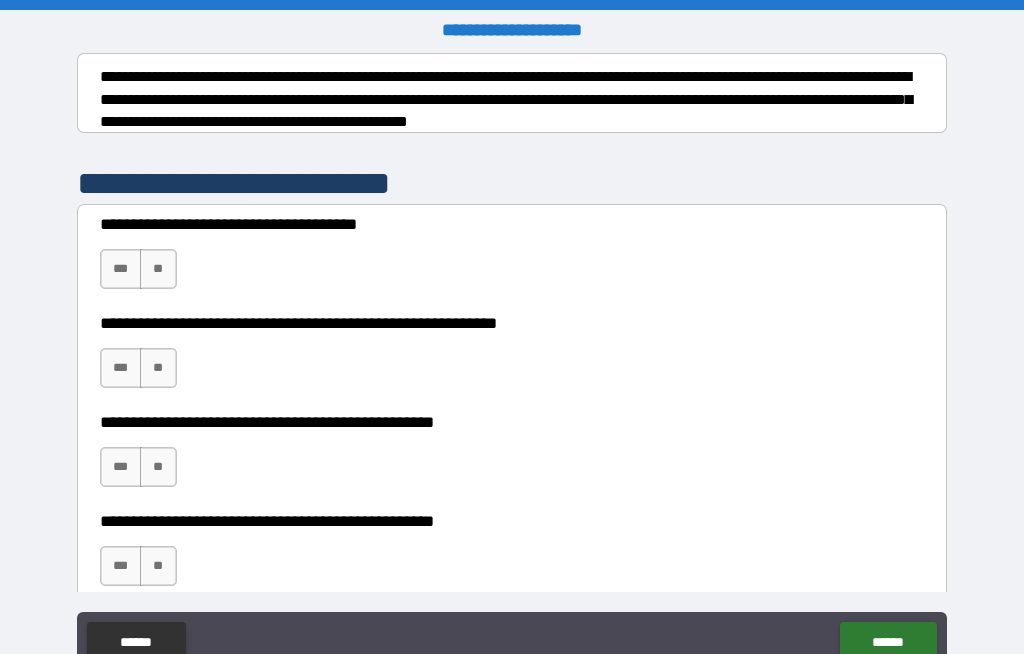 scroll, scrollTop: 313, scrollLeft: 0, axis: vertical 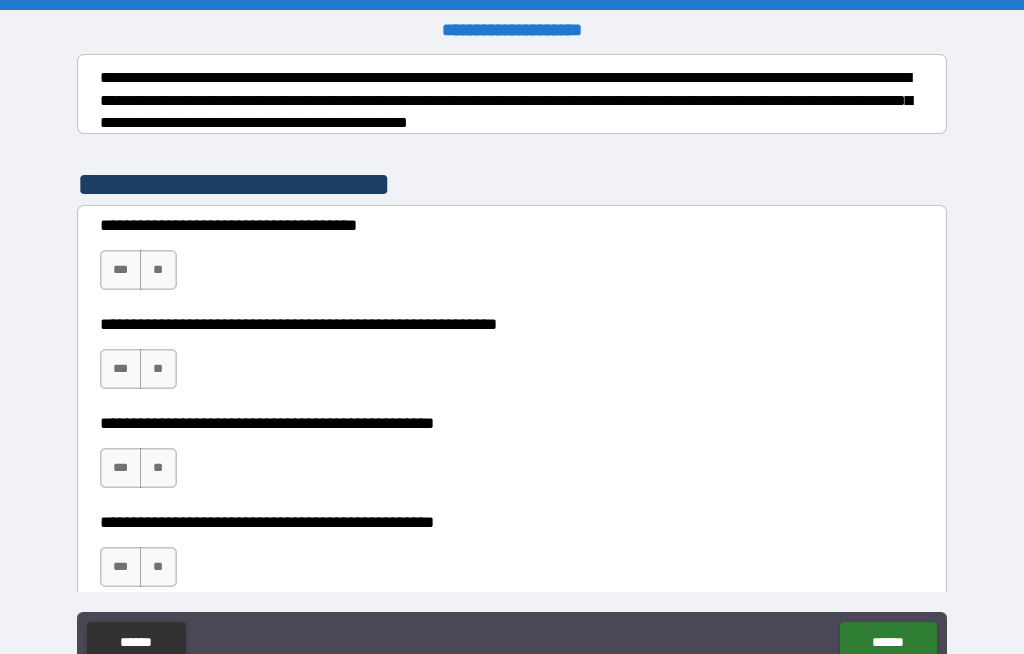 click on "***" at bounding box center (121, 270) 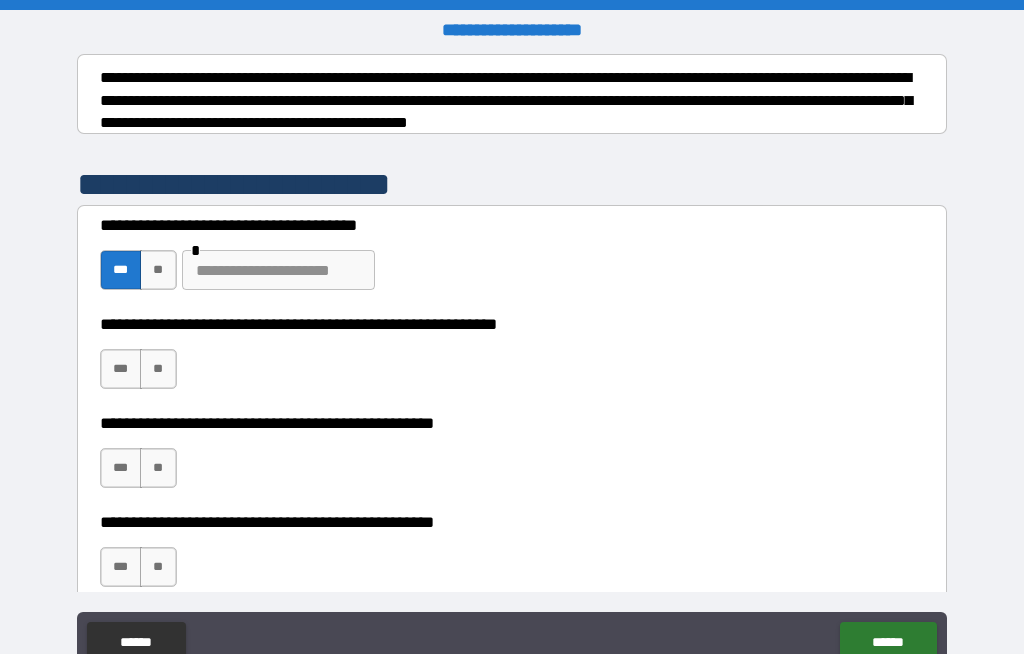 click on "**" at bounding box center [158, 270] 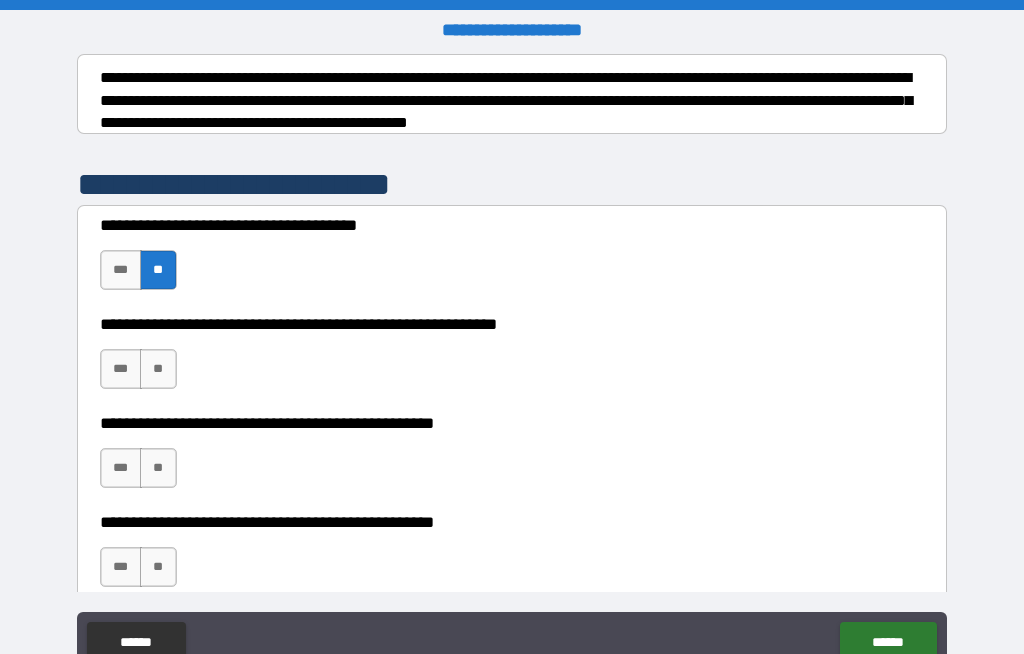 click on "***" at bounding box center [121, 270] 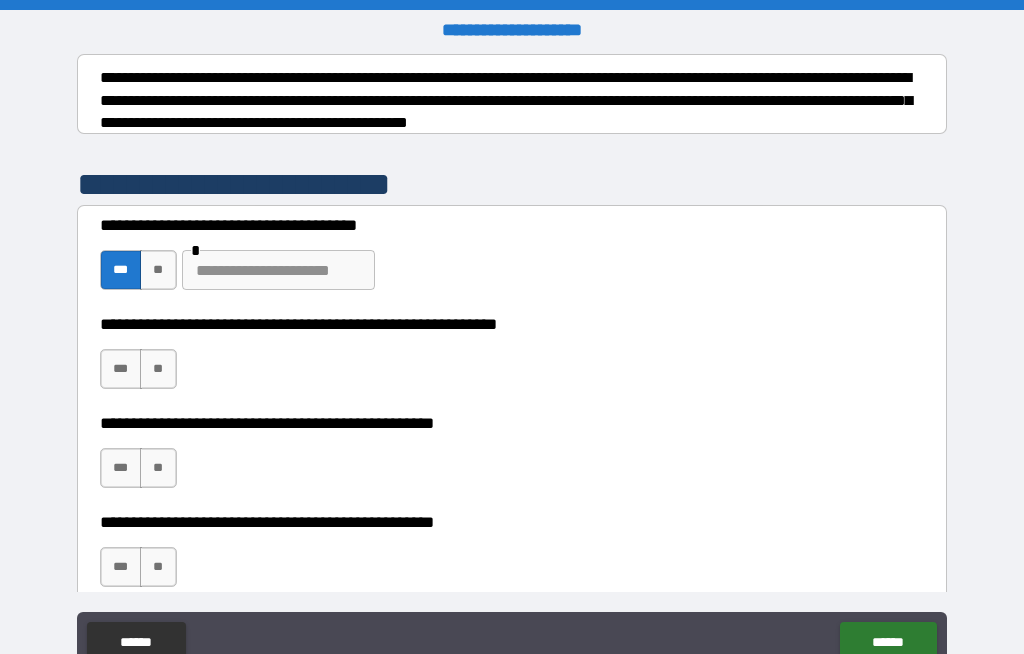 click on "**" at bounding box center (158, 270) 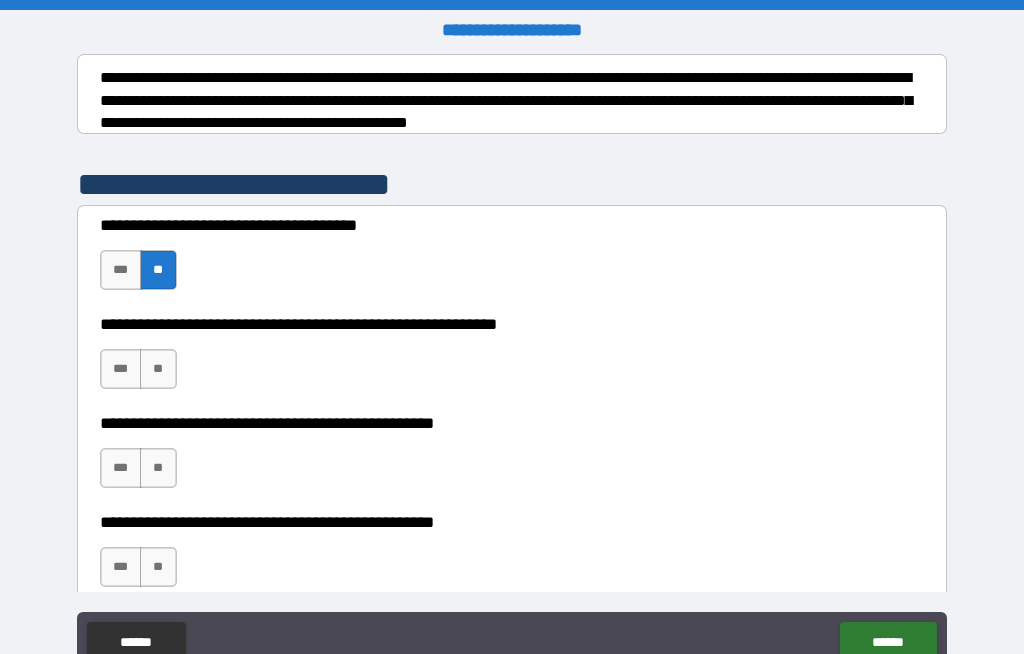 click on "**" at bounding box center (158, 369) 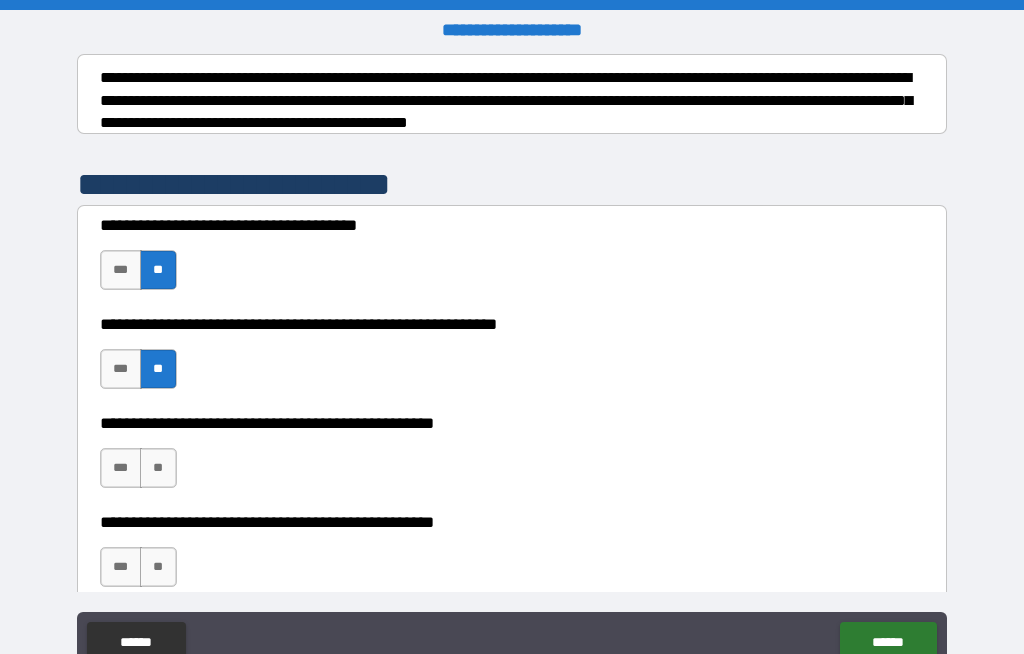 click on "**" at bounding box center (158, 468) 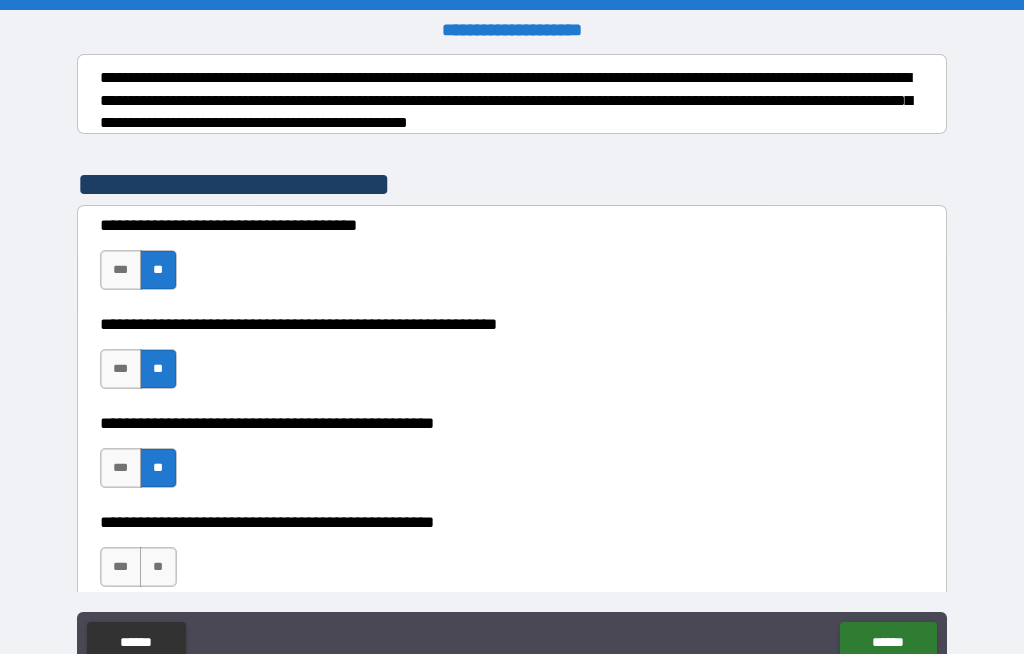 click on "***" at bounding box center (121, 567) 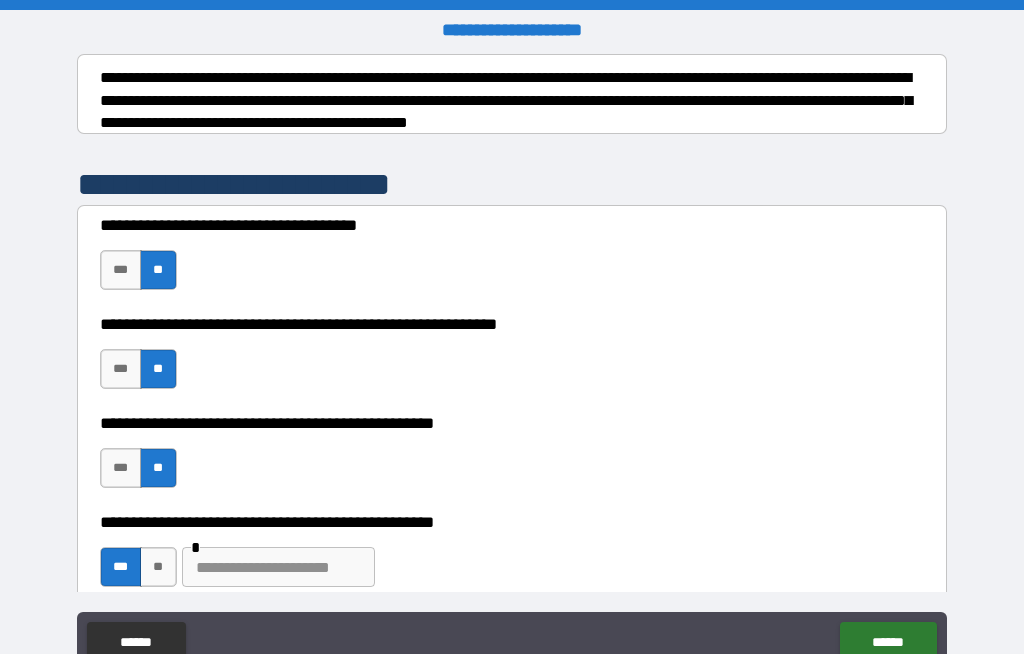 click at bounding box center (278, 567) 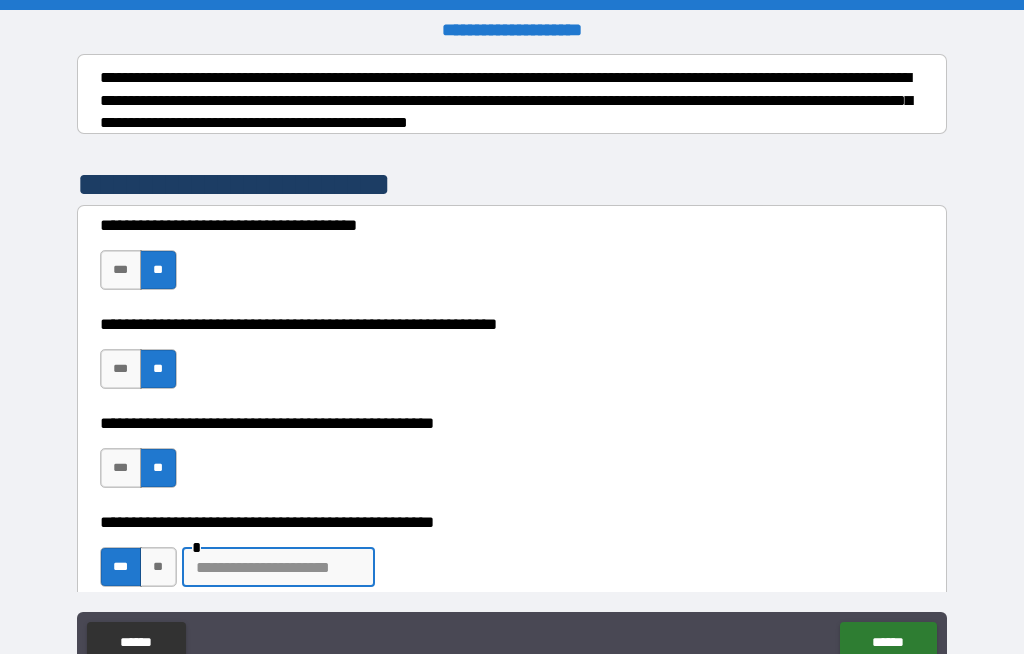 scroll, scrollTop: 36, scrollLeft: 0, axis: vertical 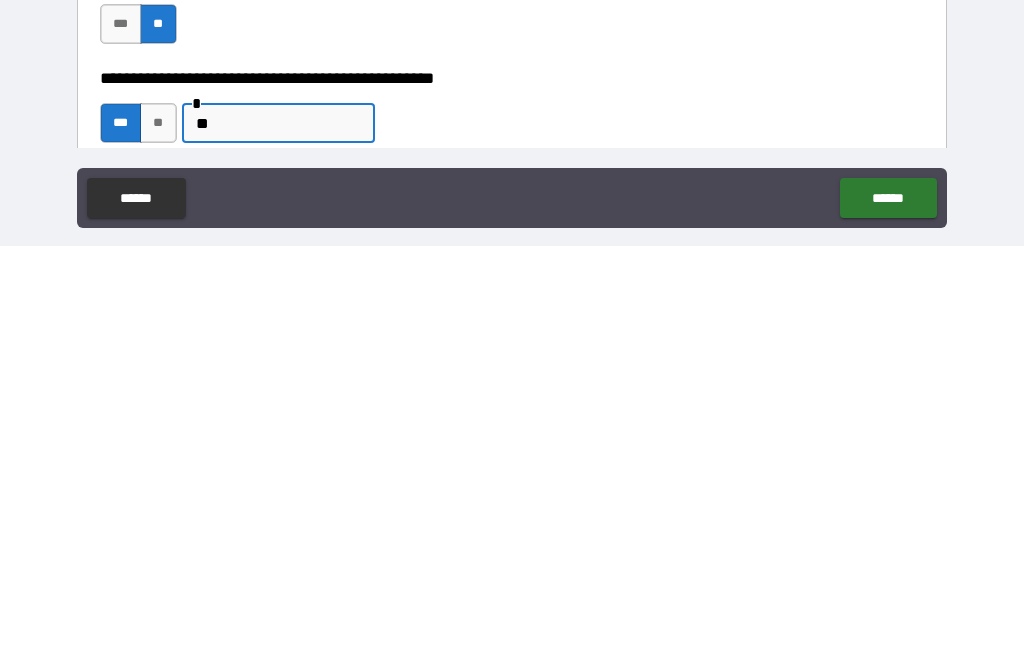 type on "*" 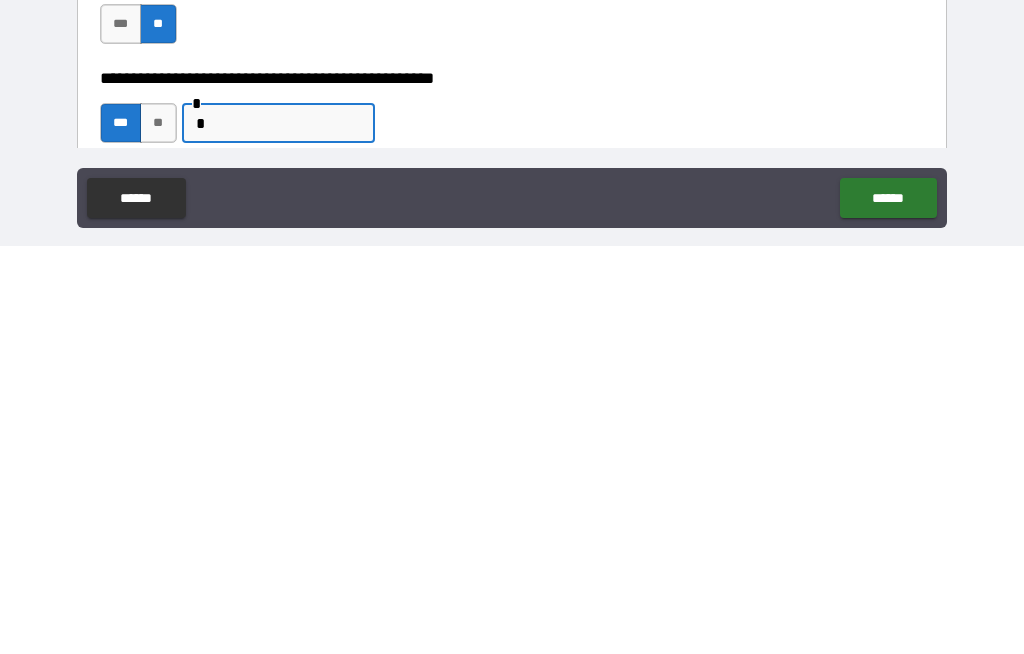 type 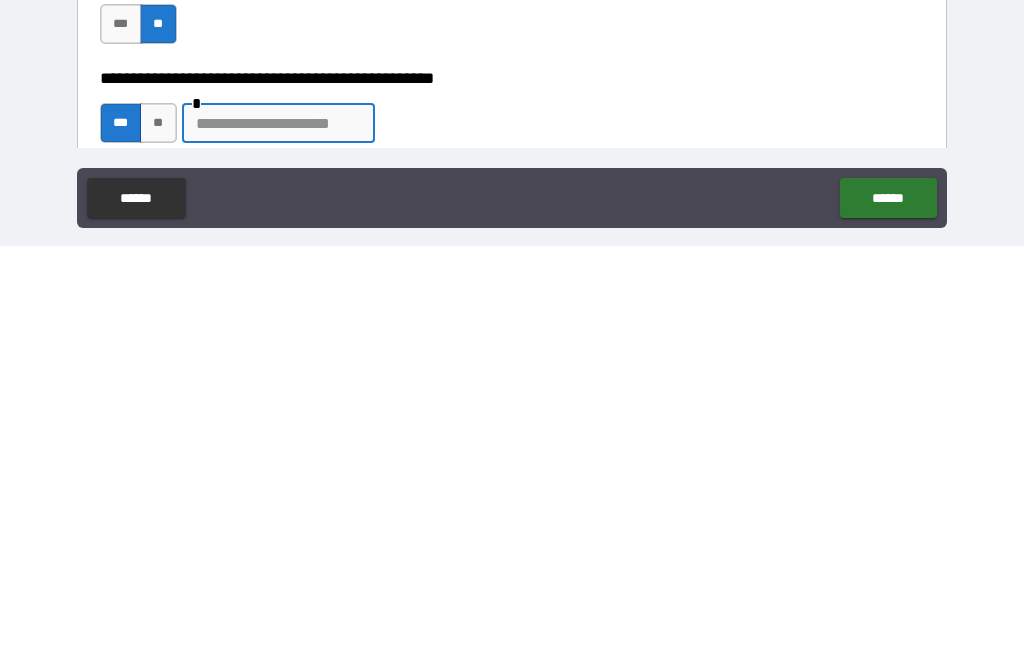 click on "**" at bounding box center [158, 531] 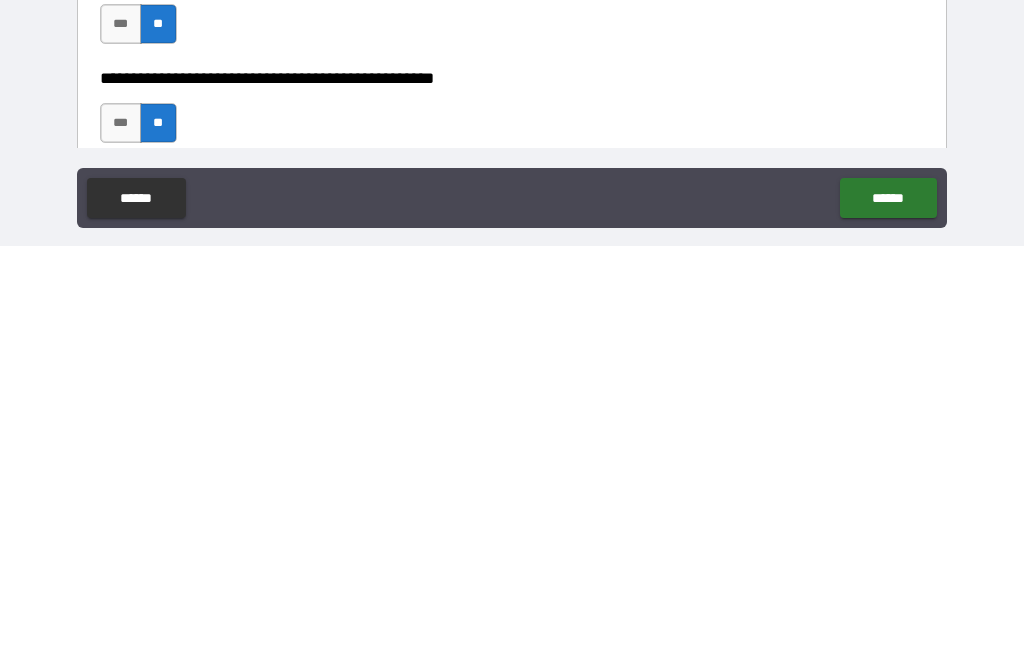 scroll, scrollTop: 69, scrollLeft: 0, axis: vertical 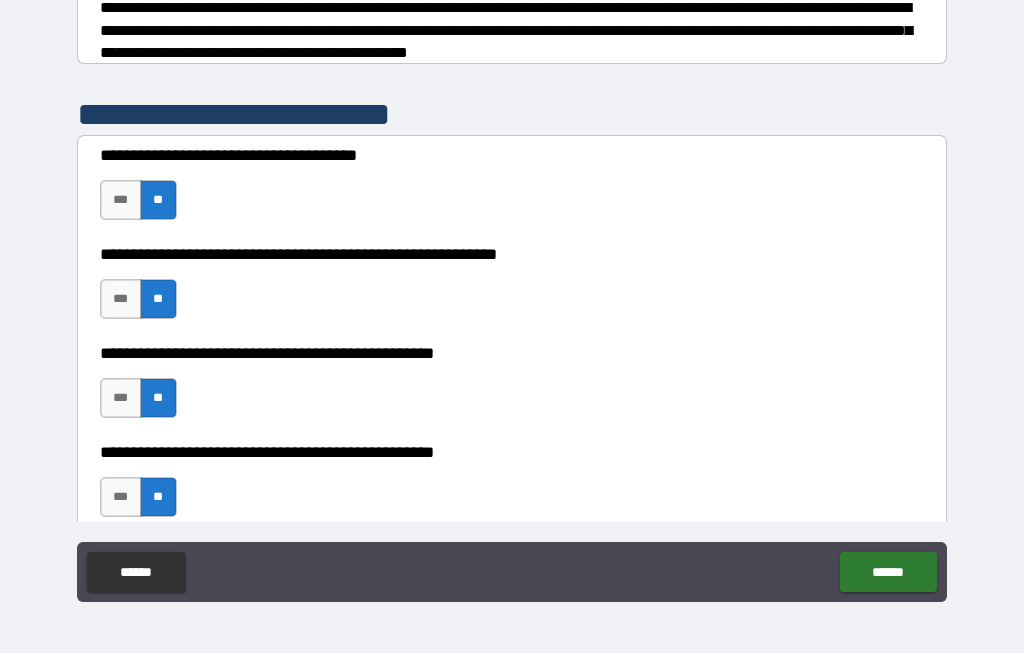 click on "******" at bounding box center (888, 573) 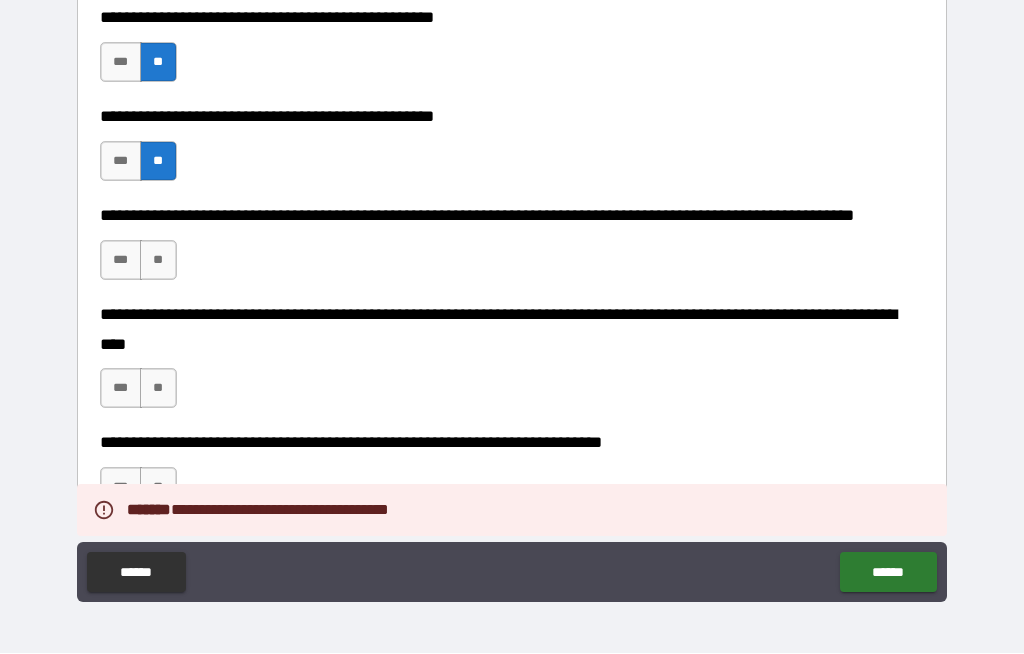 scroll, scrollTop: 645, scrollLeft: 0, axis: vertical 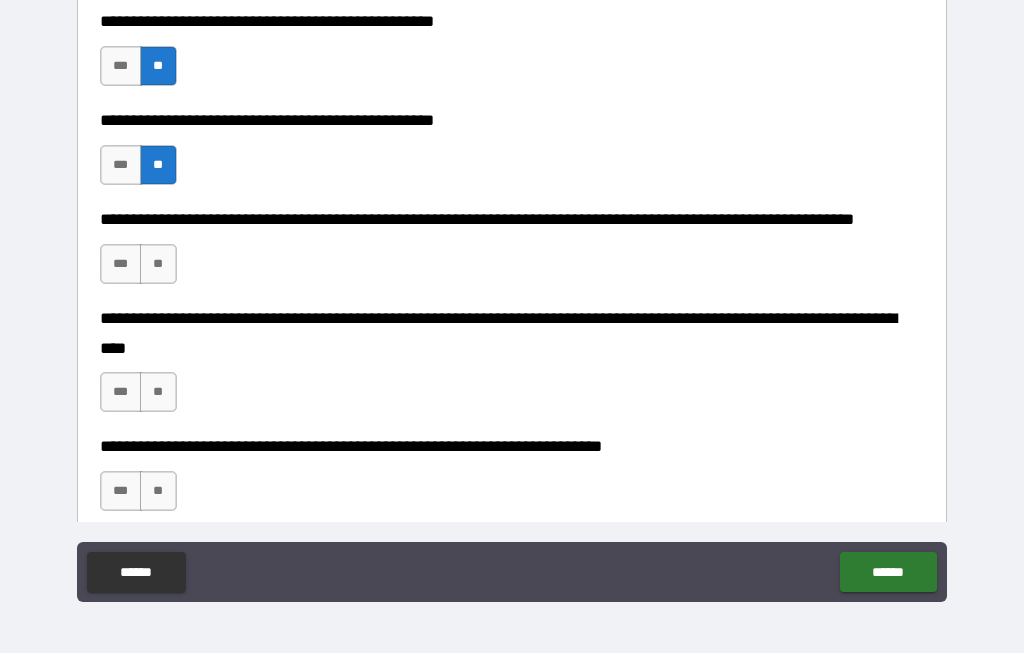 click on "**" at bounding box center [158, 265] 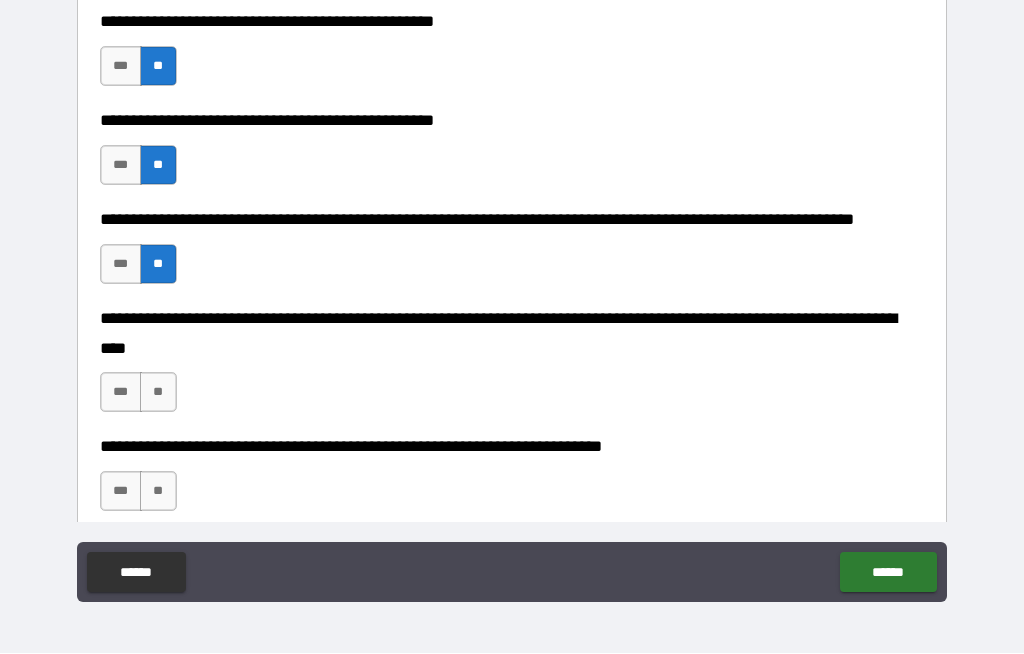 click on "**" at bounding box center [158, 393] 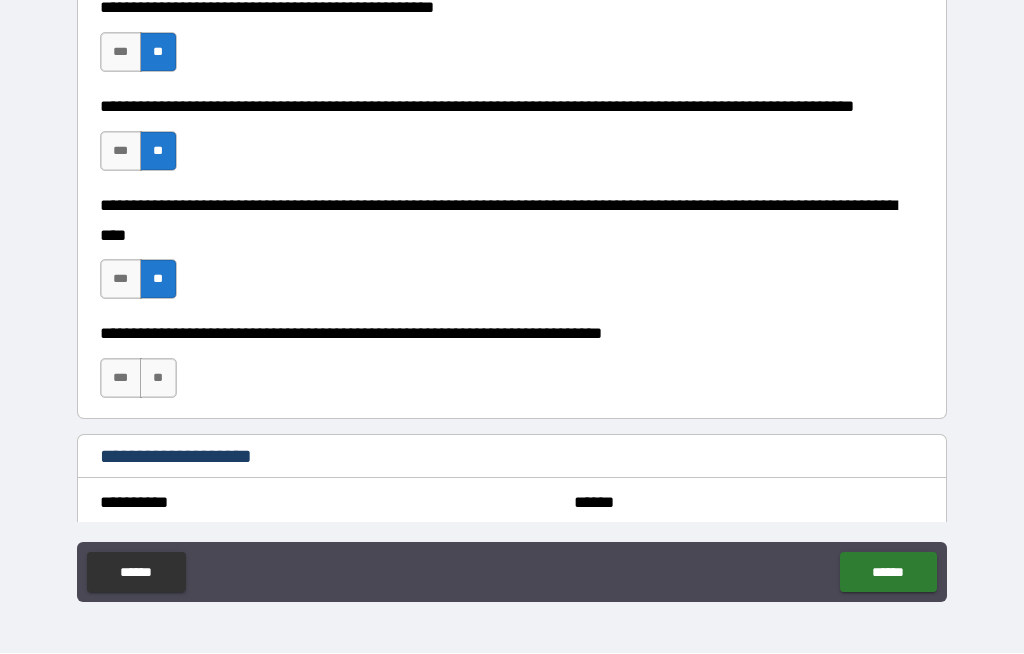 scroll, scrollTop: 759, scrollLeft: 0, axis: vertical 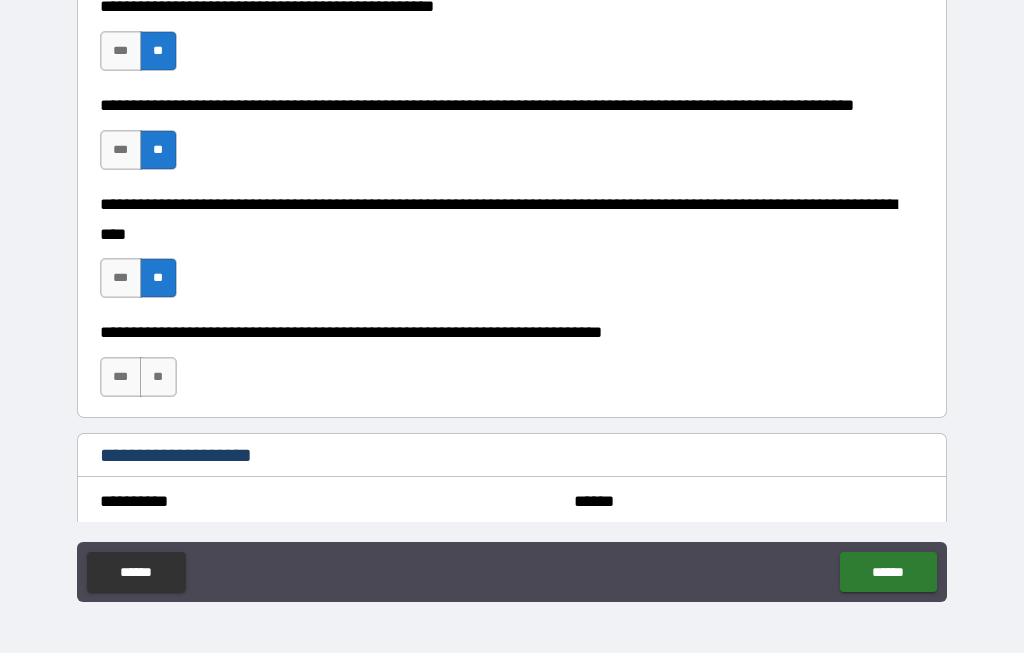 click on "**" at bounding box center (158, 378) 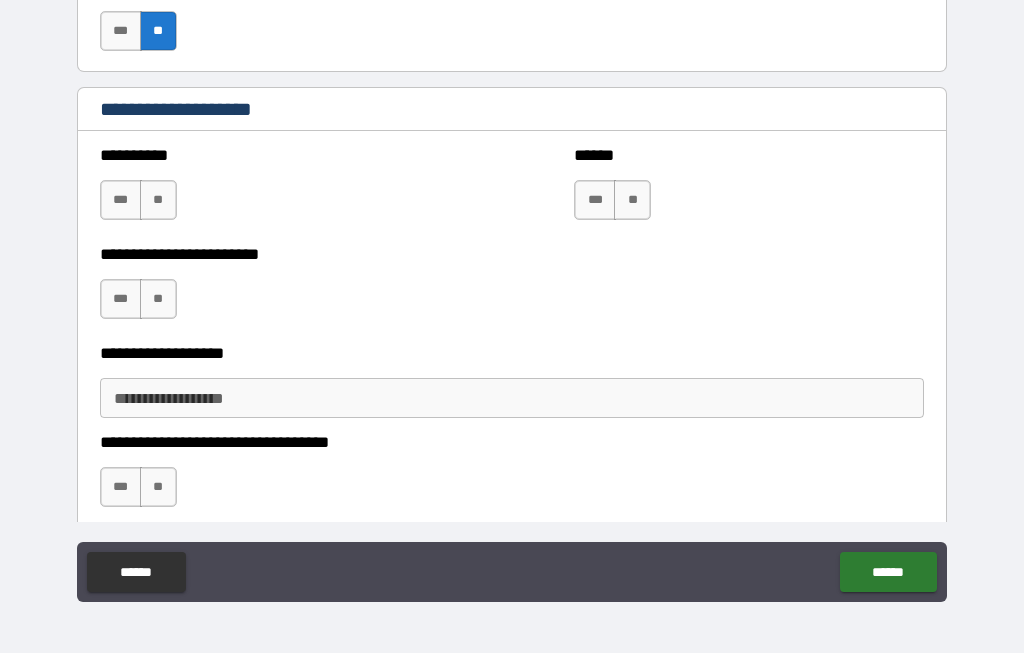 scroll, scrollTop: 1103, scrollLeft: 0, axis: vertical 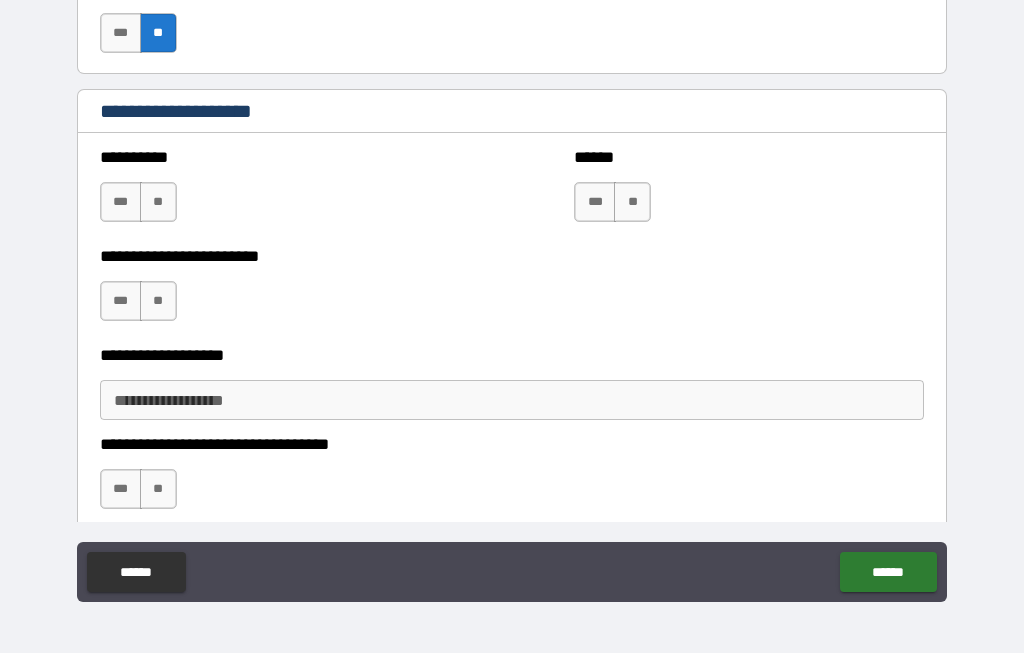 click on "**" at bounding box center (632, 203) 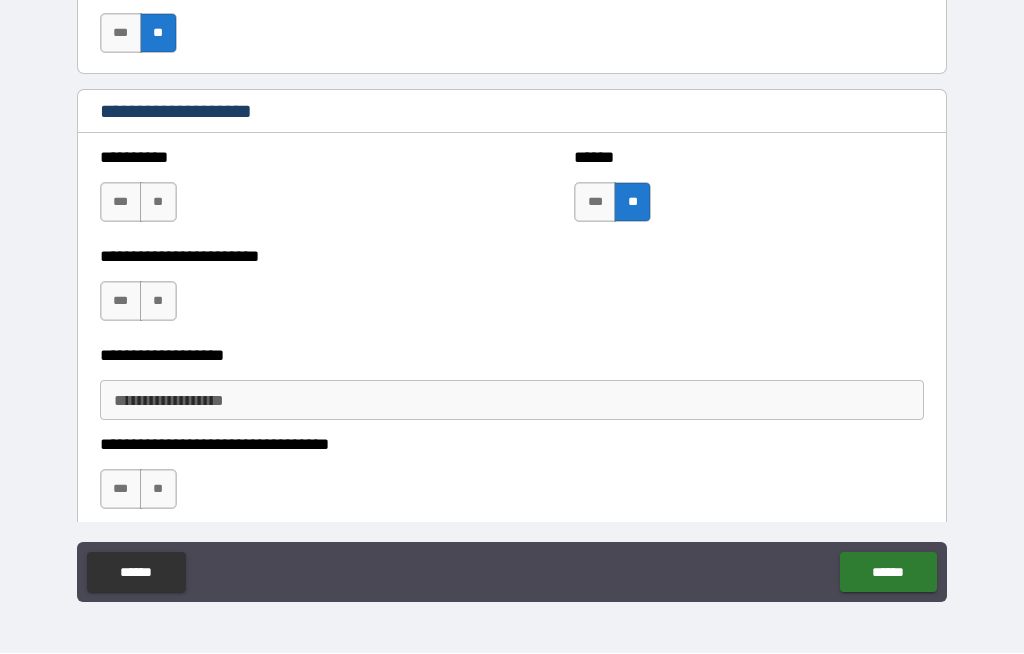 click on "**" at bounding box center [158, 203] 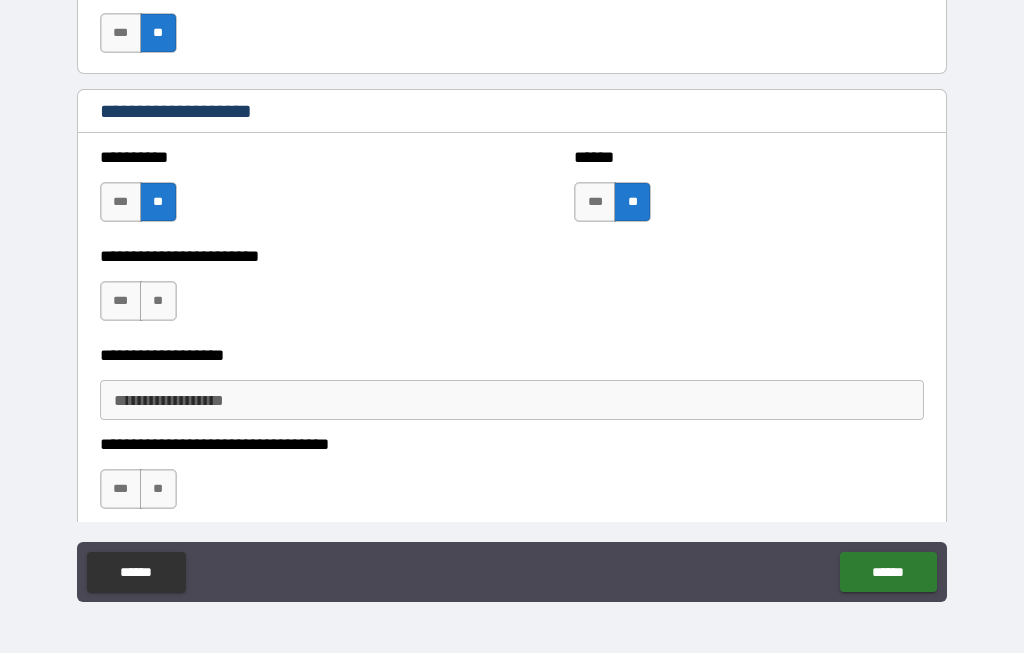 click on "**" at bounding box center [158, 302] 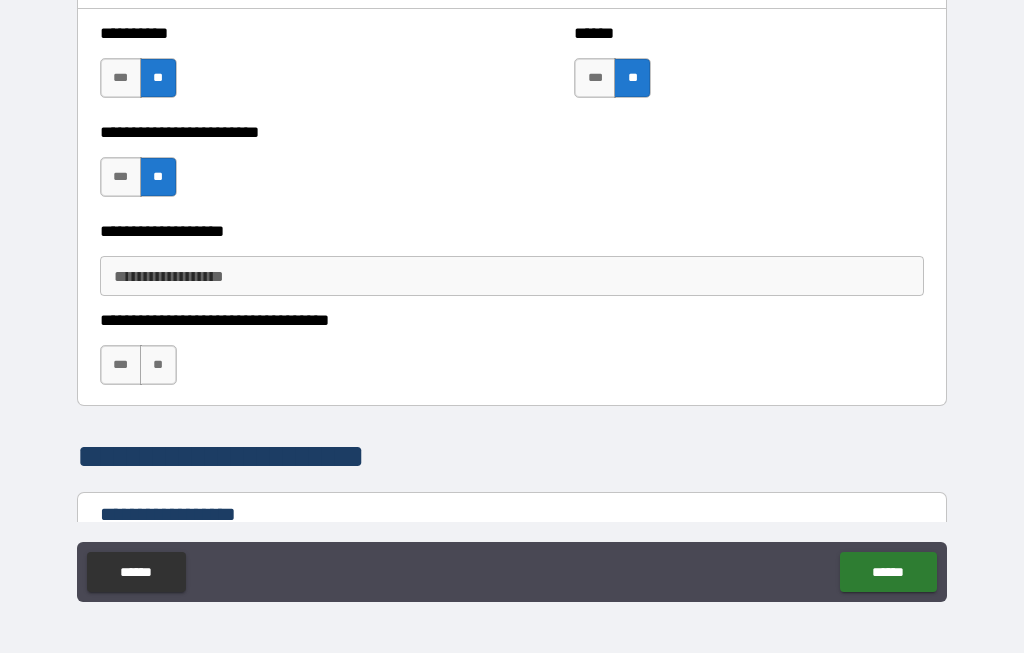 scroll, scrollTop: 1231, scrollLeft: 0, axis: vertical 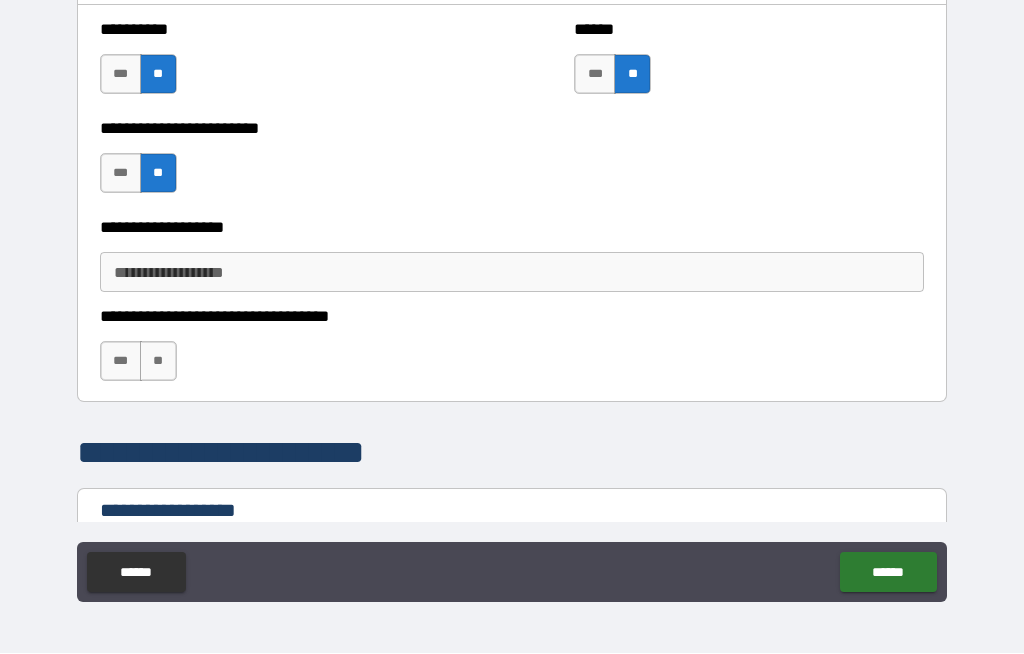 click on "**" at bounding box center (158, 362) 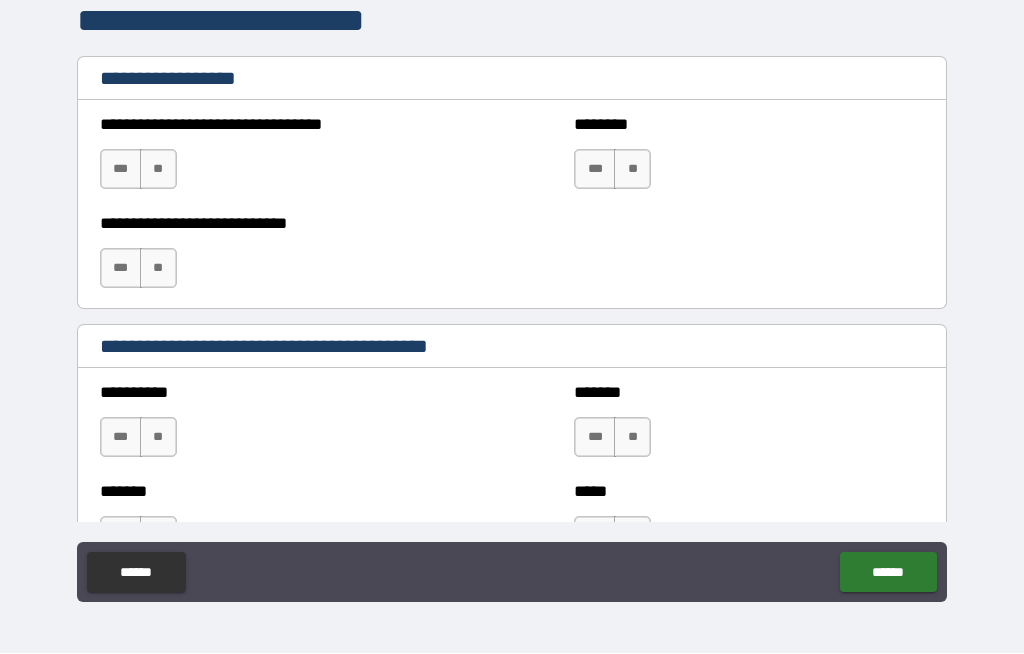 scroll, scrollTop: 1658, scrollLeft: 0, axis: vertical 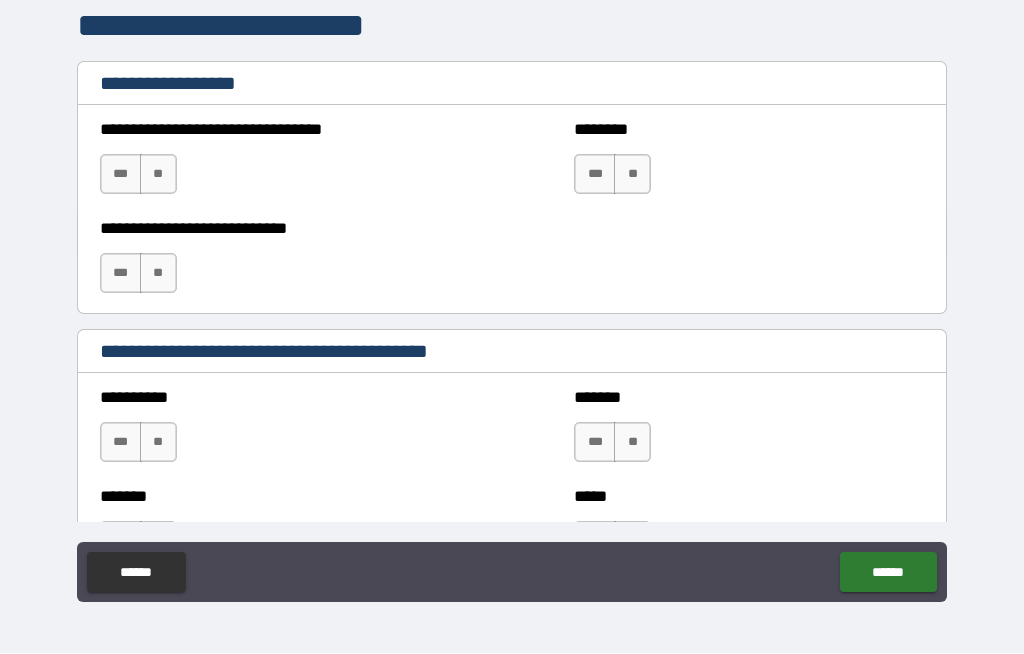 click on "***" at bounding box center [121, 175] 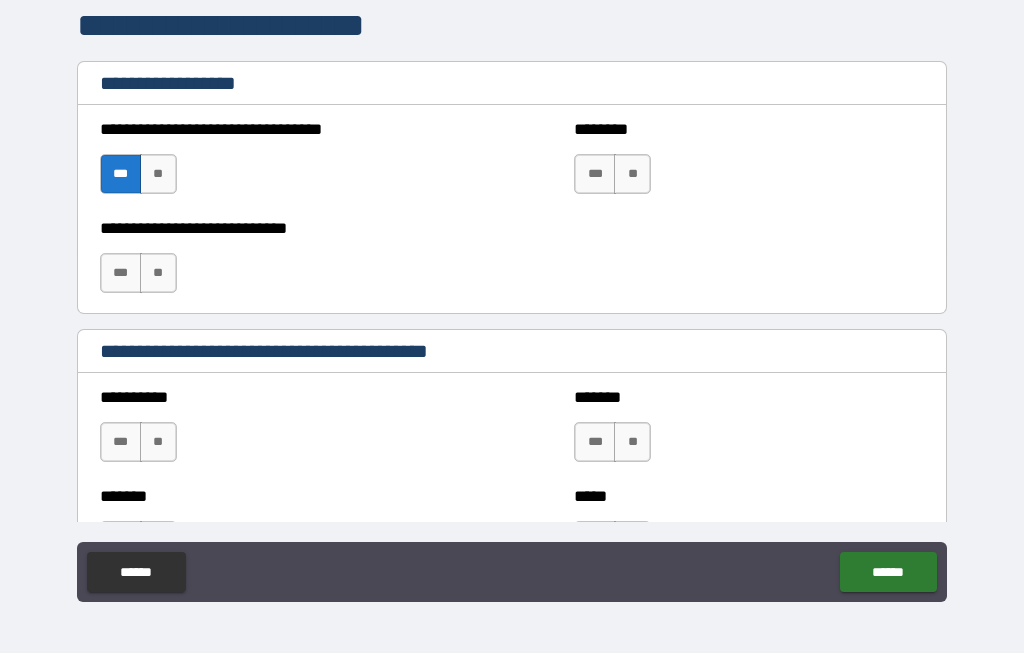 click on "**" at bounding box center (158, 175) 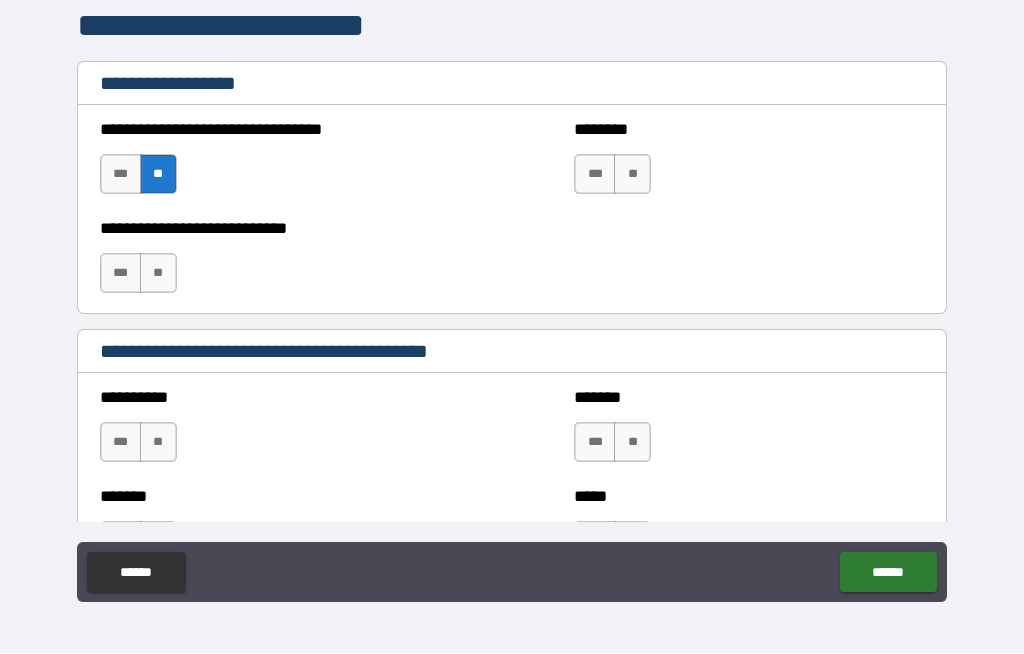 click on "***" at bounding box center [121, 175] 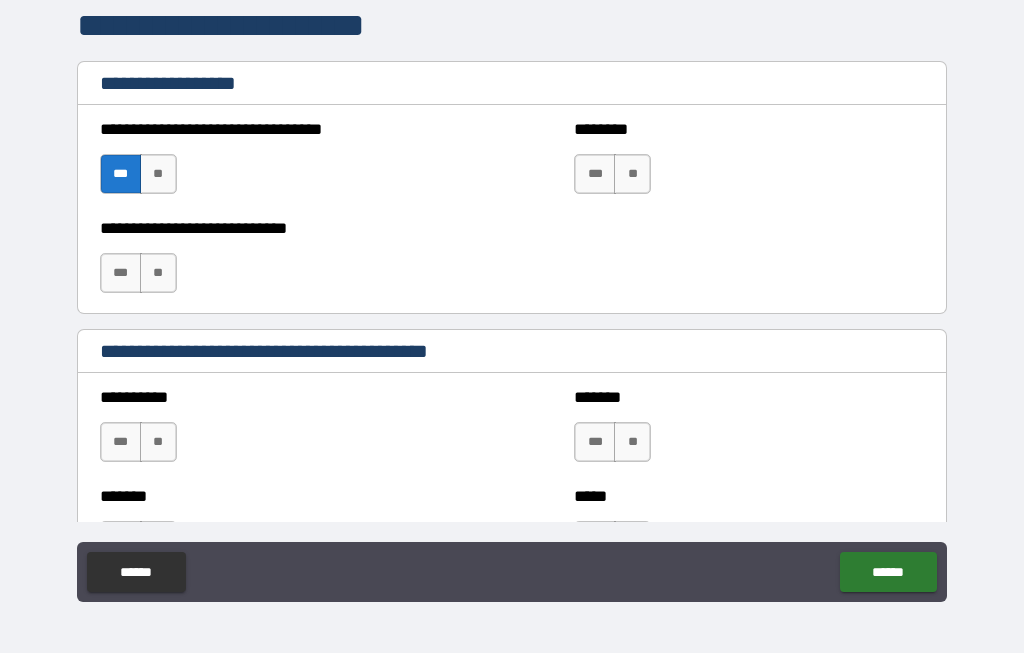 click on "**" at bounding box center (632, 175) 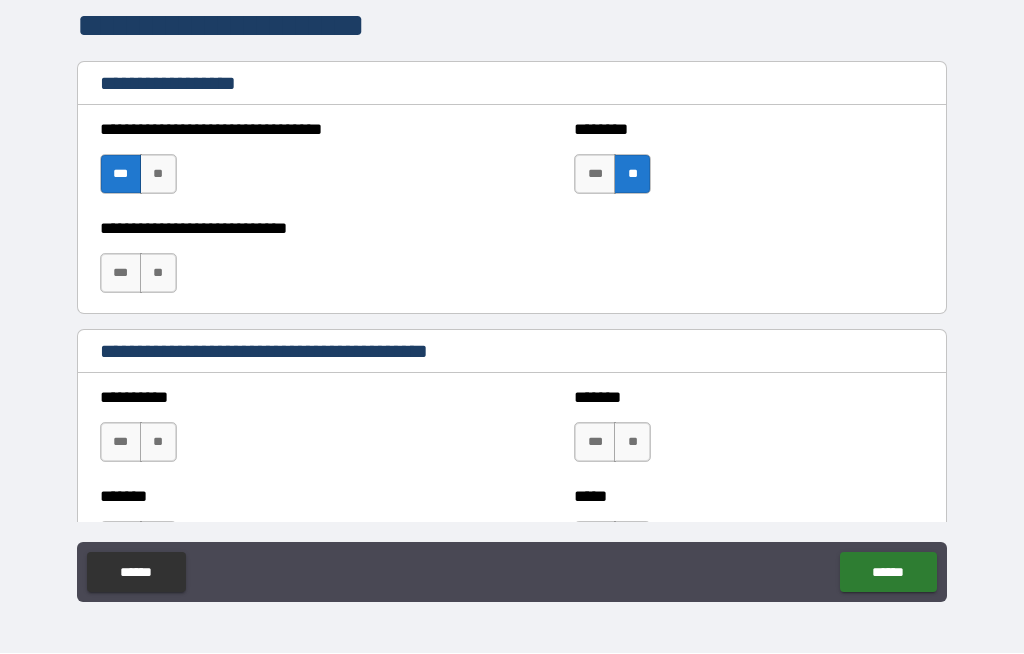 click on "**" at bounding box center (158, 274) 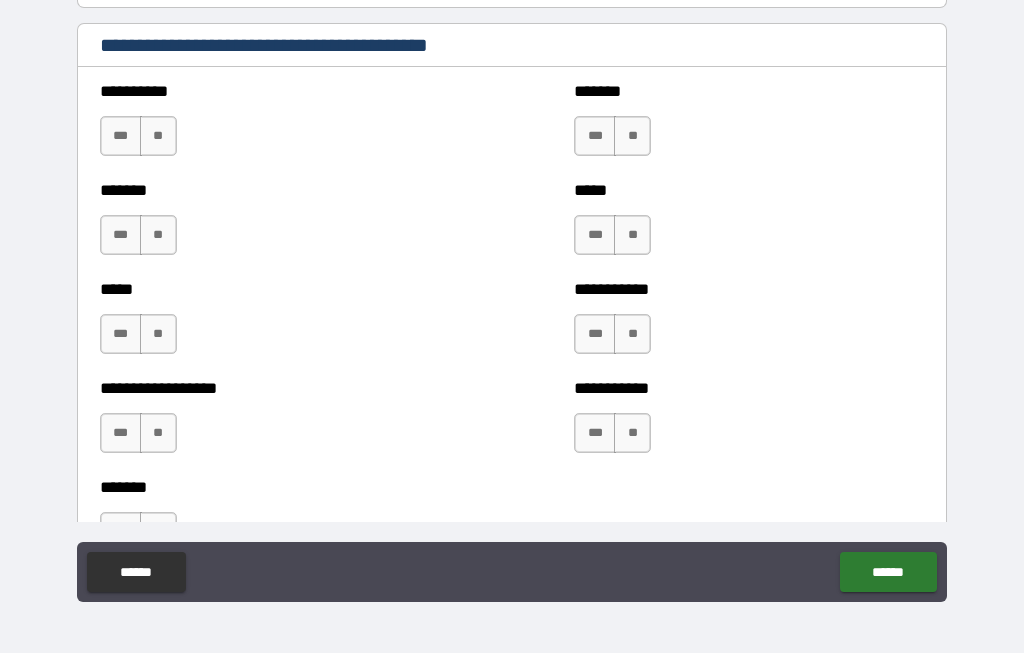 scroll, scrollTop: 1963, scrollLeft: 0, axis: vertical 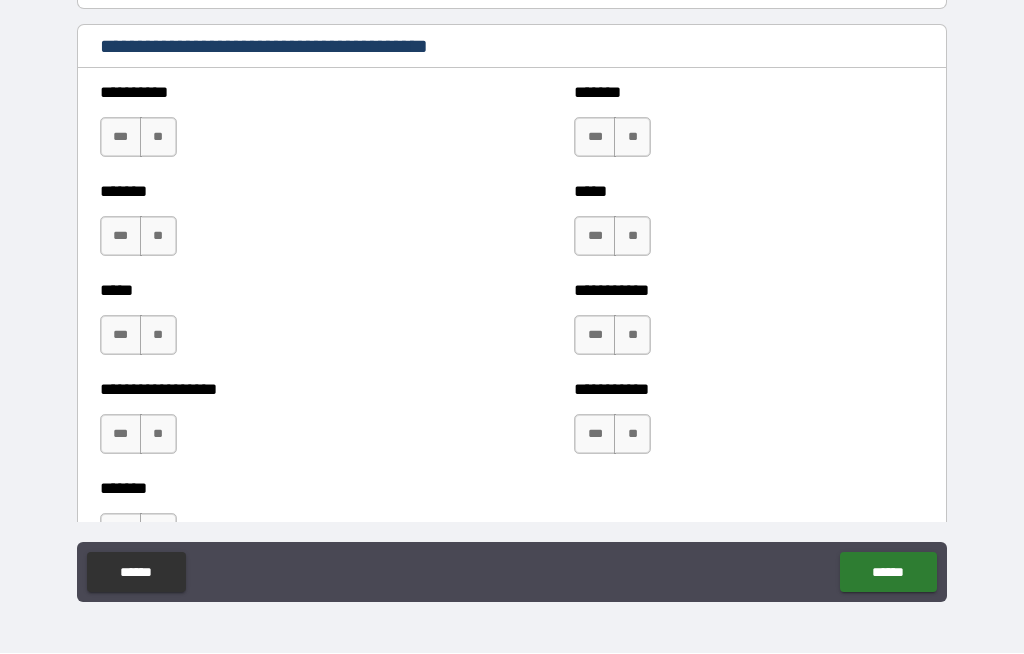 click on "**" at bounding box center [158, 138] 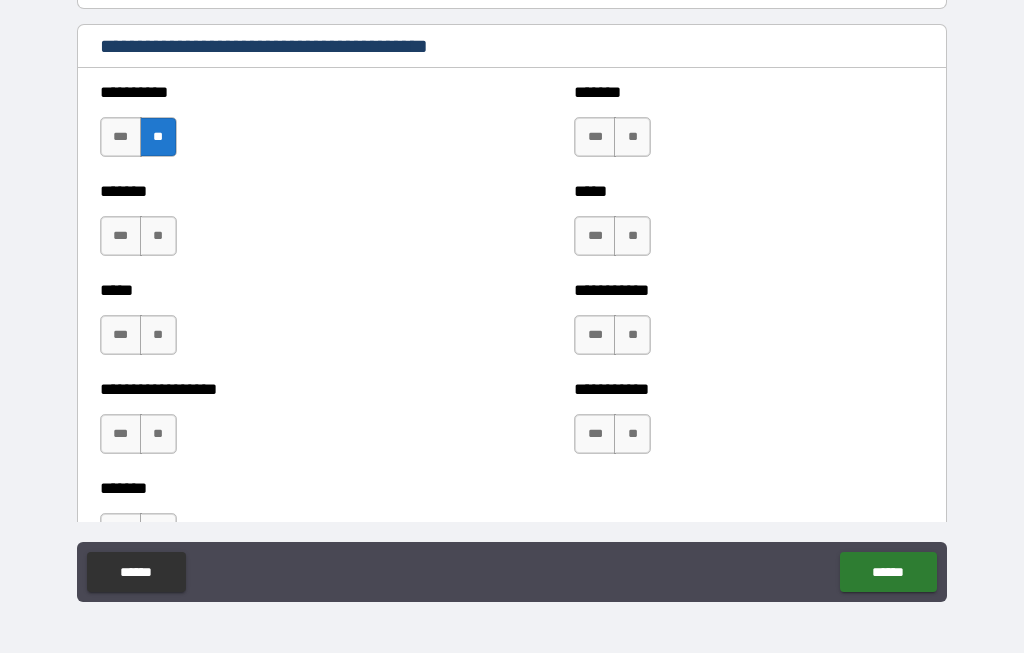 click on "**" at bounding box center (632, 138) 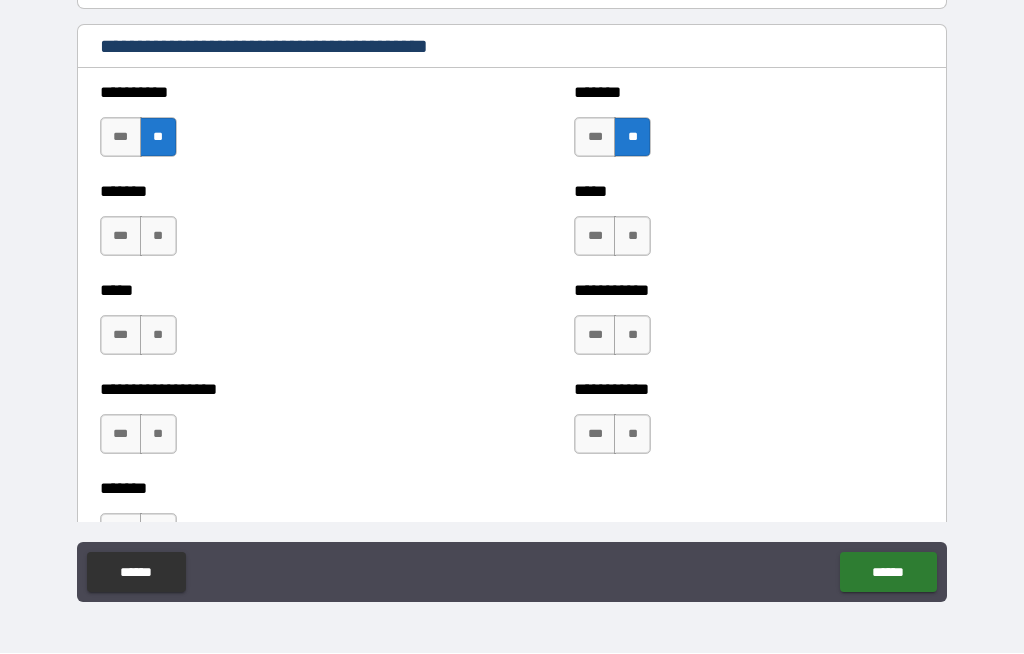click on "**" at bounding box center (158, 237) 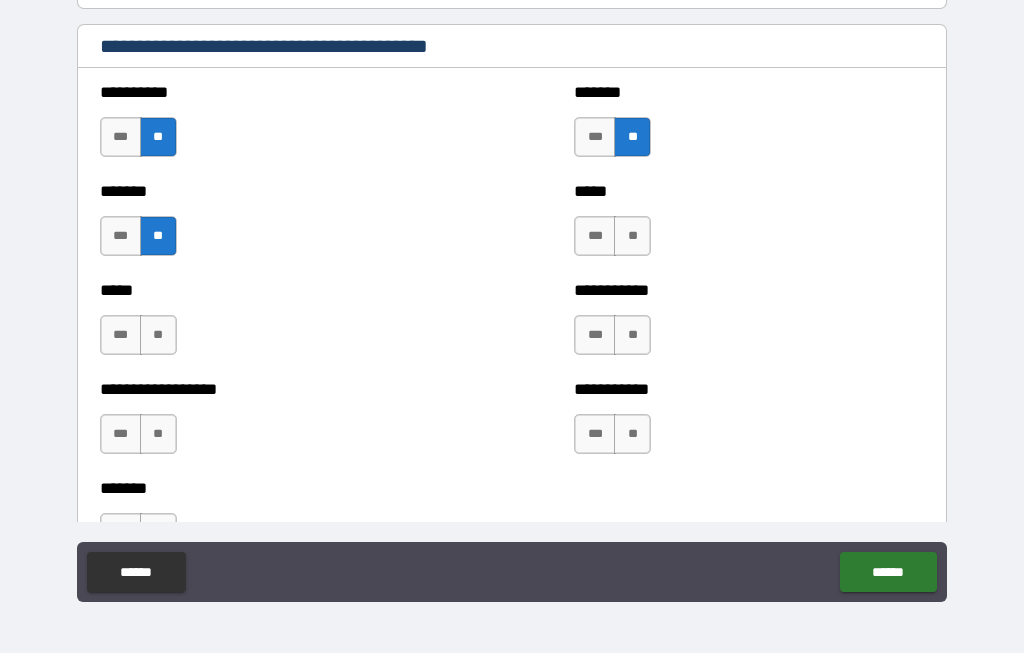 click on "**" at bounding box center (632, 237) 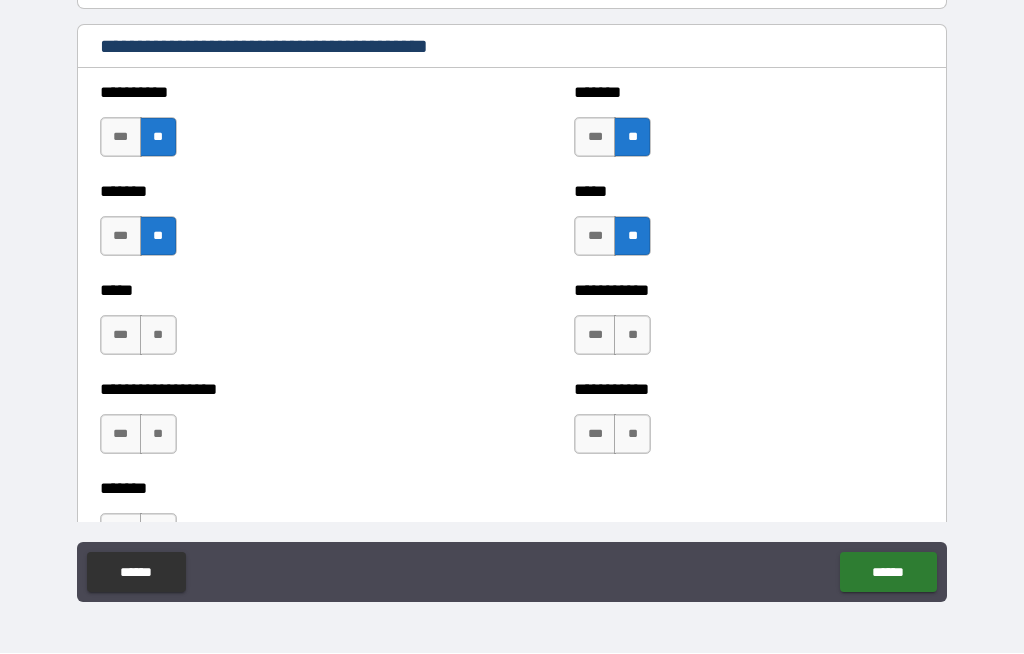 click on "**" at bounding box center (158, 336) 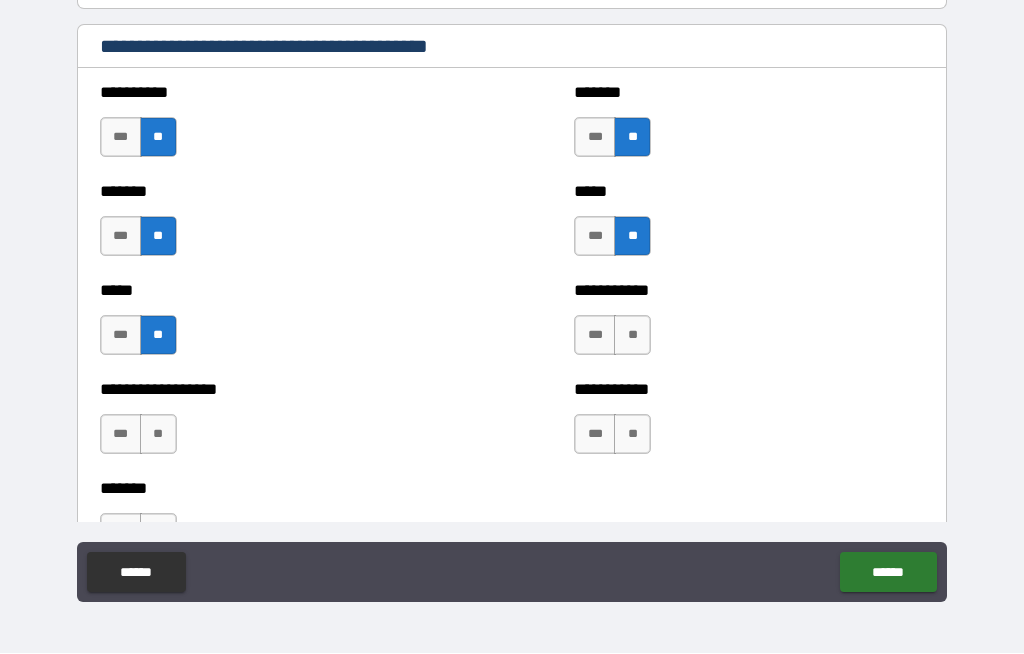 click on "**" at bounding box center [632, 336] 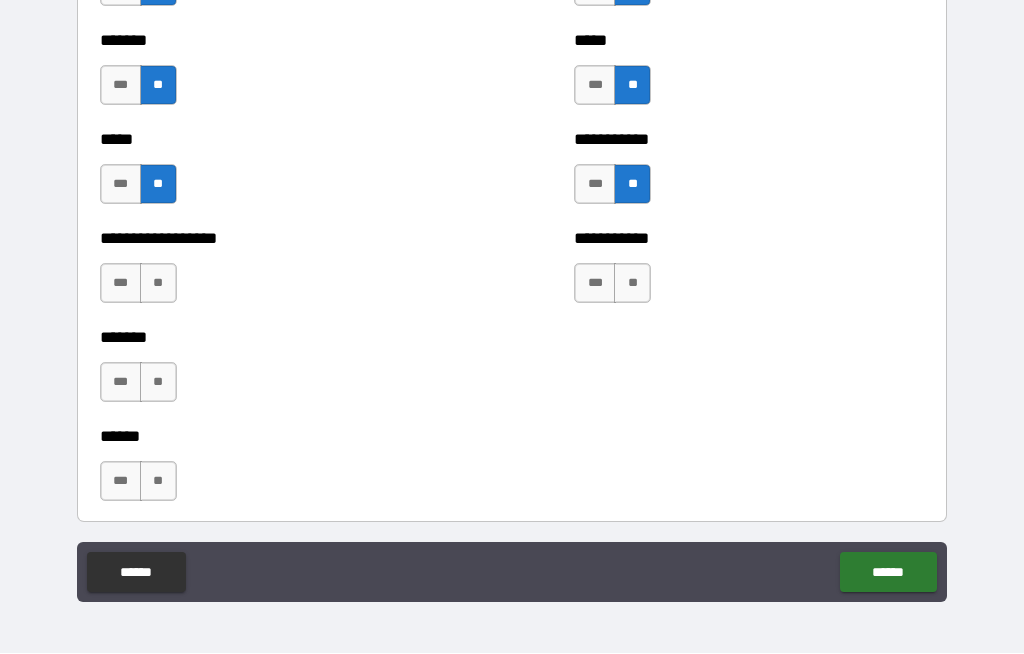 scroll, scrollTop: 2116, scrollLeft: 0, axis: vertical 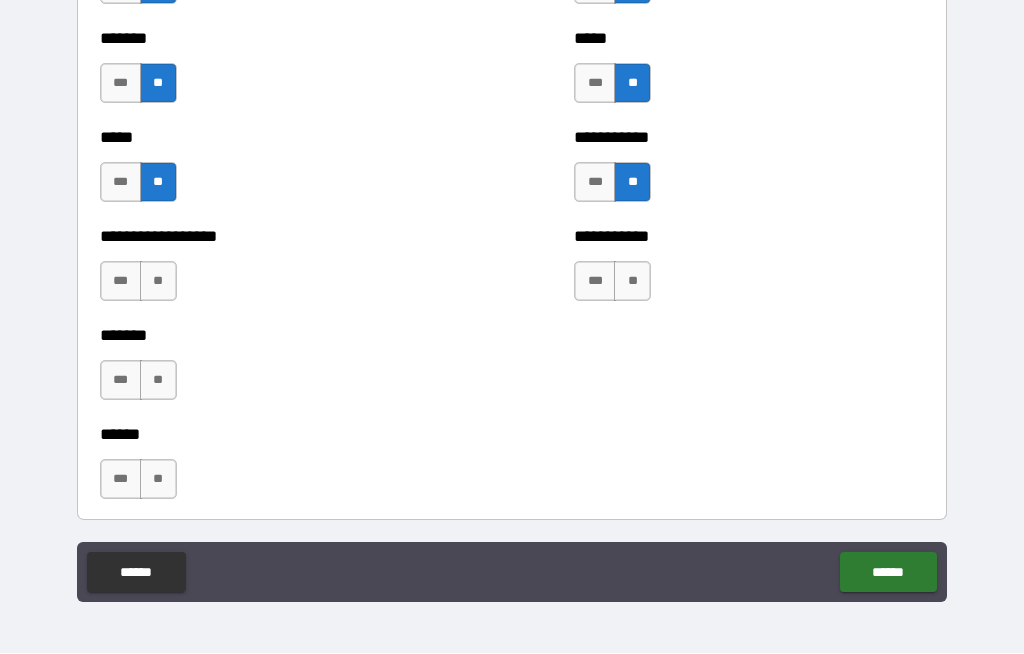 click on "**" at bounding box center (158, 282) 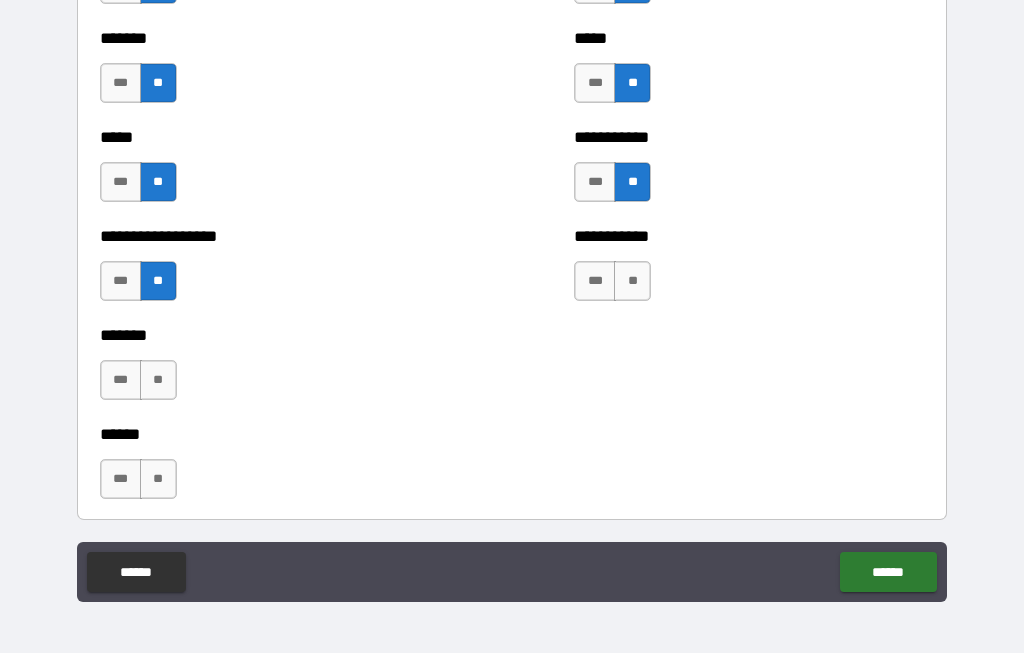 click on "**" at bounding box center [632, 282] 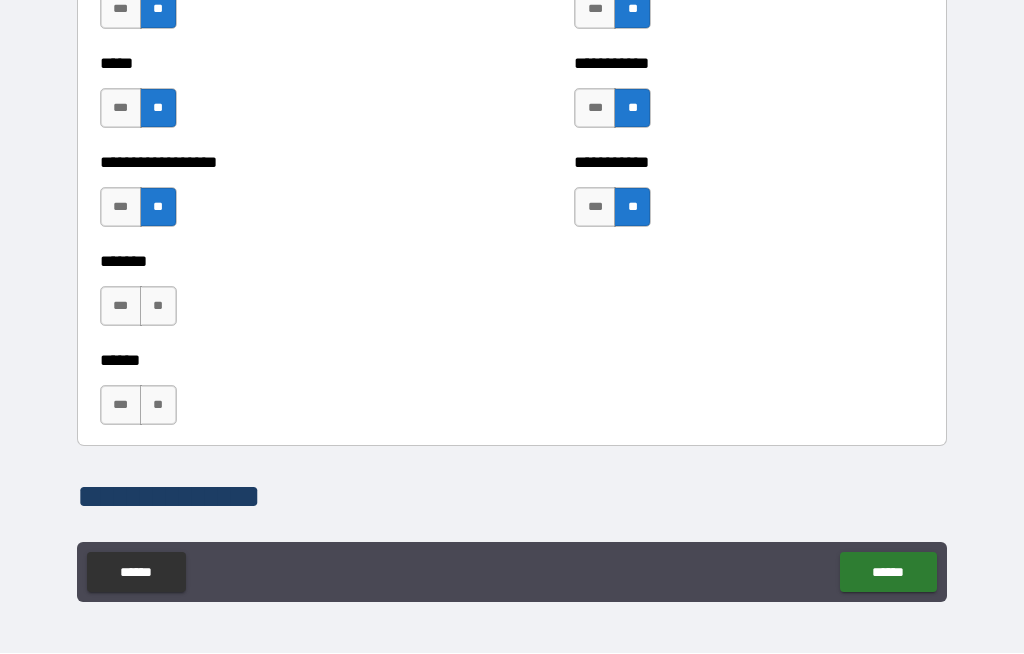 scroll, scrollTop: 2199, scrollLeft: 0, axis: vertical 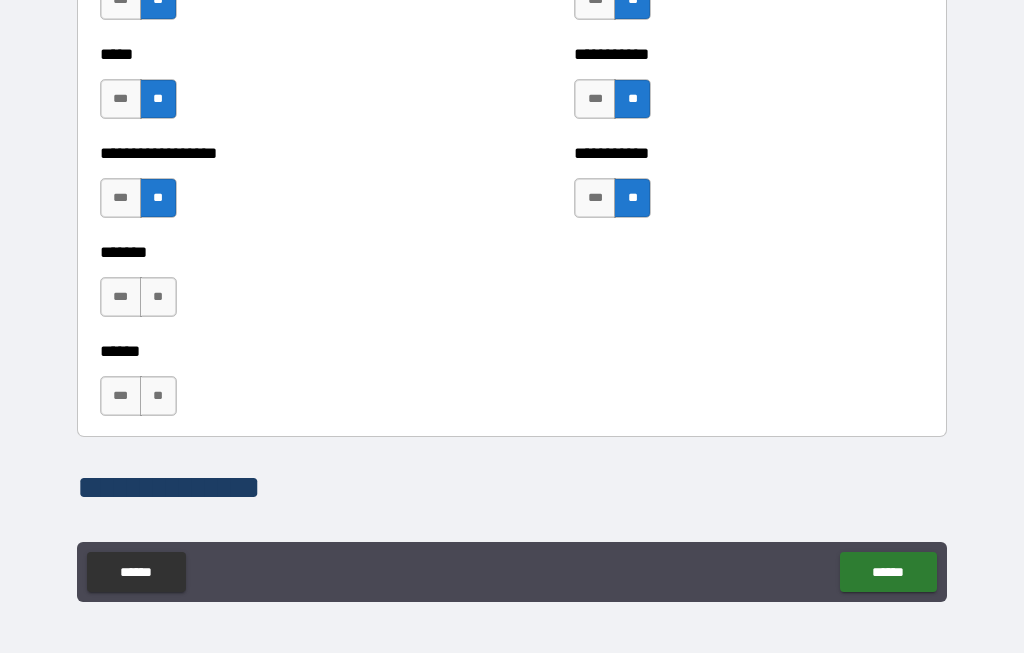 click on "**" at bounding box center (158, 298) 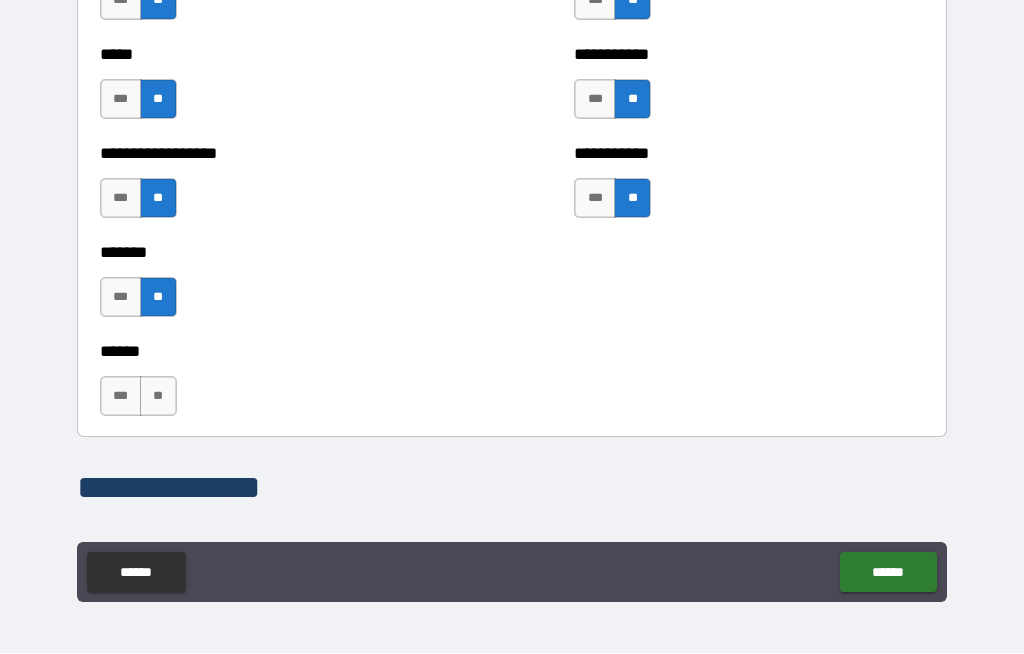 click on "**" at bounding box center [158, 397] 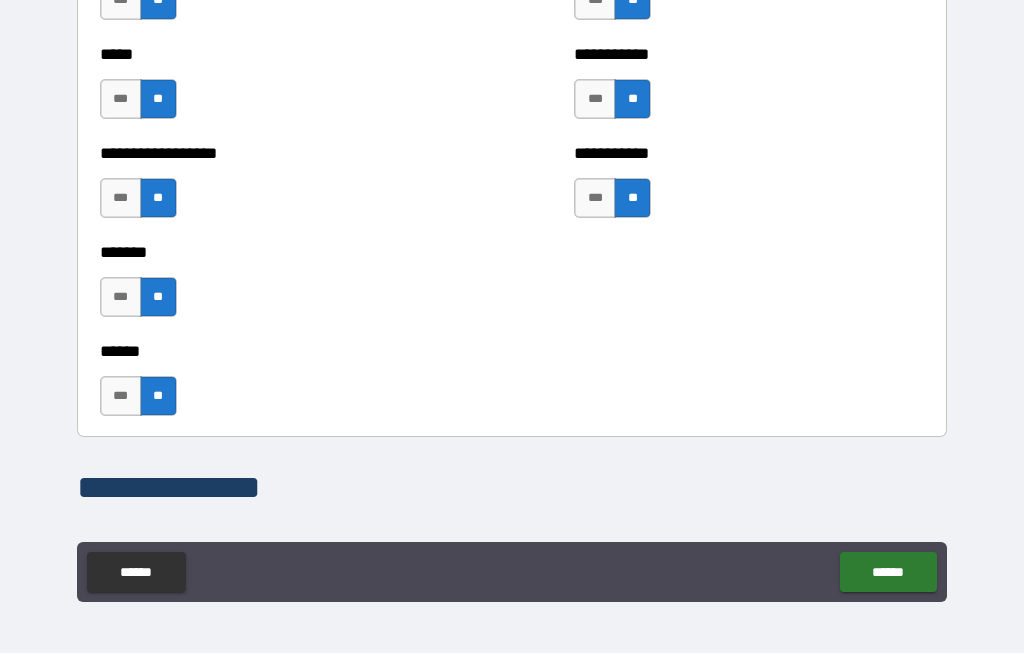 click on "***" at bounding box center (121, 397) 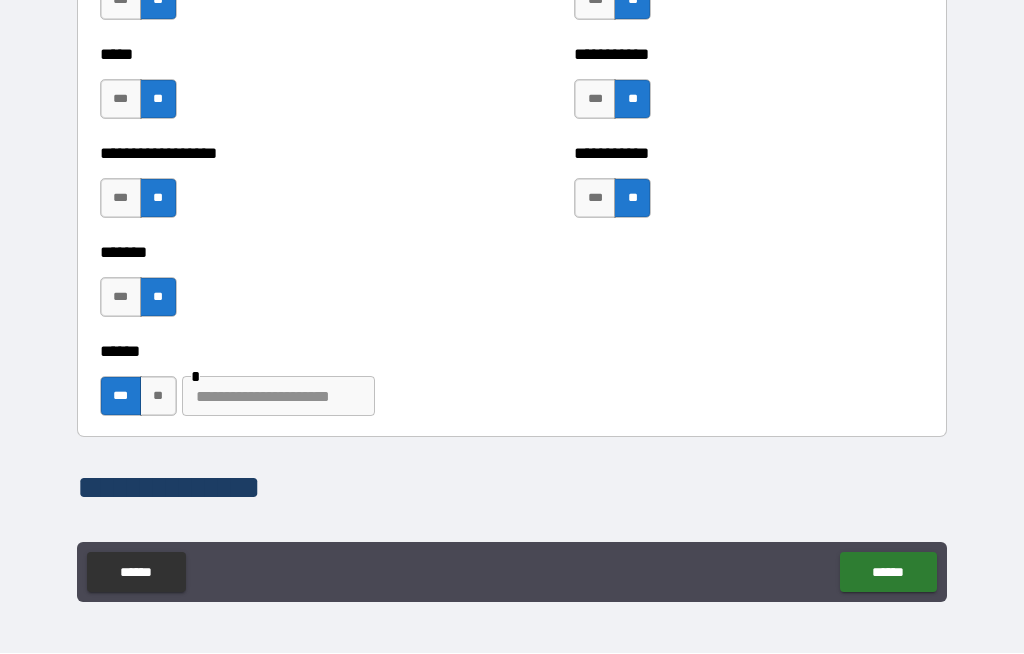 scroll, scrollTop: 2164, scrollLeft: 0, axis: vertical 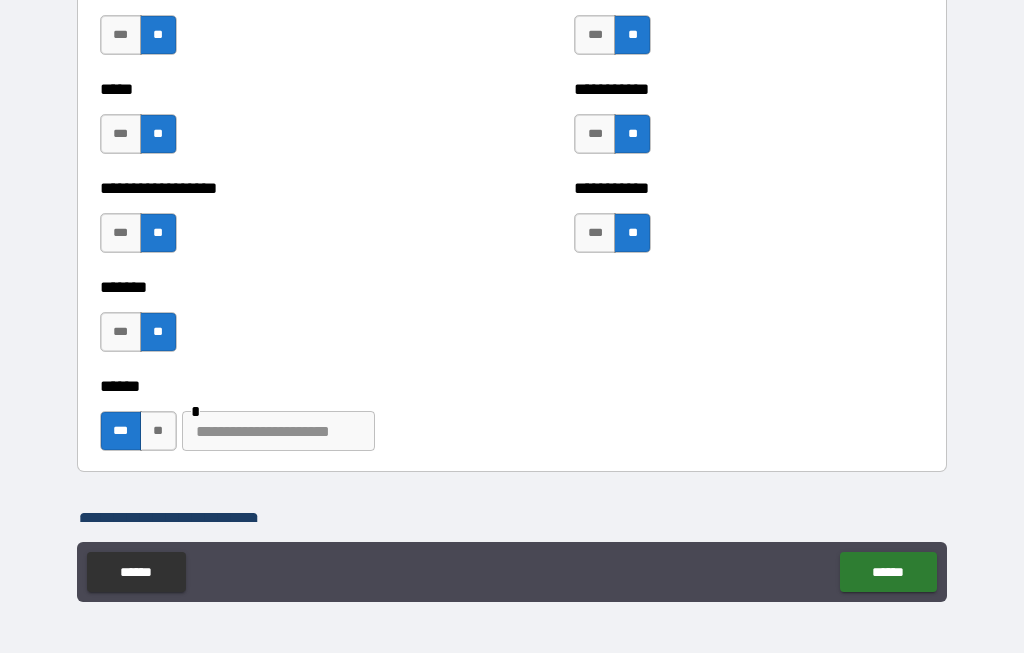 click at bounding box center (278, 432) 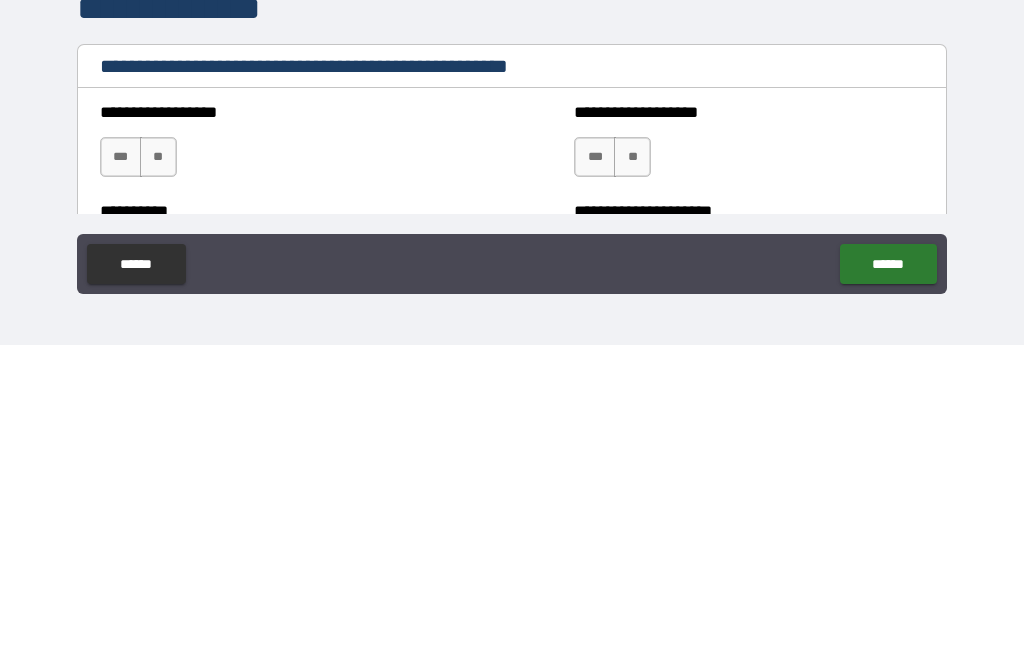 scroll, scrollTop: 2369, scrollLeft: 0, axis: vertical 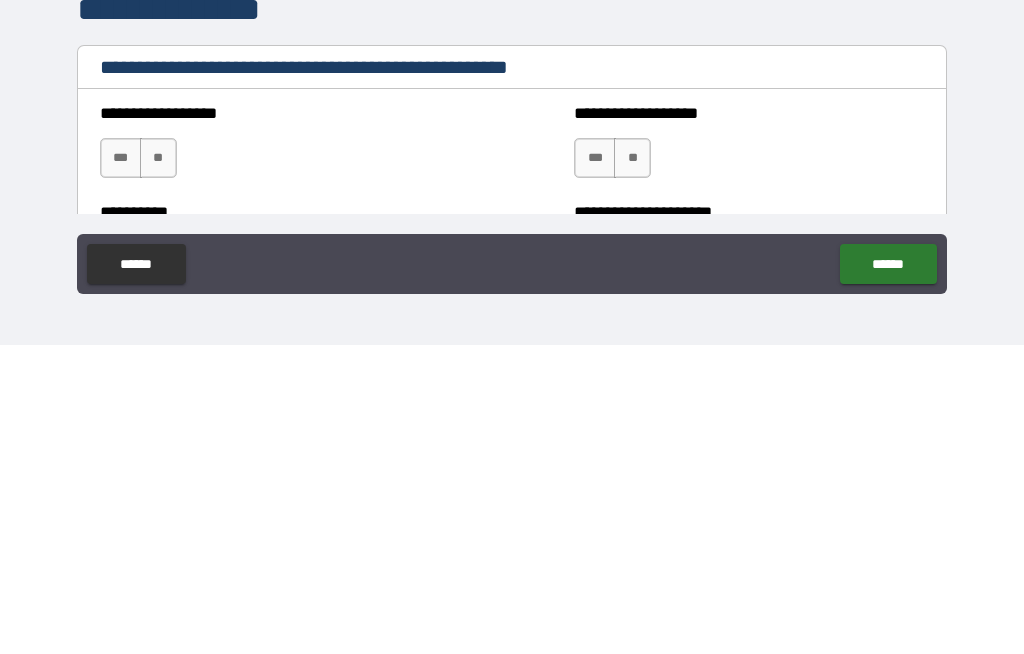 type on "*******" 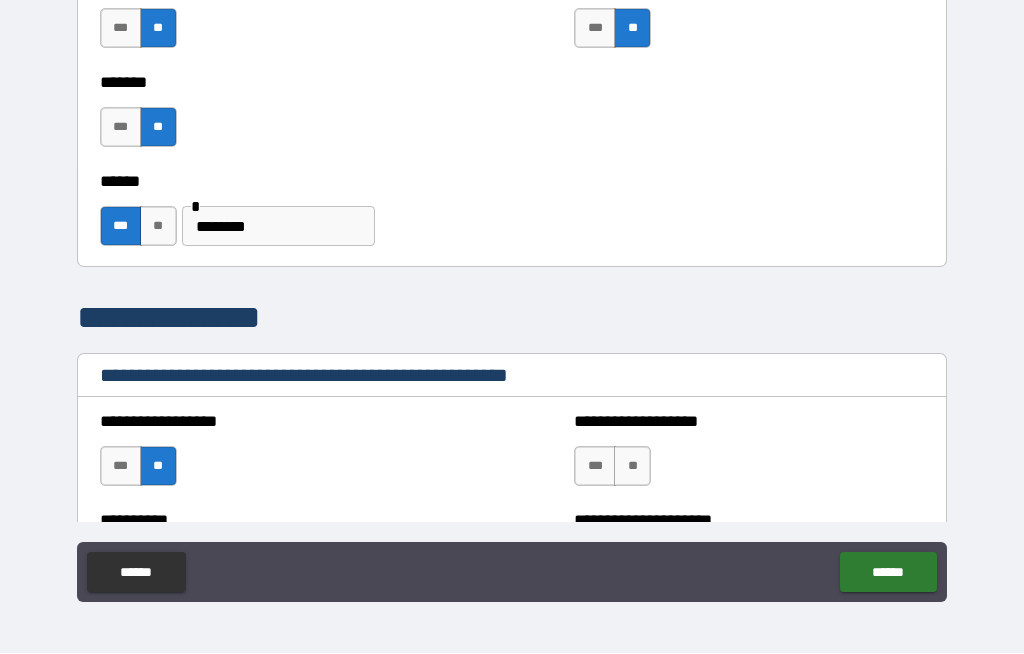 click on "**" at bounding box center (632, 467) 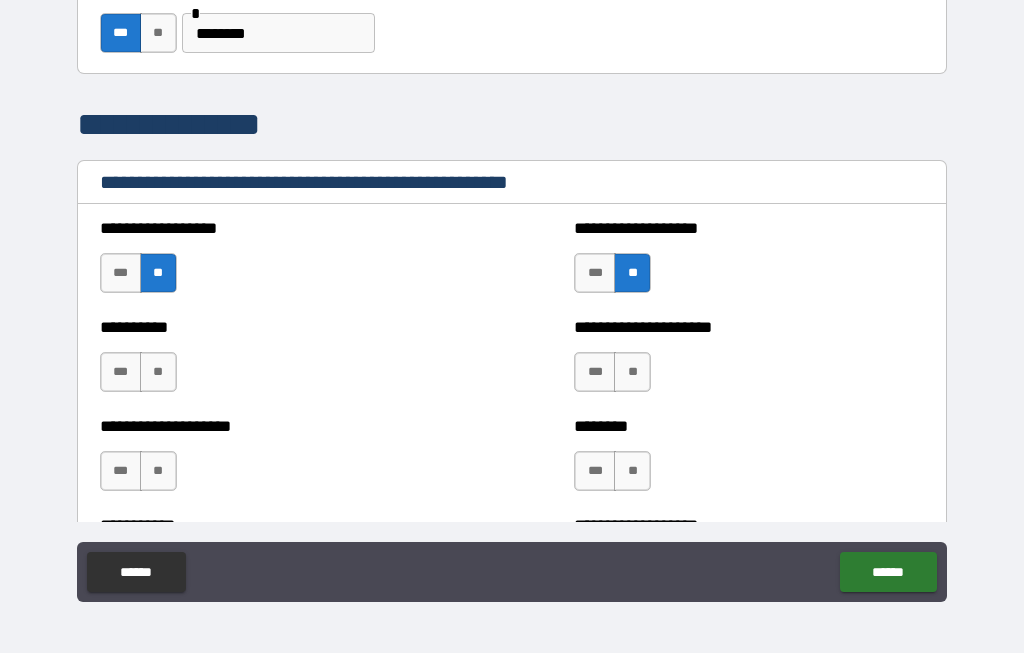 scroll, scrollTop: 2569, scrollLeft: 0, axis: vertical 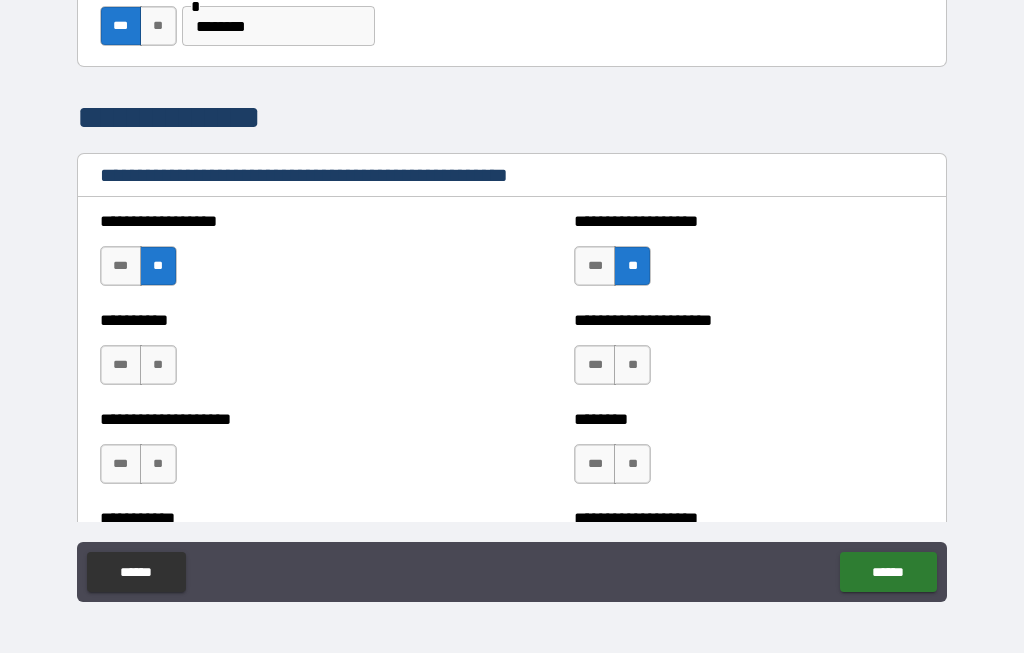 click on "**" at bounding box center [158, 366] 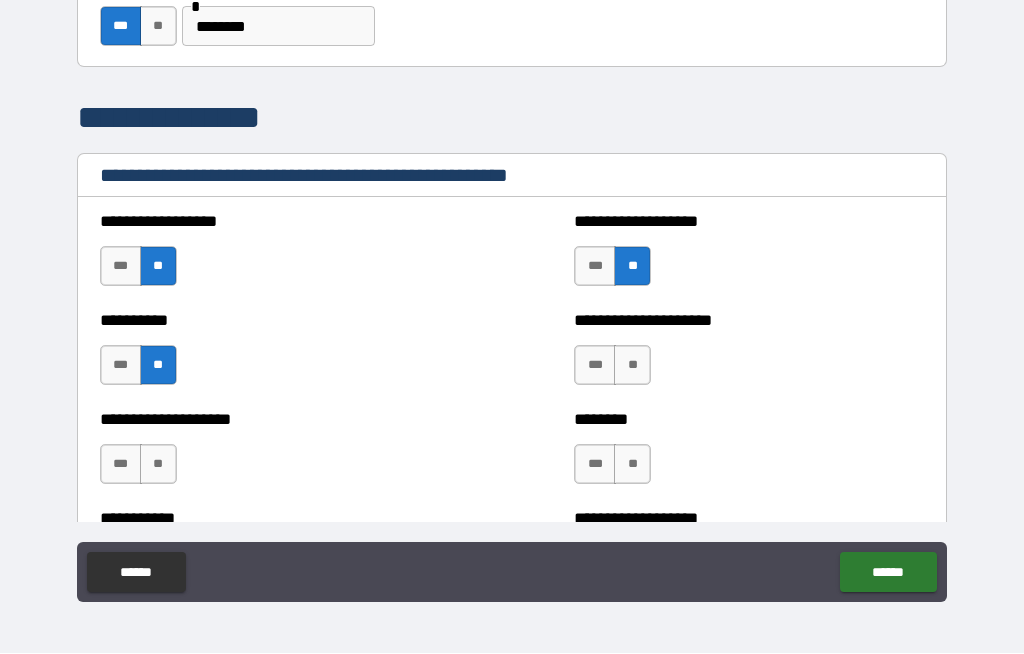 click on "**" at bounding box center [632, 366] 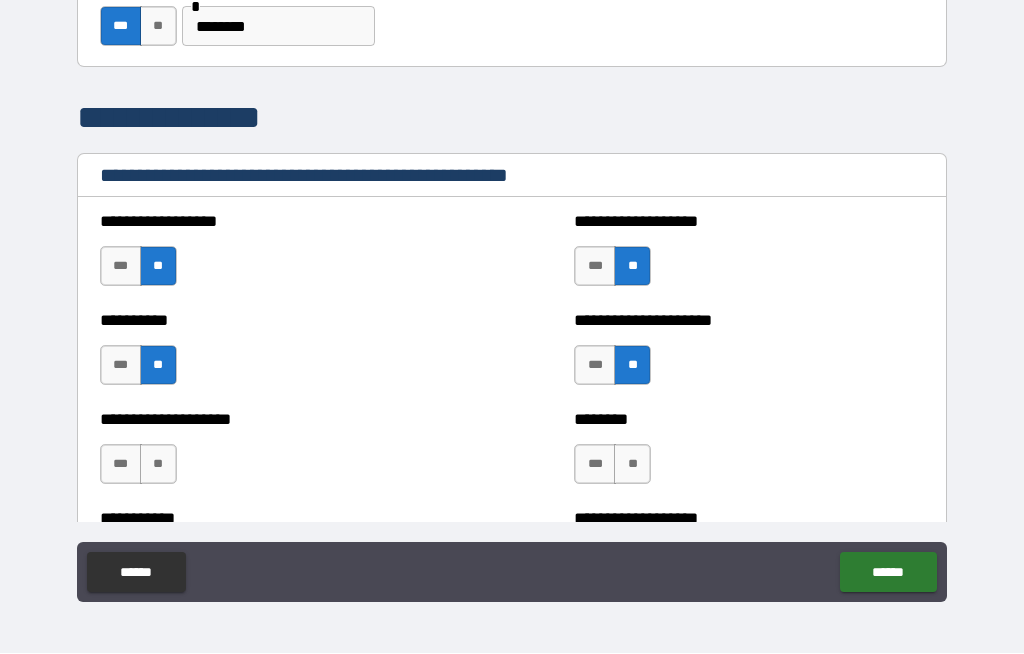 click on "*** **" at bounding box center [141, 470] 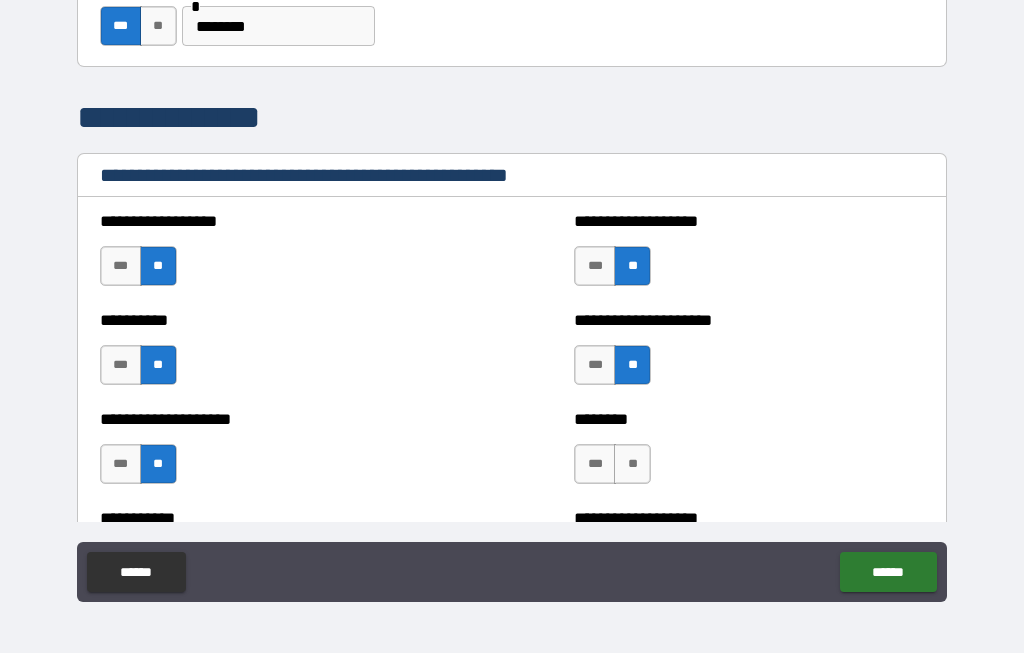 click on "**" at bounding box center (632, 465) 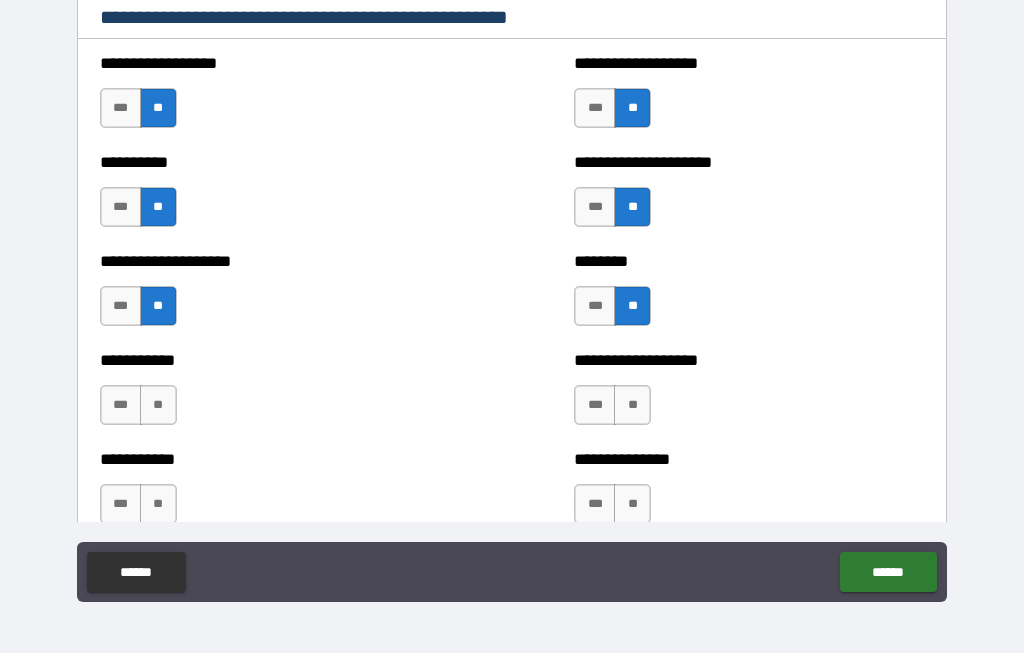 scroll, scrollTop: 2728, scrollLeft: 0, axis: vertical 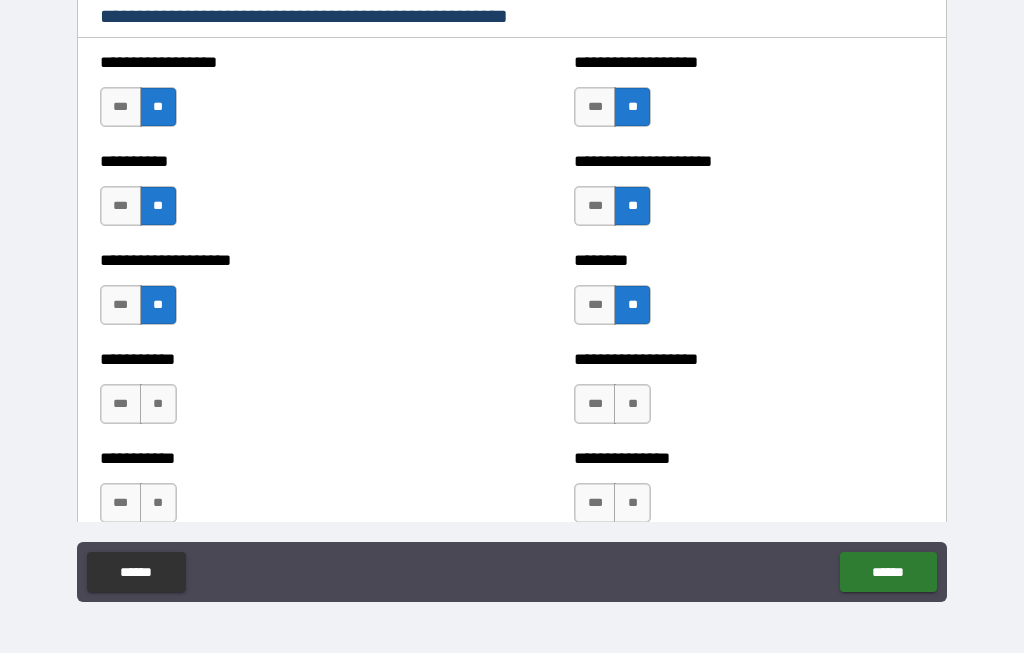 click on "**" at bounding box center (158, 405) 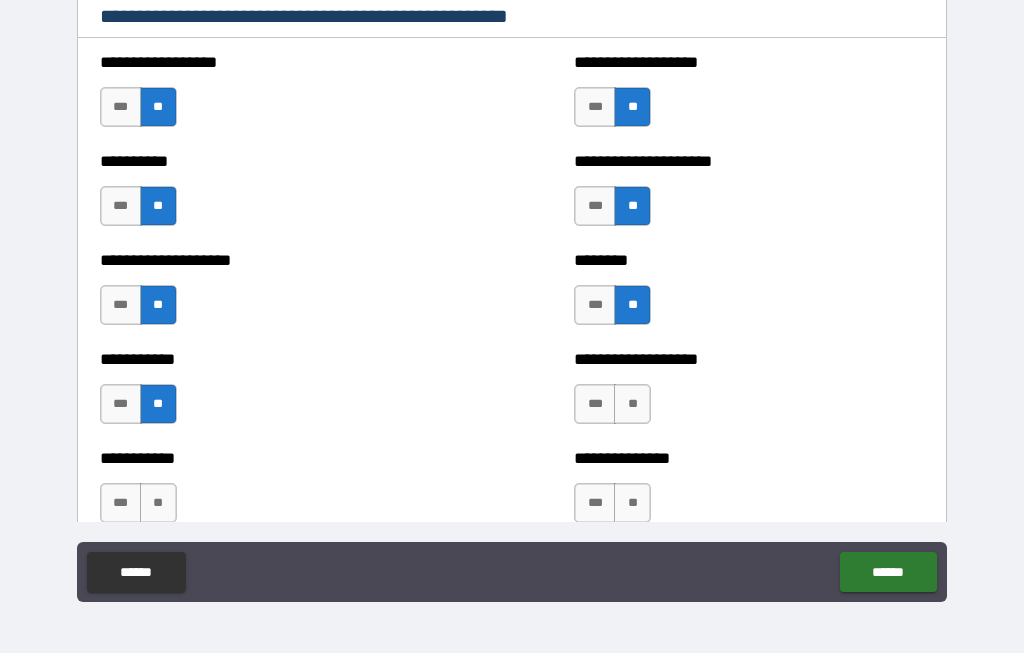 click on "**" at bounding box center (632, 405) 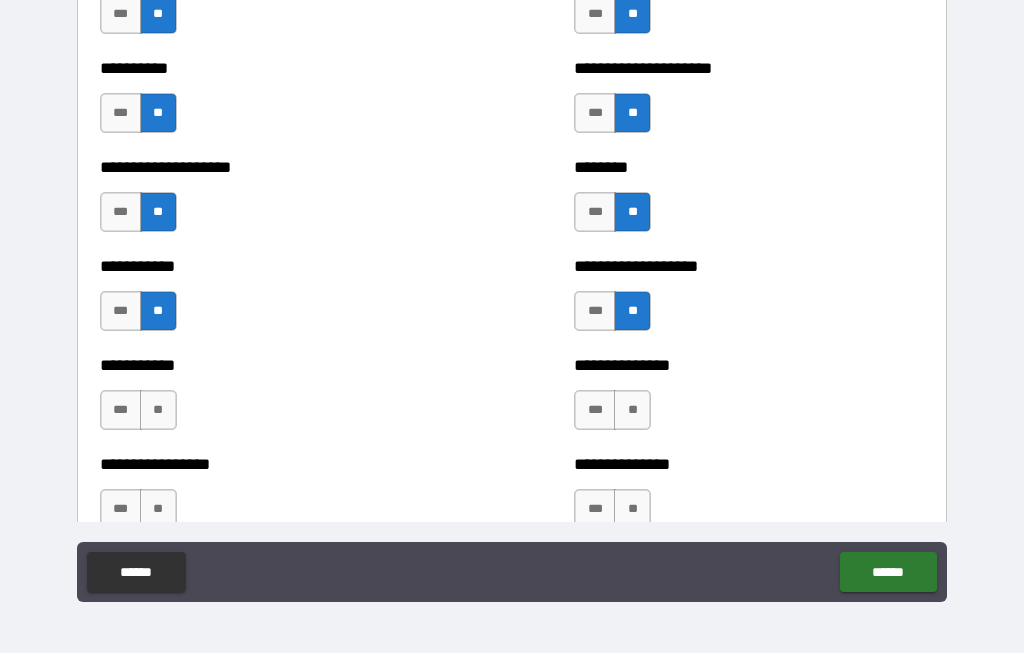 scroll, scrollTop: 2870, scrollLeft: 0, axis: vertical 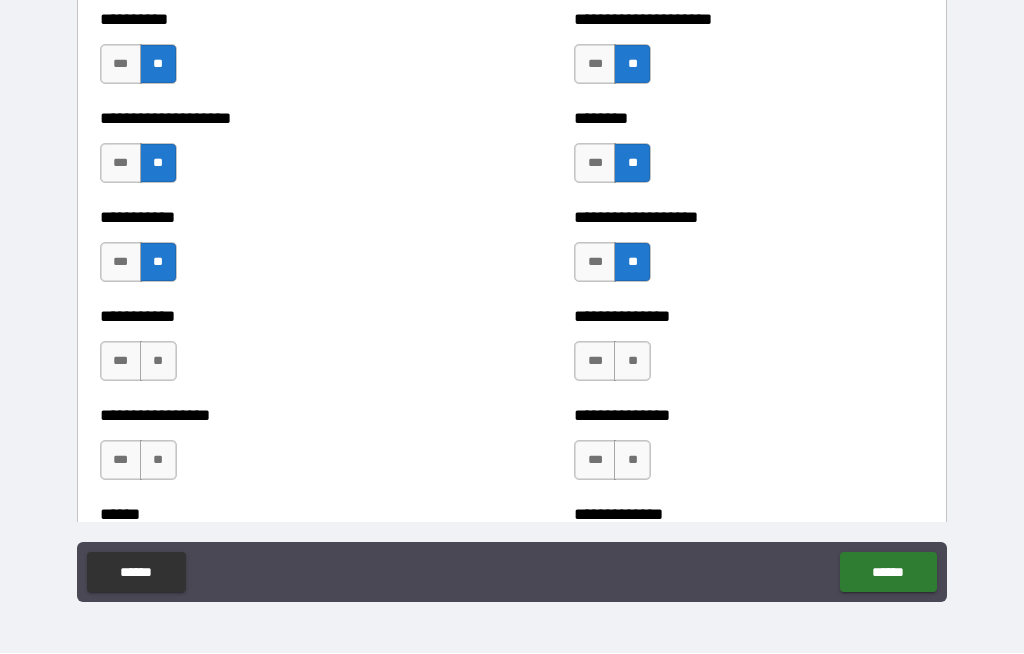 click on "**" at bounding box center (158, 362) 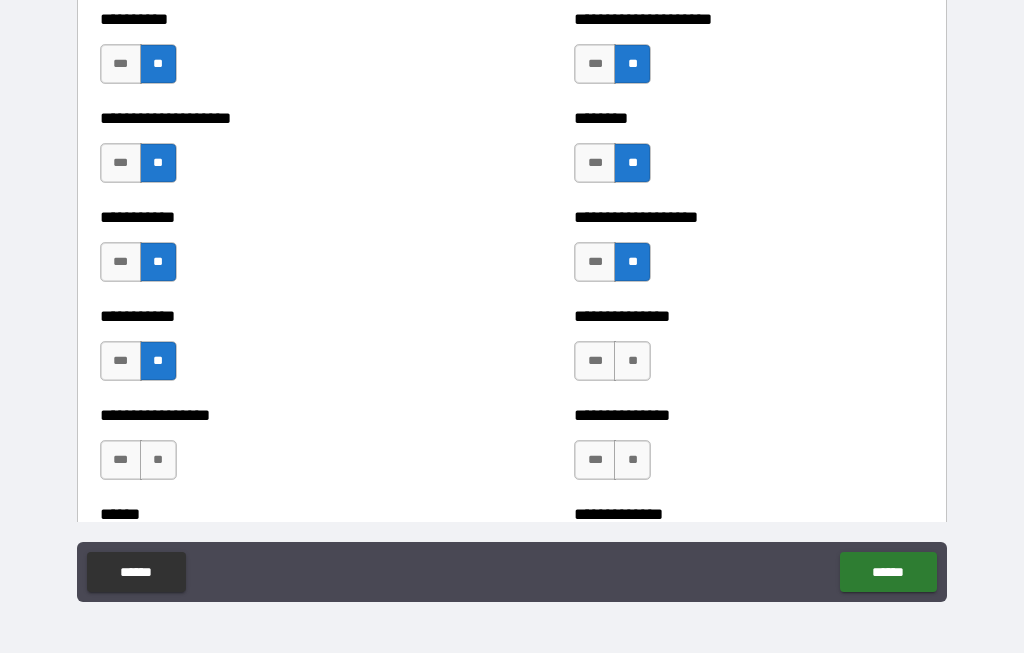 click on "**" at bounding box center (632, 362) 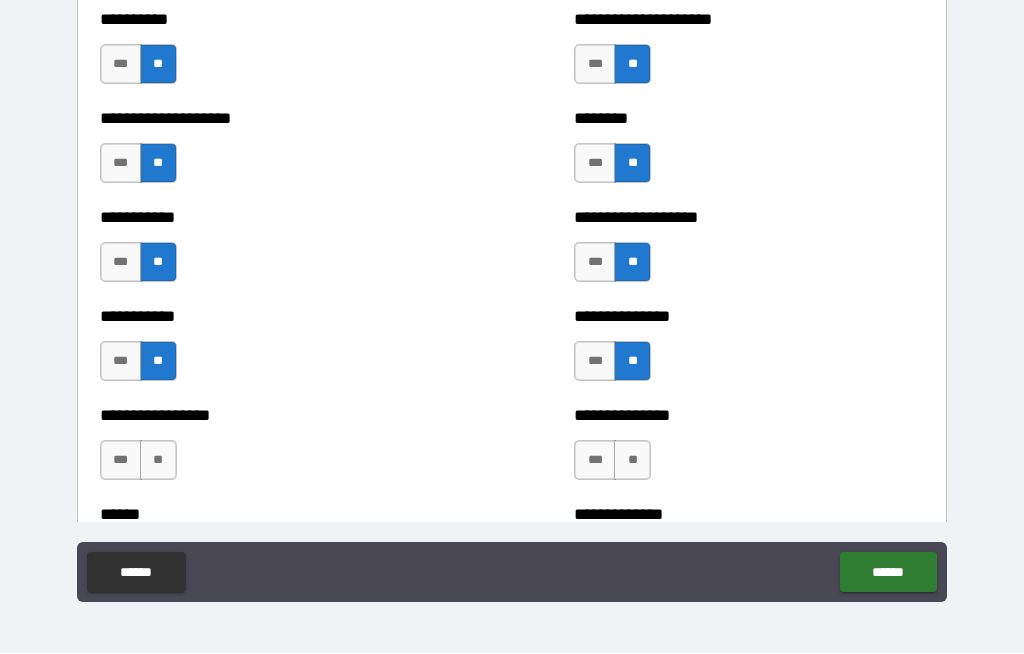 click on "**" at bounding box center [632, 461] 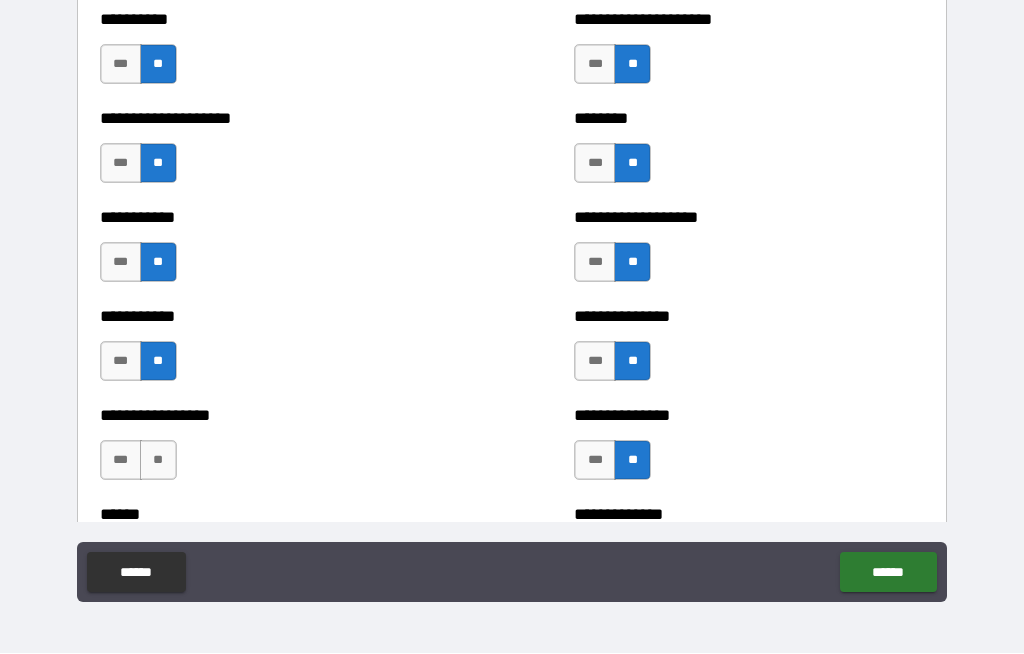 click on "**" at bounding box center (158, 461) 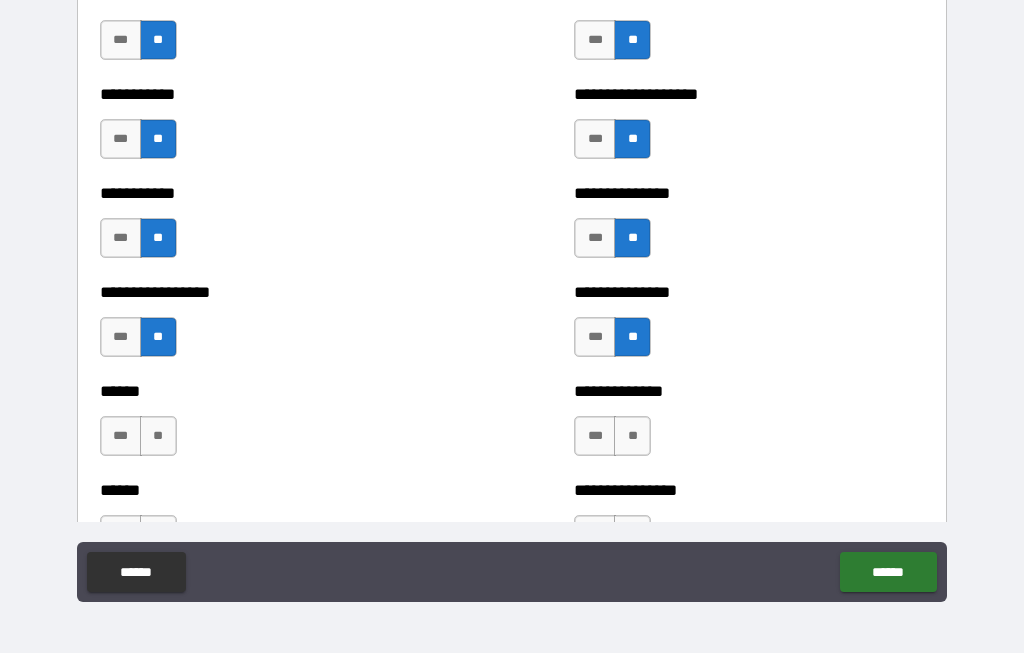 scroll, scrollTop: 2997, scrollLeft: 0, axis: vertical 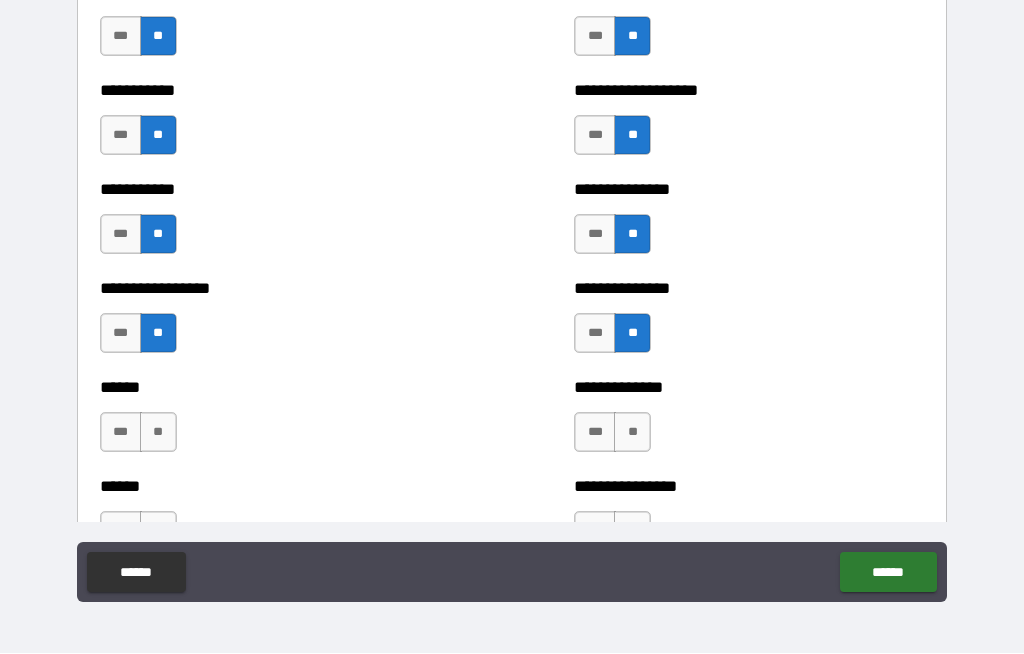 click on "**" at bounding box center (158, 433) 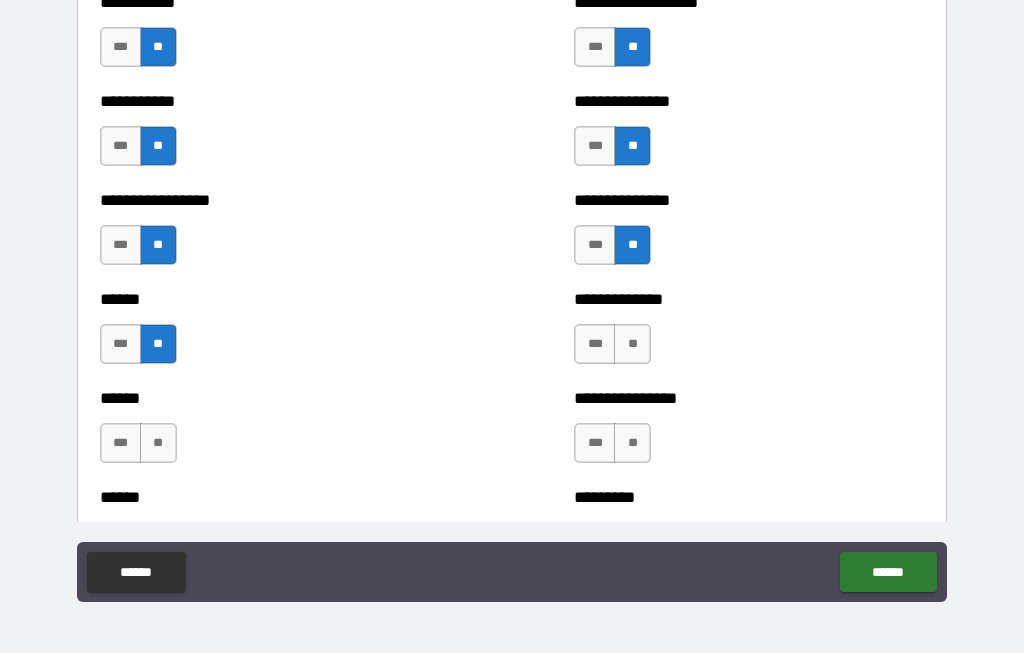 scroll, scrollTop: 3084, scrollLeft: 0, axis: vertical 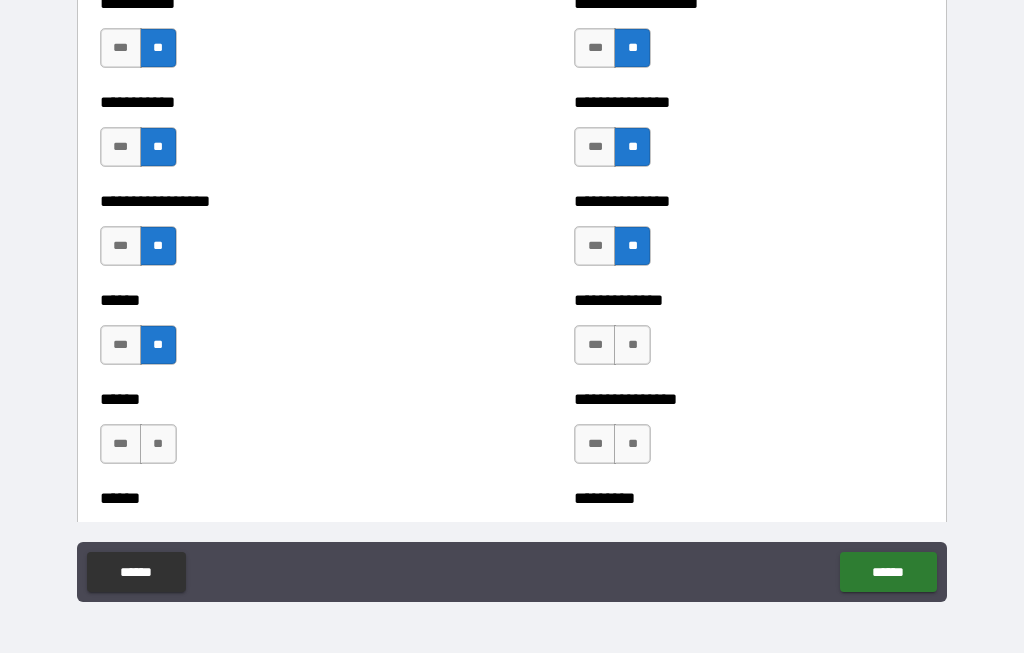 click on "**" at bounding box center (632, 346) 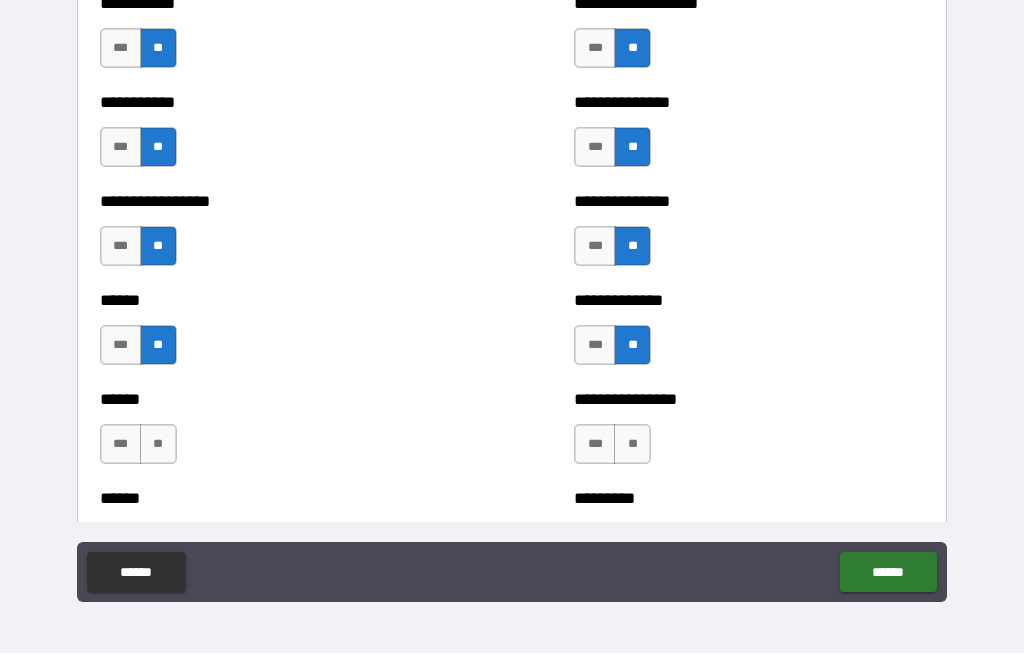 click on "**" at bounding box center (632, 445) 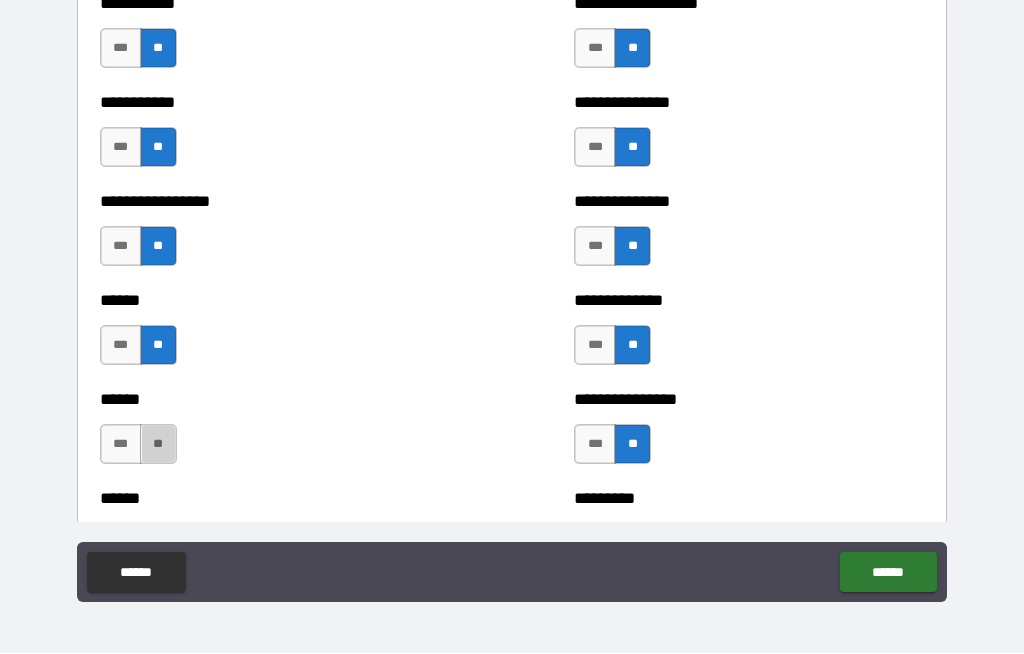 click on "**" at bounding box center [158, 445] 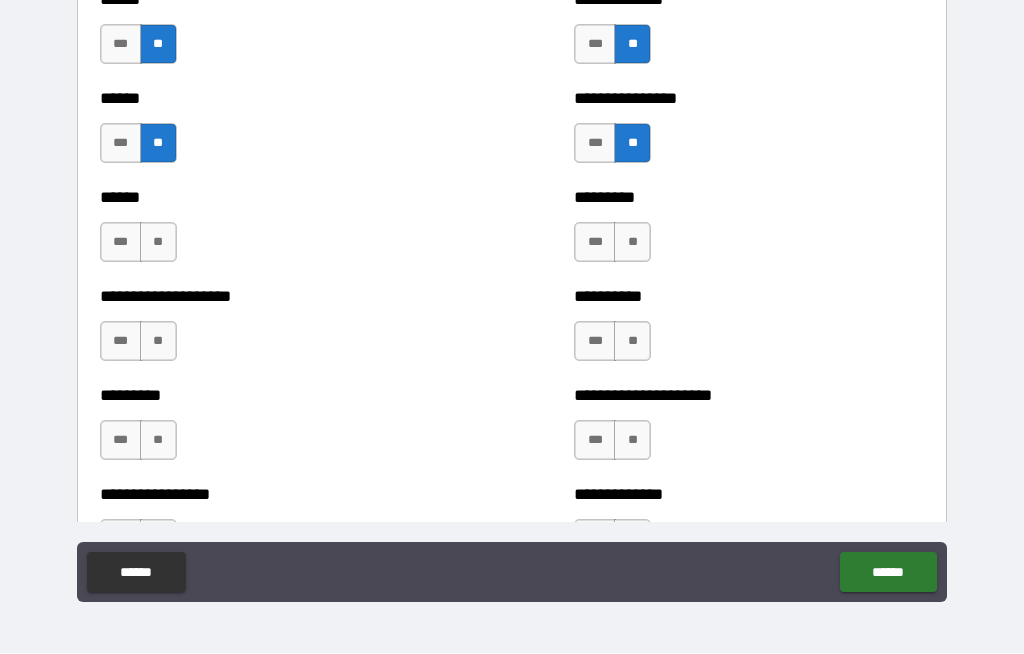 scroll, scrollTop: 3374, scrollLeft: 0, axis: vertical 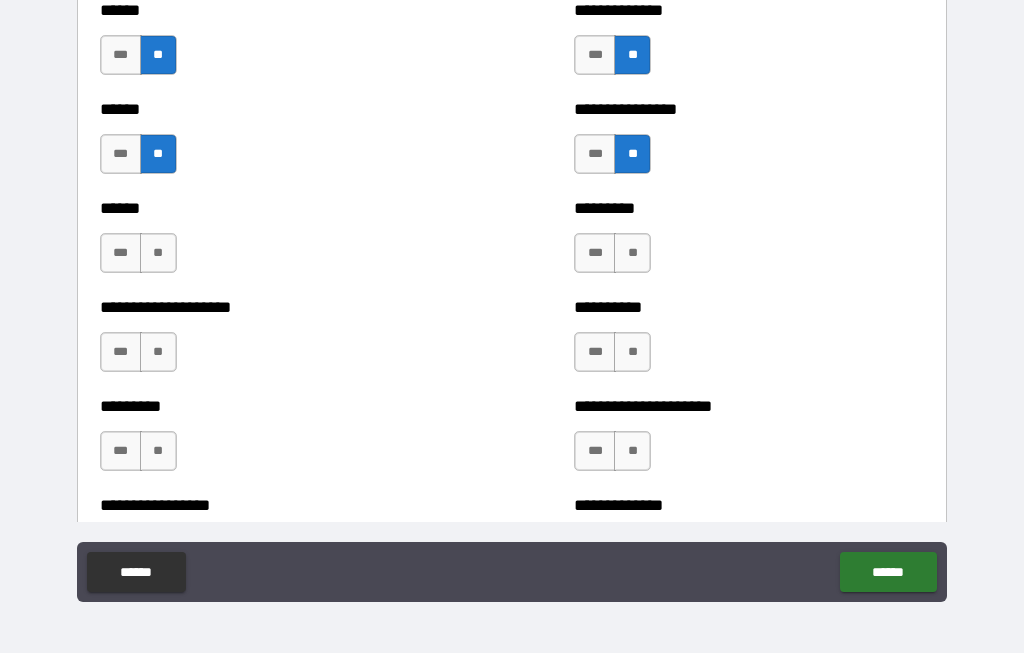click on "**" at bounding box center (632, 254) 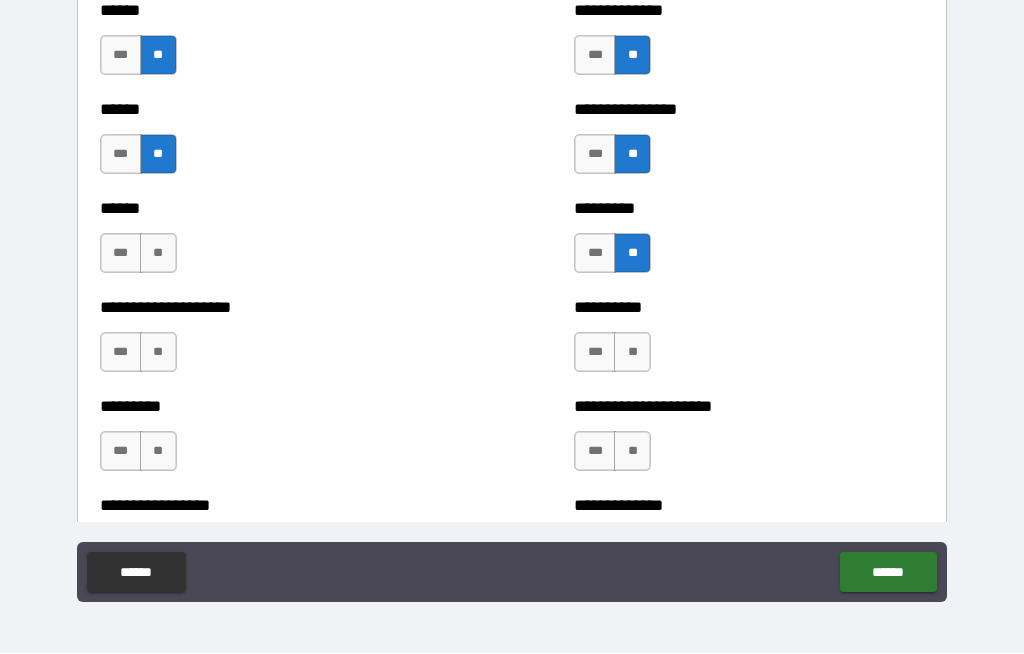 click on "**" at bounding box center [158, 254] 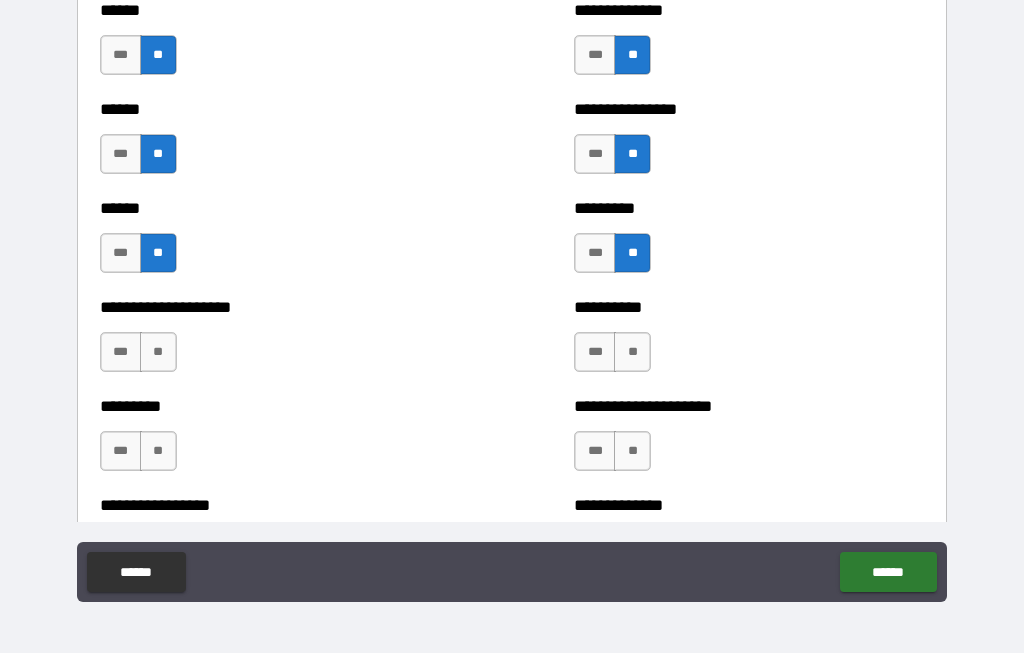 click on "**" at bounding box center [632, 353] 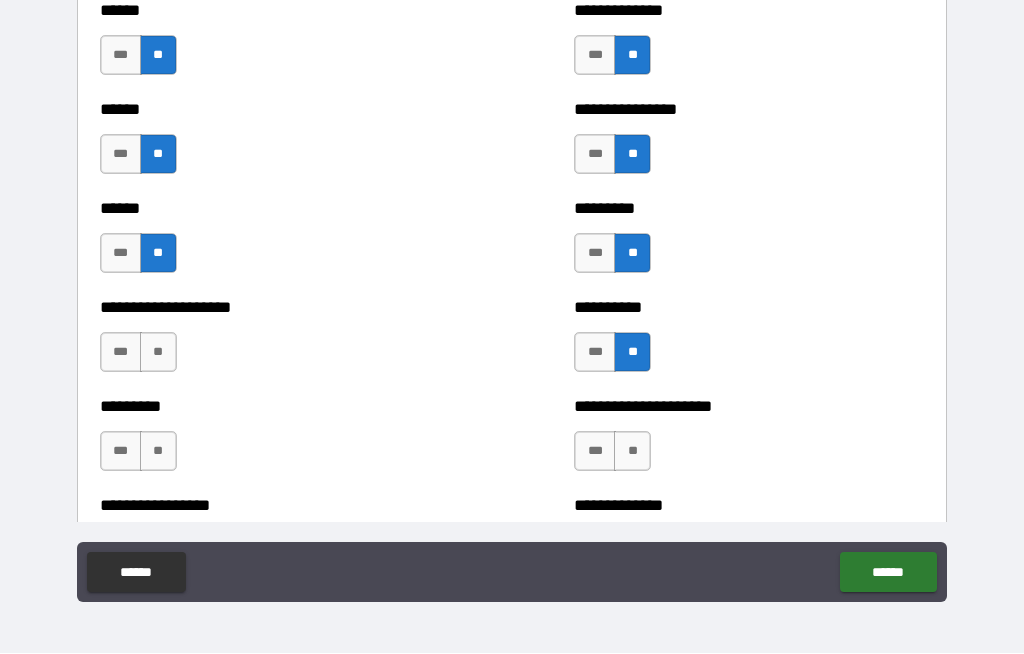 click on "**" at bounding box center [158, 353] 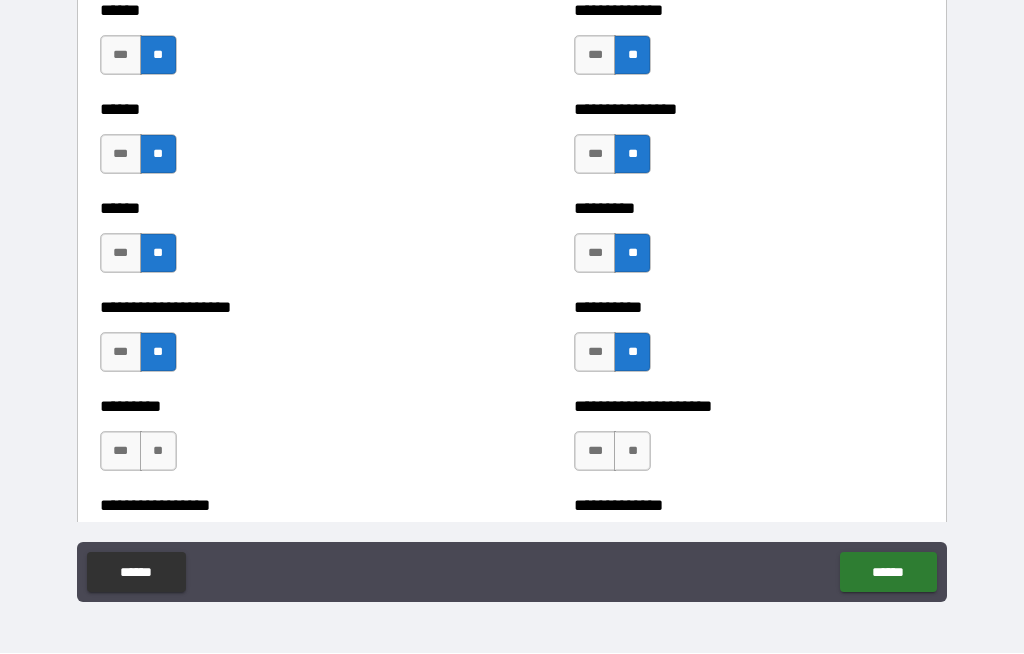 click on "**" at bounding box center (158, 452) 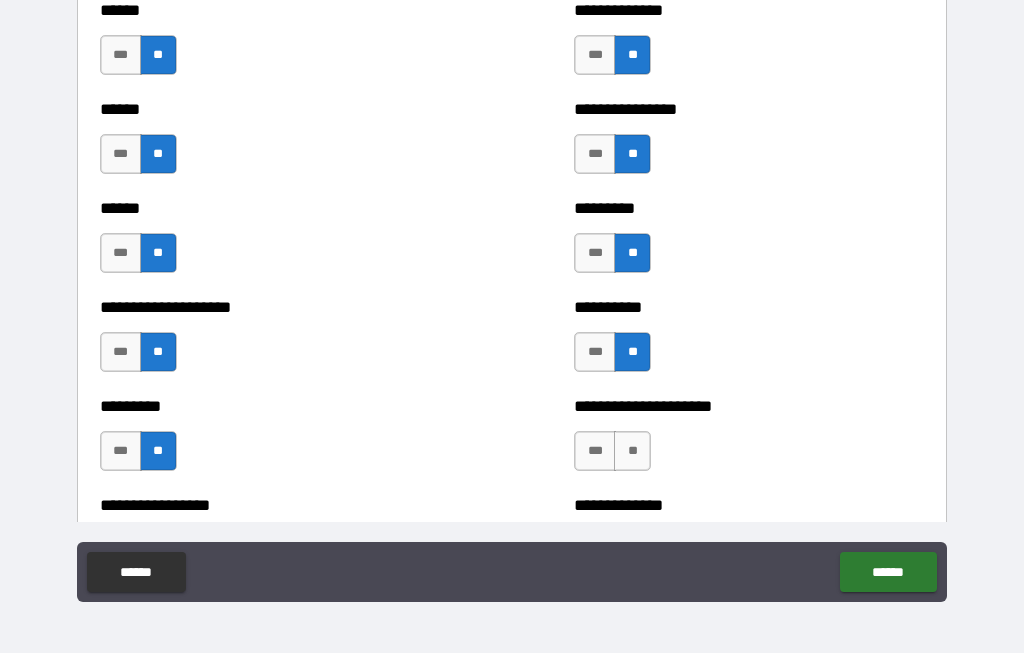 click on "**" at bounding box center [632, 452] 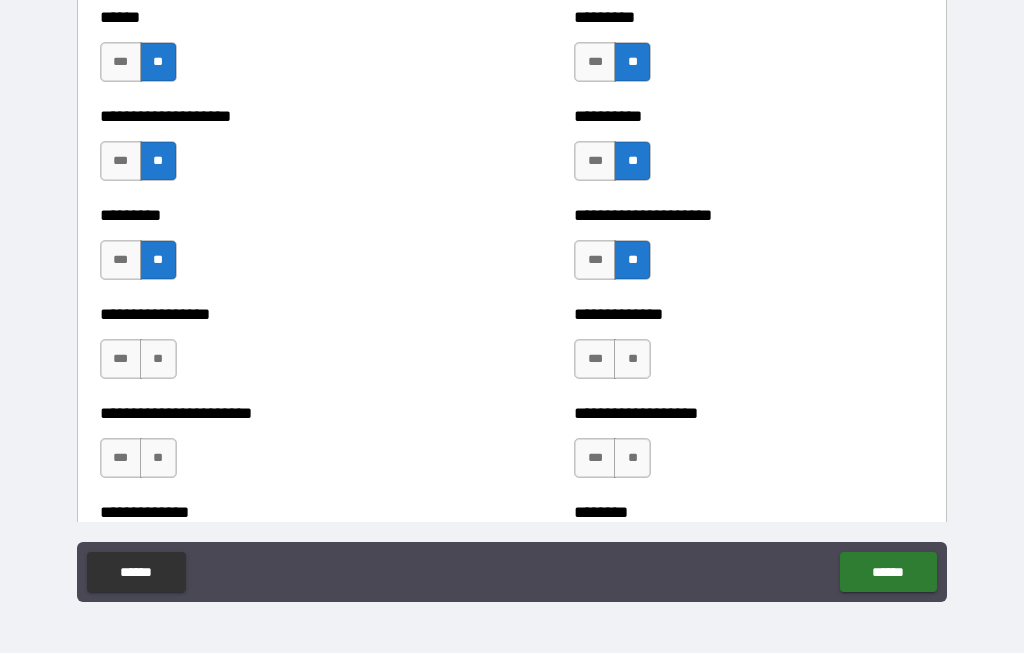 scroll, scrollTop: 3570, scrollLeft: 0, axis: vertical 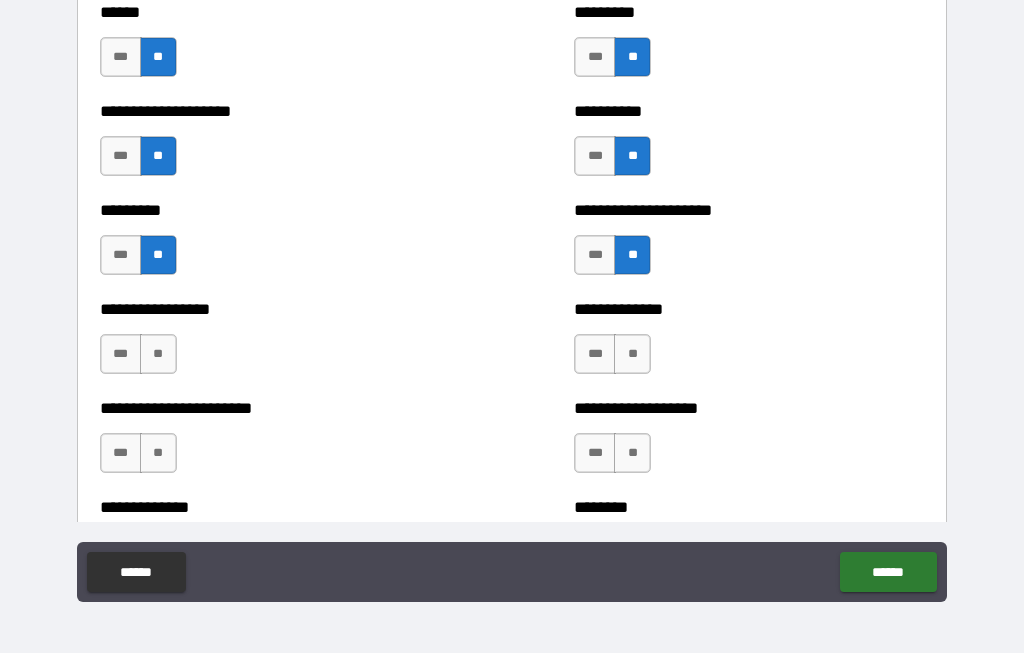 click on "**" at bounding box center (158, 355) 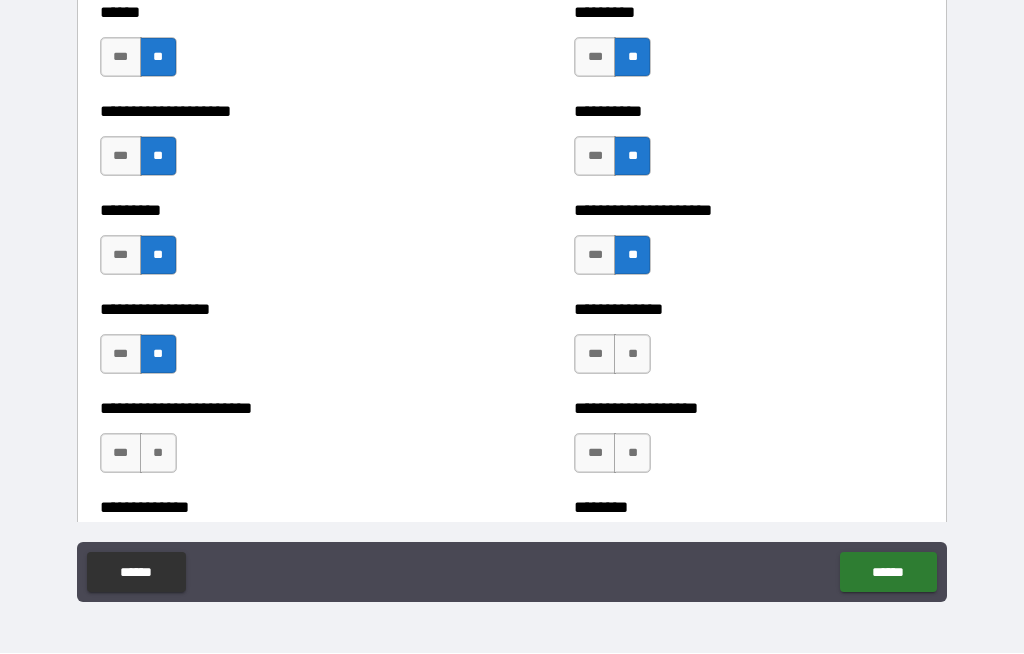click on "**" at bounding box center (632, 355) 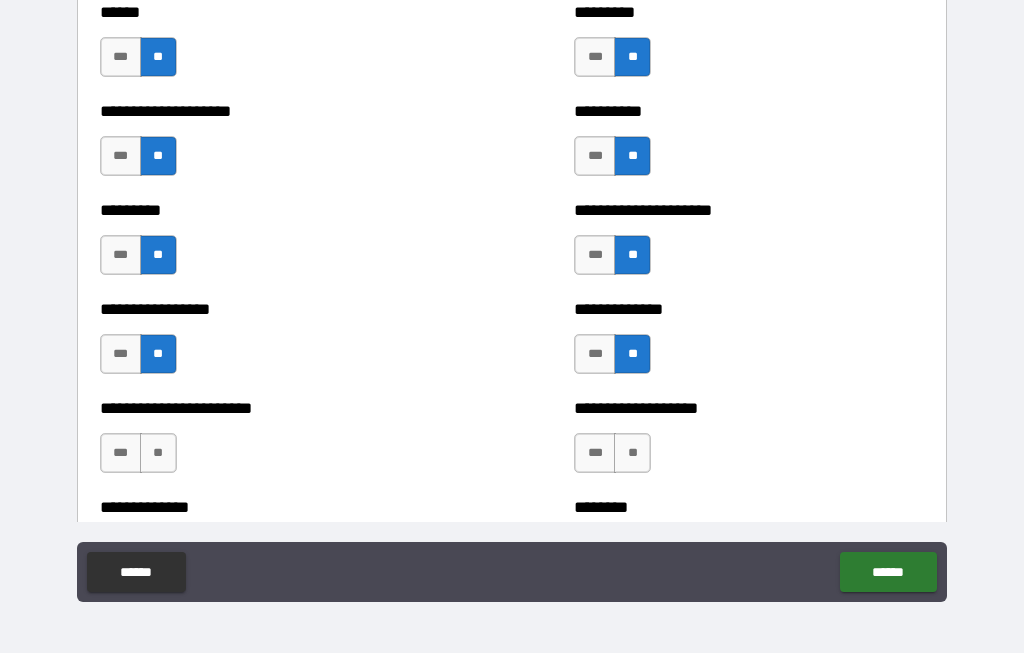 click on "**" at bounding box center [158, 454] 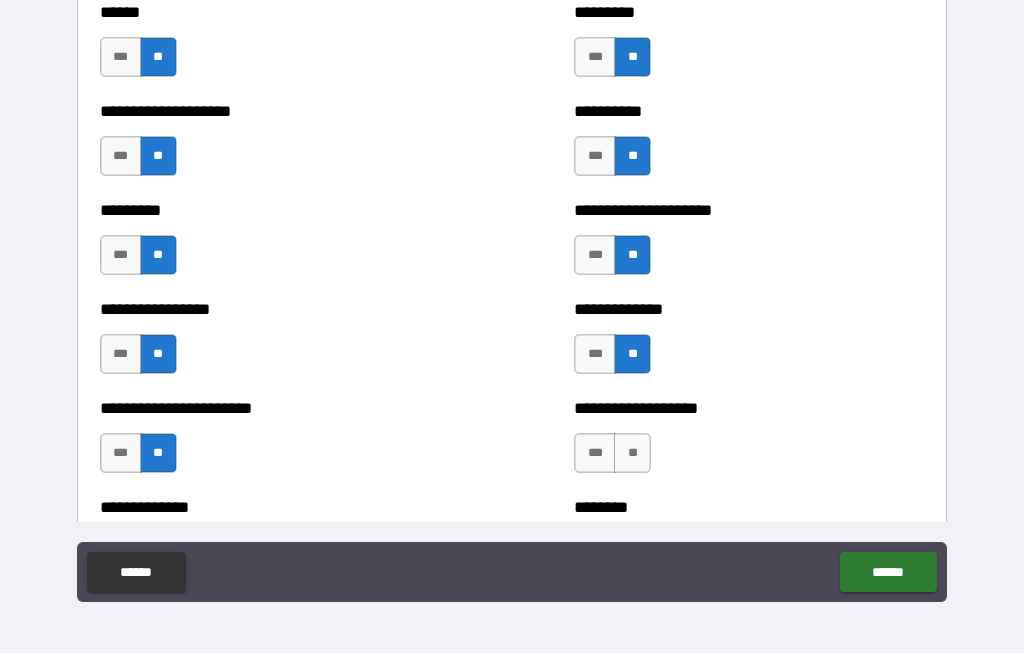 click on "**" at bounding box center [632, 454] 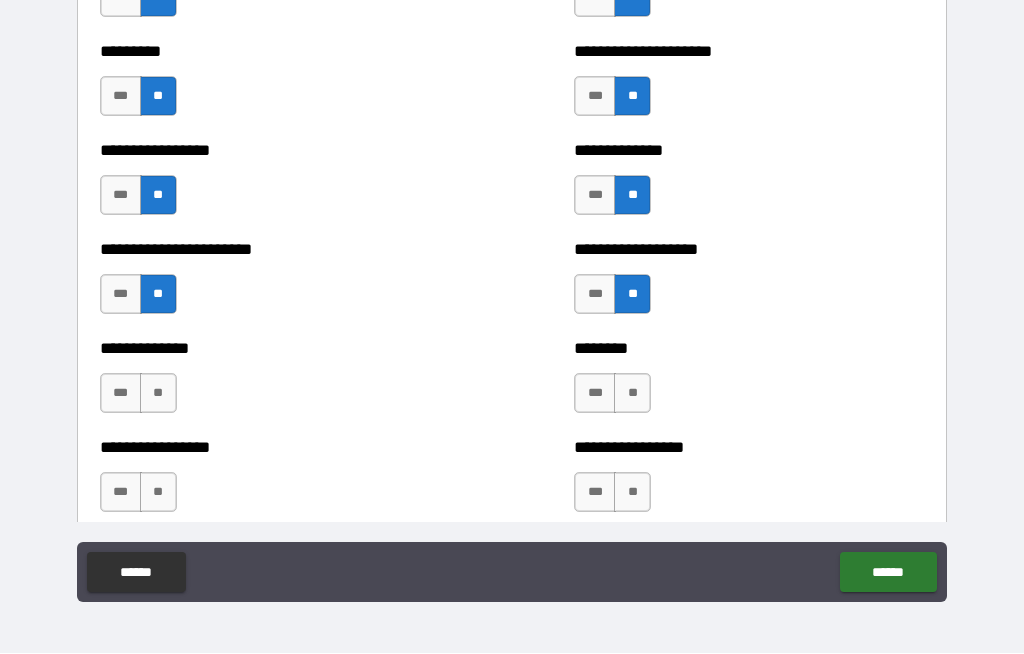 scroll, scrollTop: 3729, scrollLeft: 0, axis: vertical 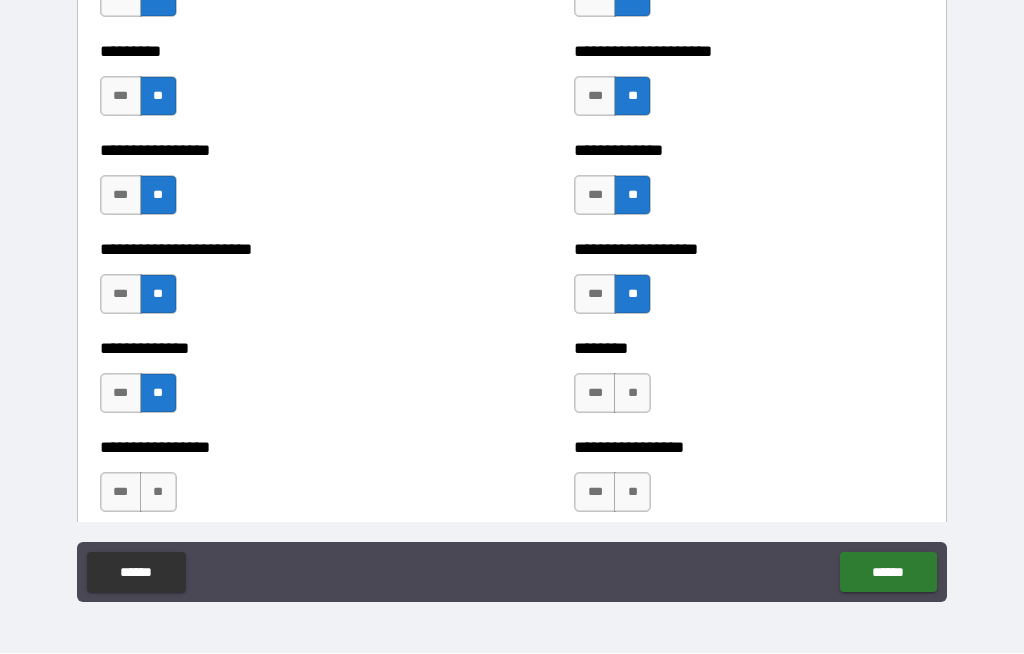 click on "**" at bounding box center [632, 394] 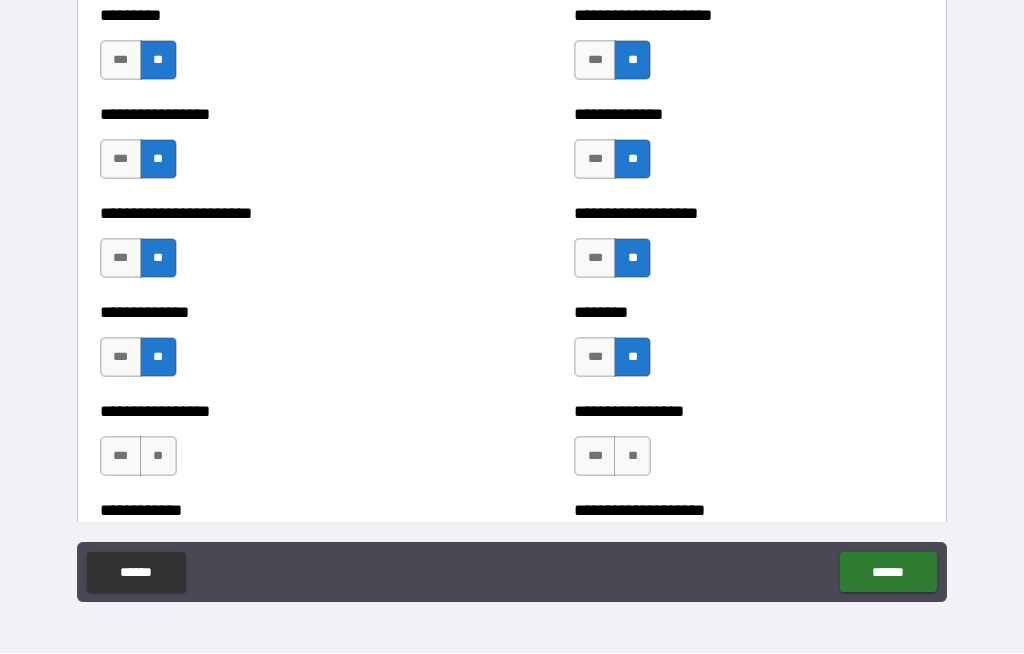 scroll, scrollTop: 3825, scrollLeft: 0, axis: vertical 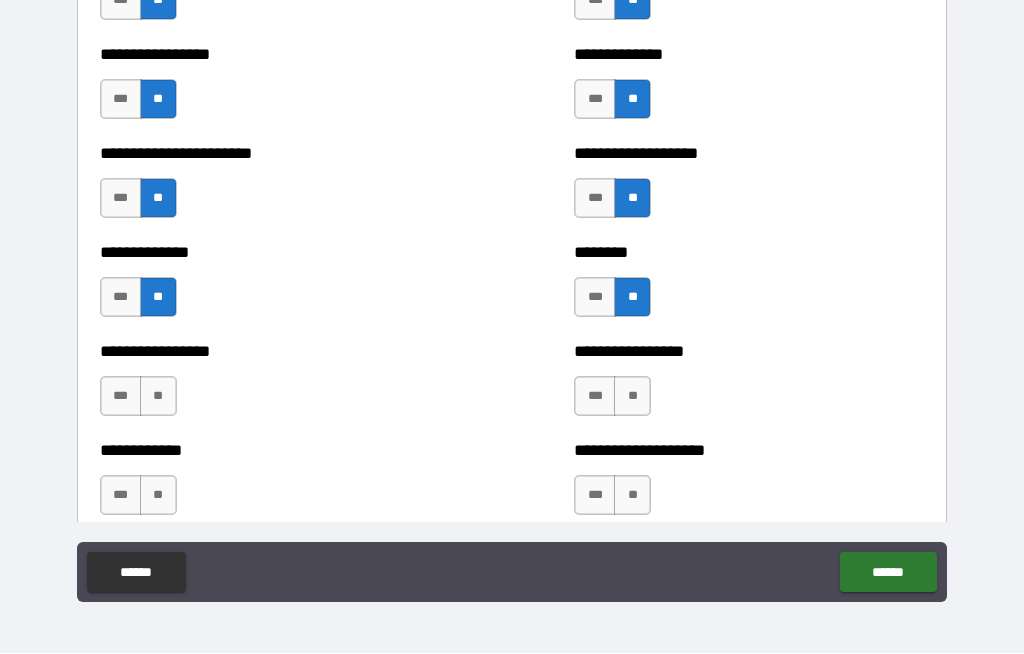 click on "**" at bounding box center [158, 397] 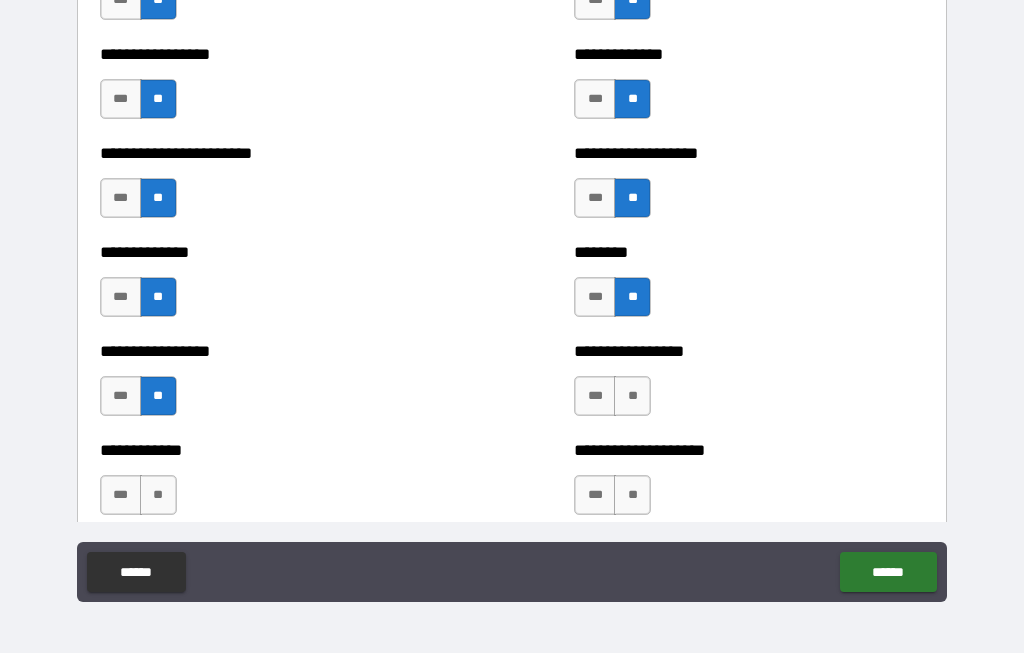 click on "**" at bounding box center [632, 397] 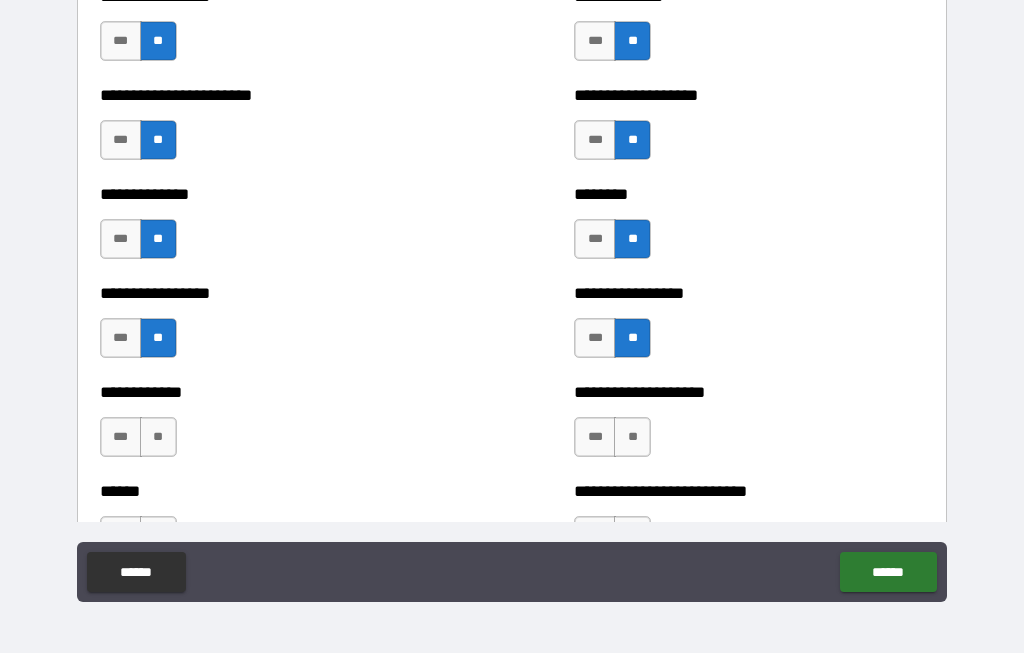 scroll, scrollTop: 3883, scrollLeft: 0, axis: vertical 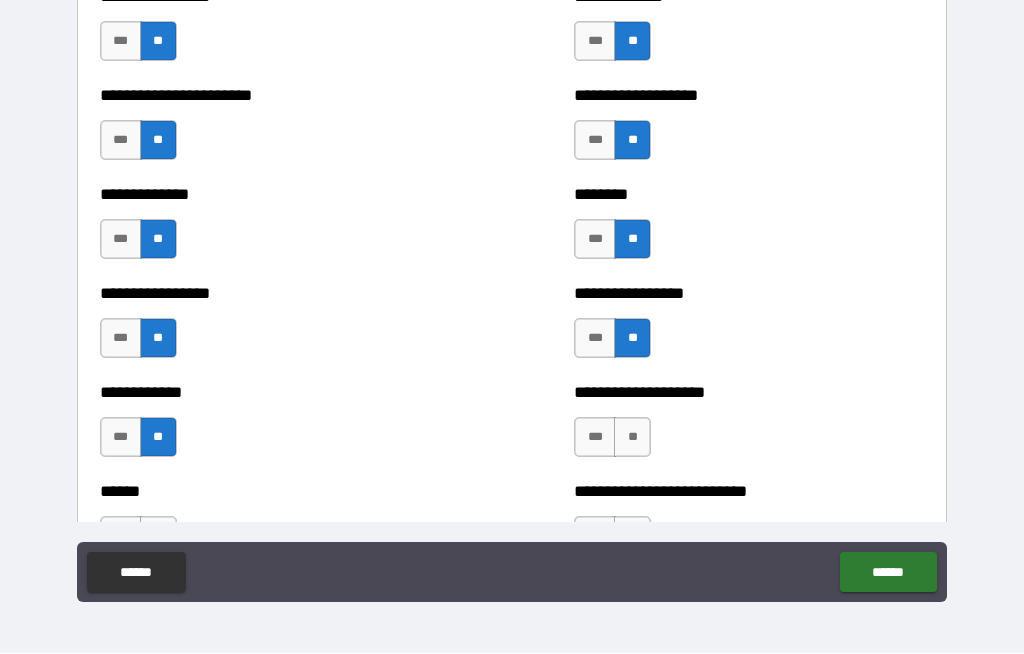 click on "**" at bounding box center [632, 438] 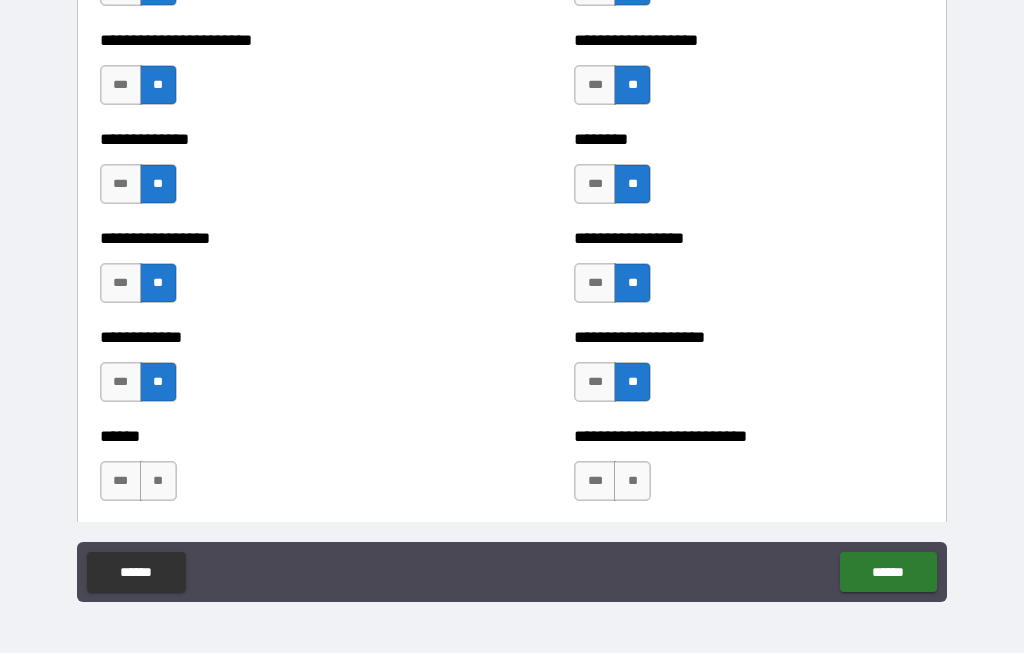 scroll, scrollTop: 3993, scrollLeft: 0, axis: vertical 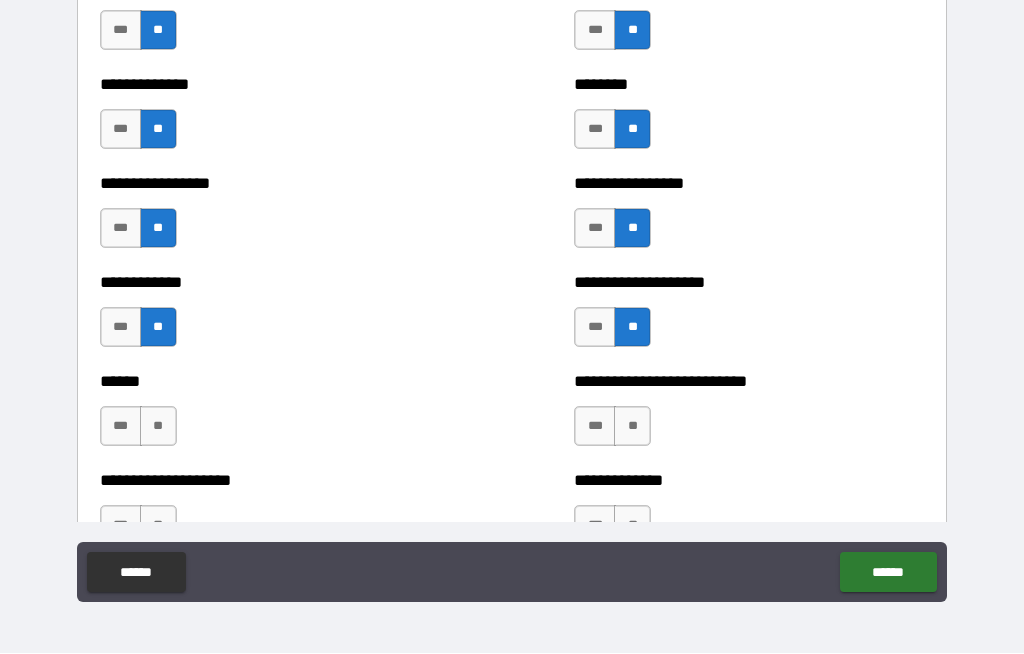 click on "**" at bounding box center [158, 427] 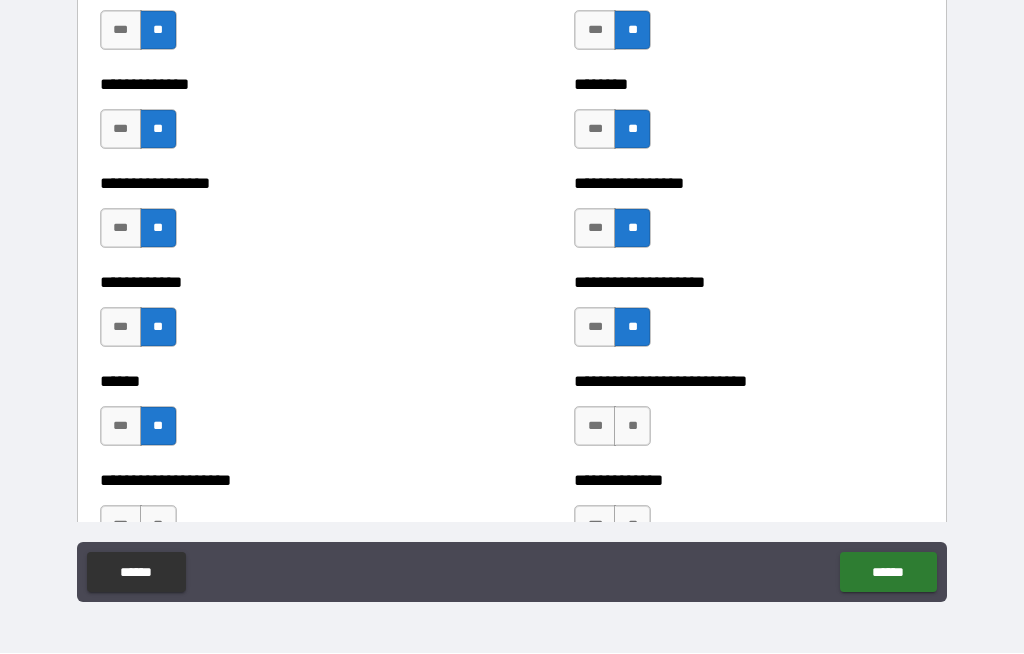 click on "**" at bounding box center (632, 427) 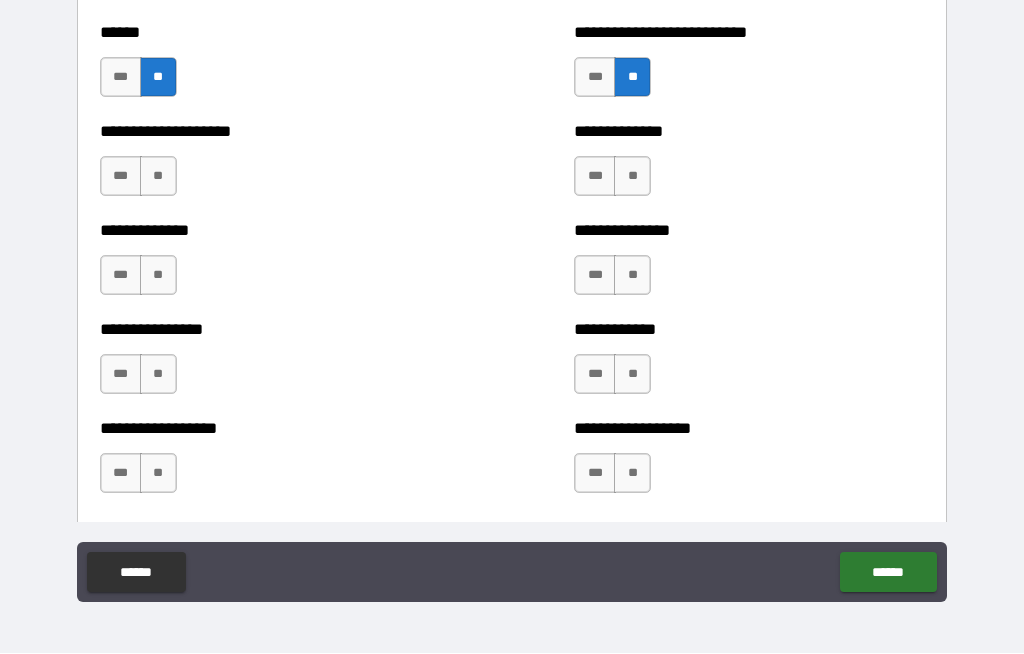 scroll, scrollTop: 4344, scrollLeft: 0, axis: vertical 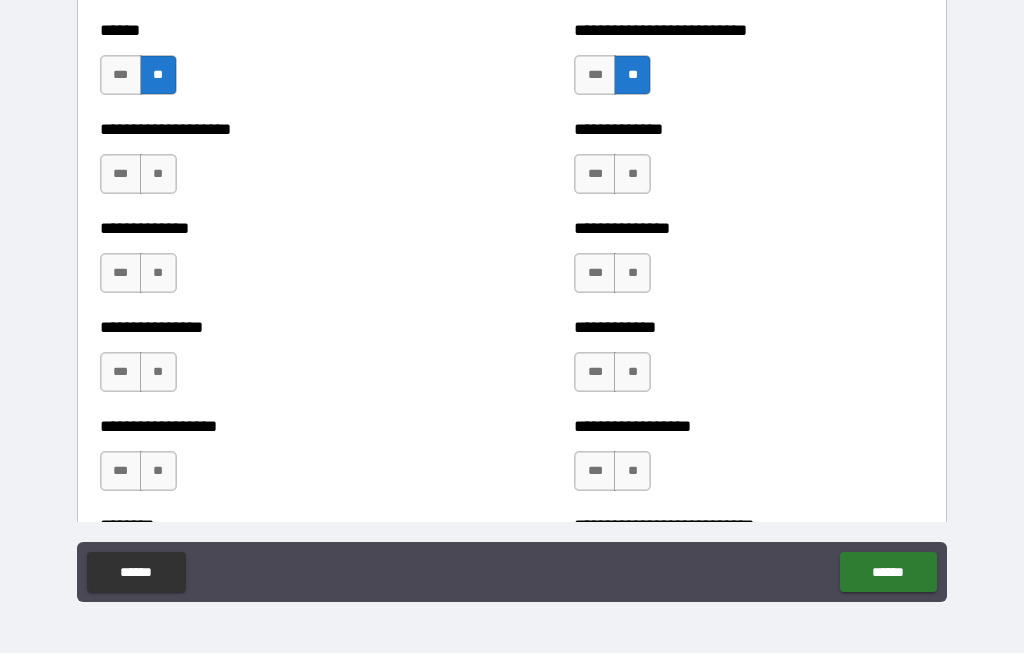 click on "**" at bounding box center (632, 175) 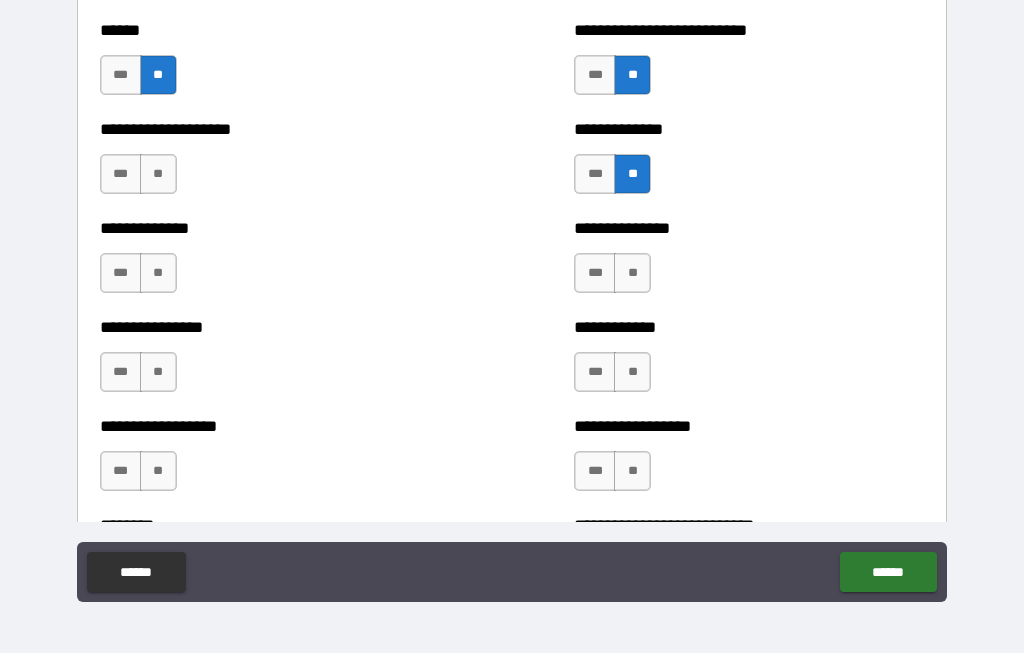click on "**" at bounding box center (158, 175) 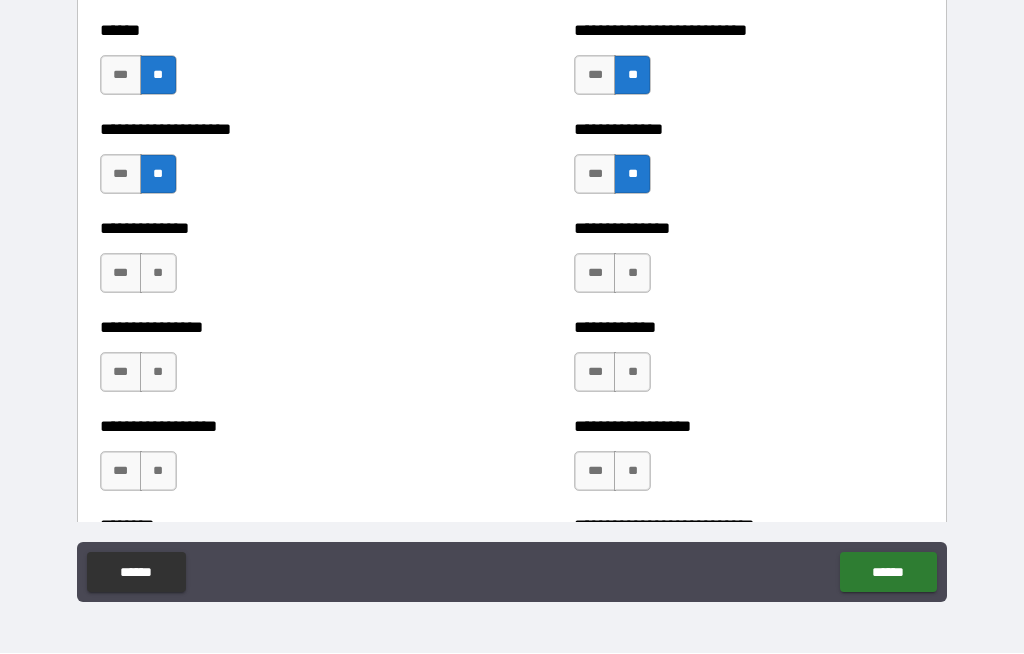 click on "**" at bounding box center (632, 274) 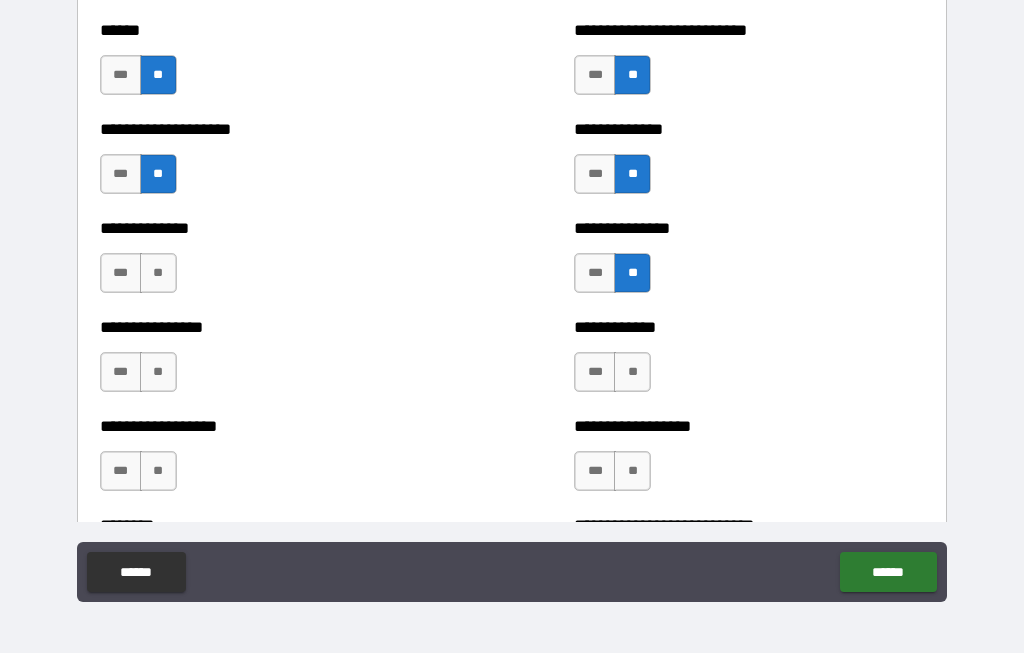 click on "**" at bounding box center [158, 274] 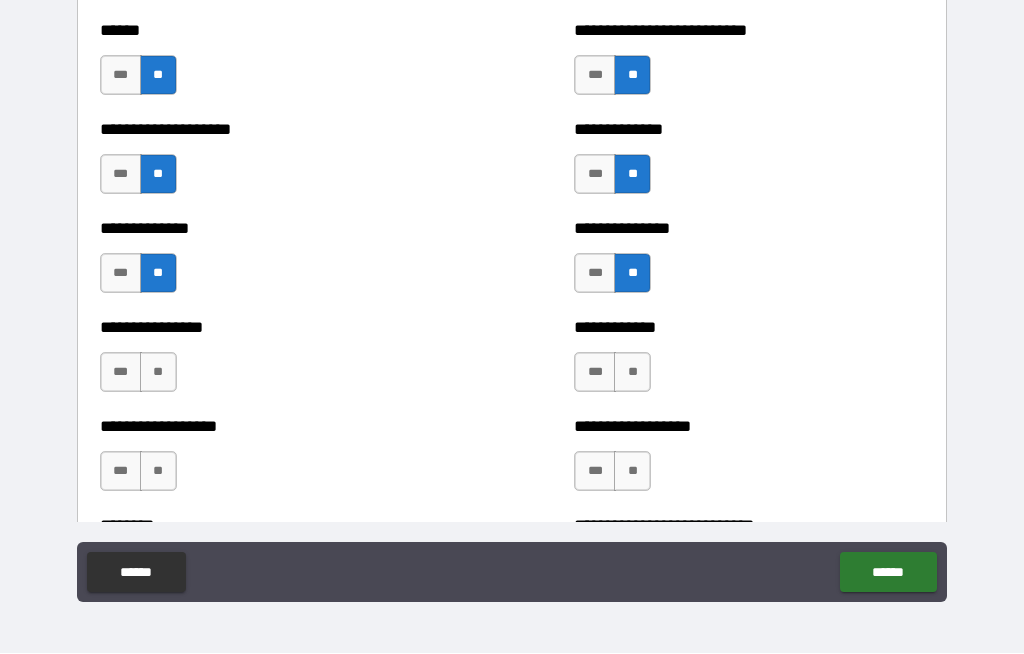 click on "**" at bounding box center (158, 373) 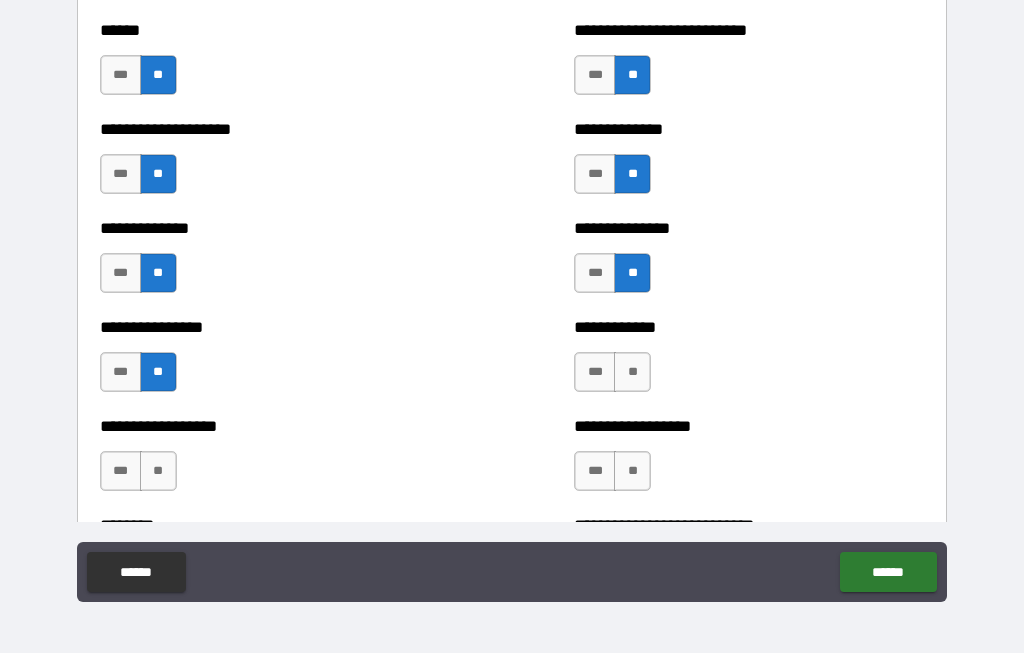 click on "**" at bounding box center [632, 373] 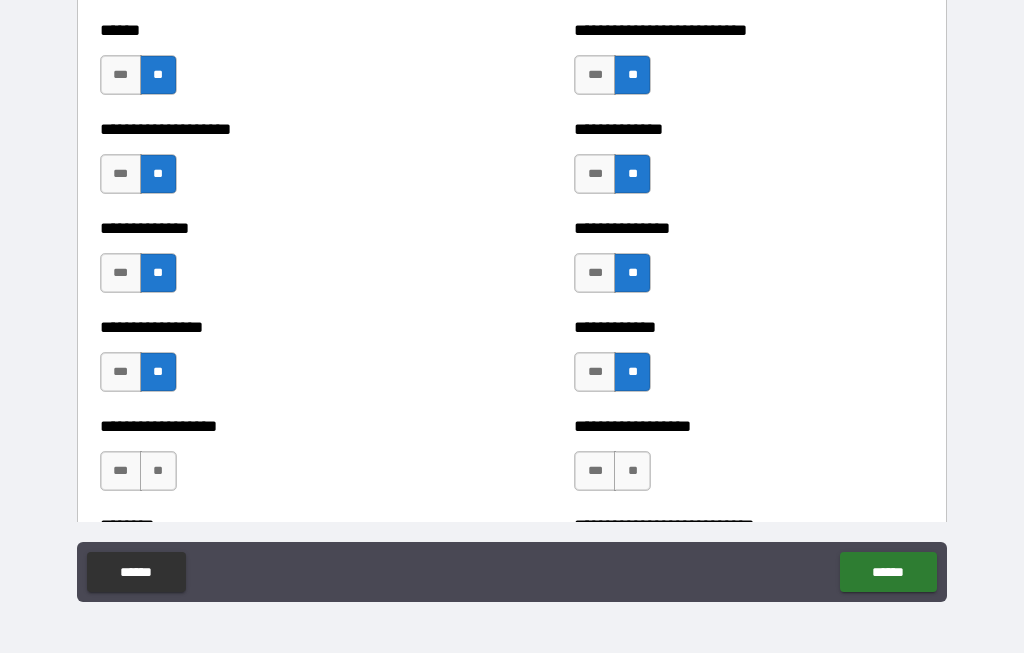 click on "**" at bounding box center [632, 472] 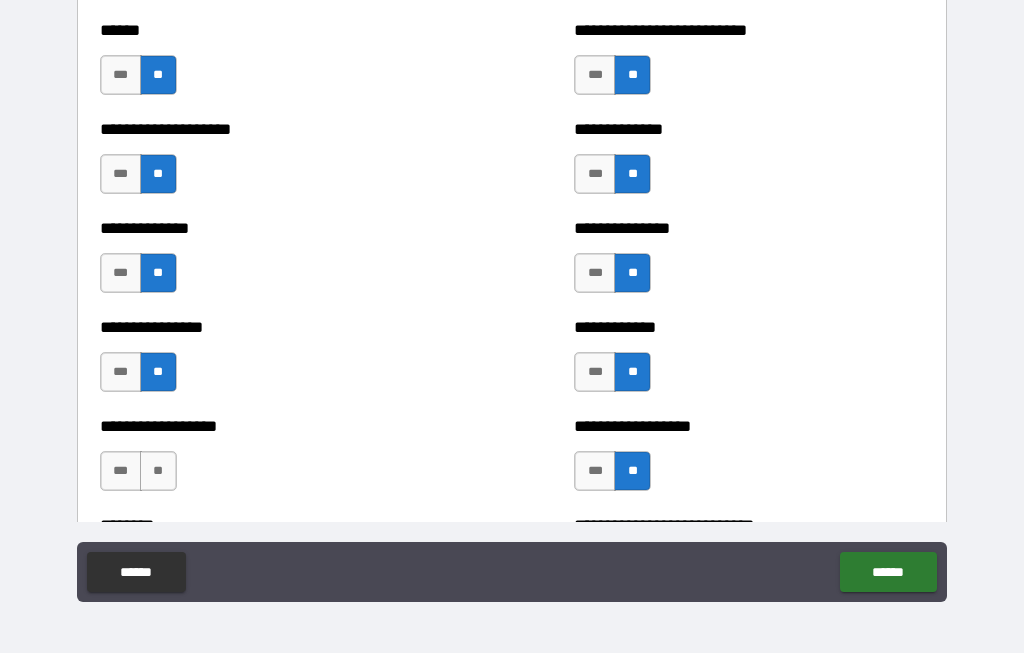 click on "**********" at bounding box center [275, 462] 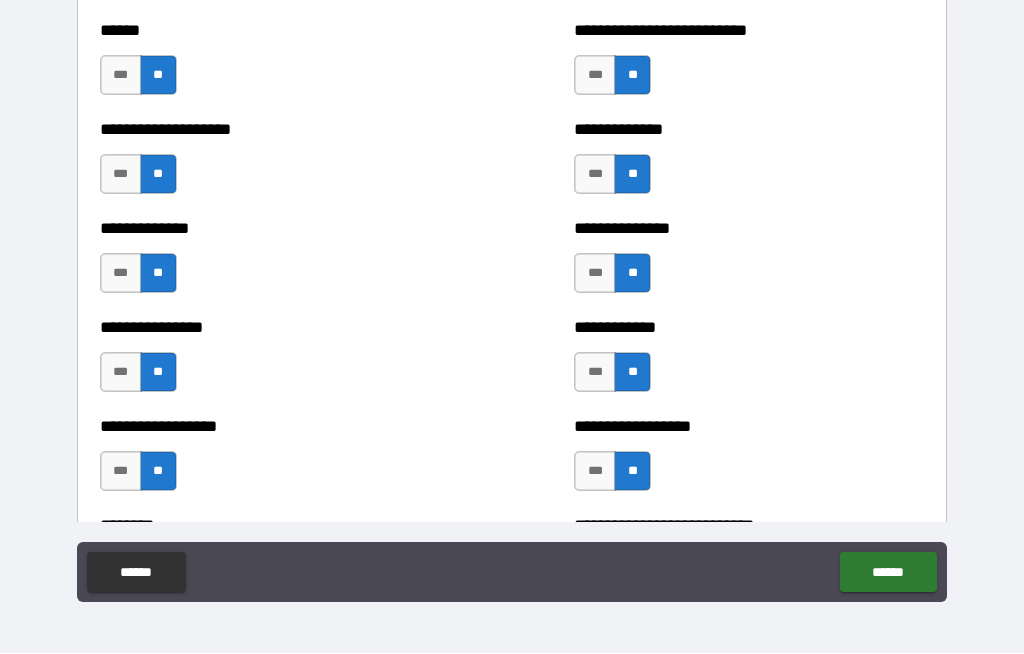 scroll, scrollTop: 4485, scrollLeft: 0, axis: vertical 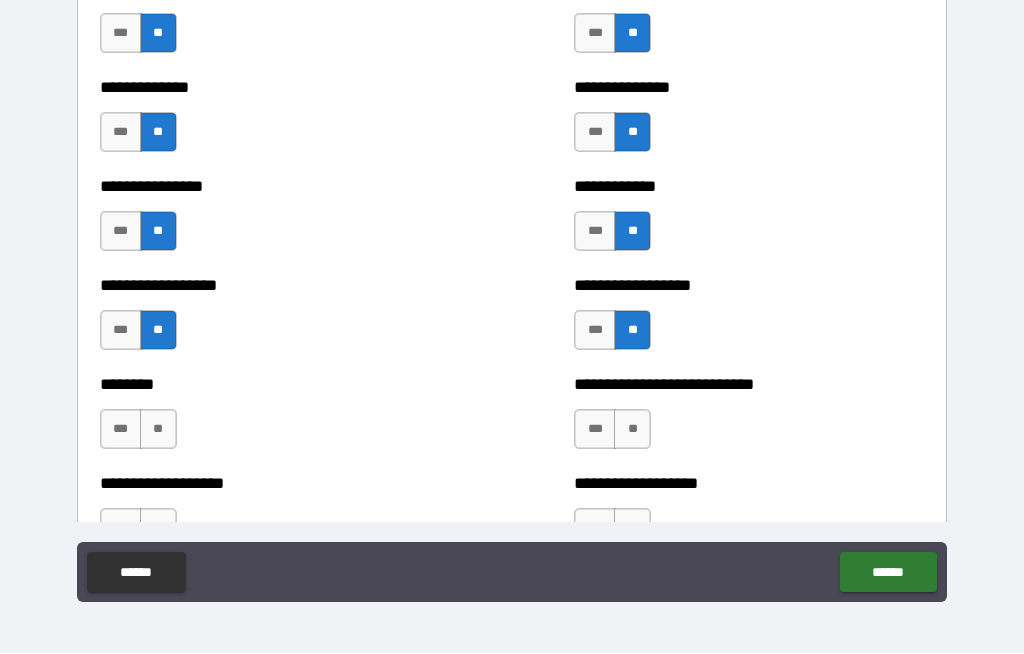 click on "**" at bounding box center (632, 430) 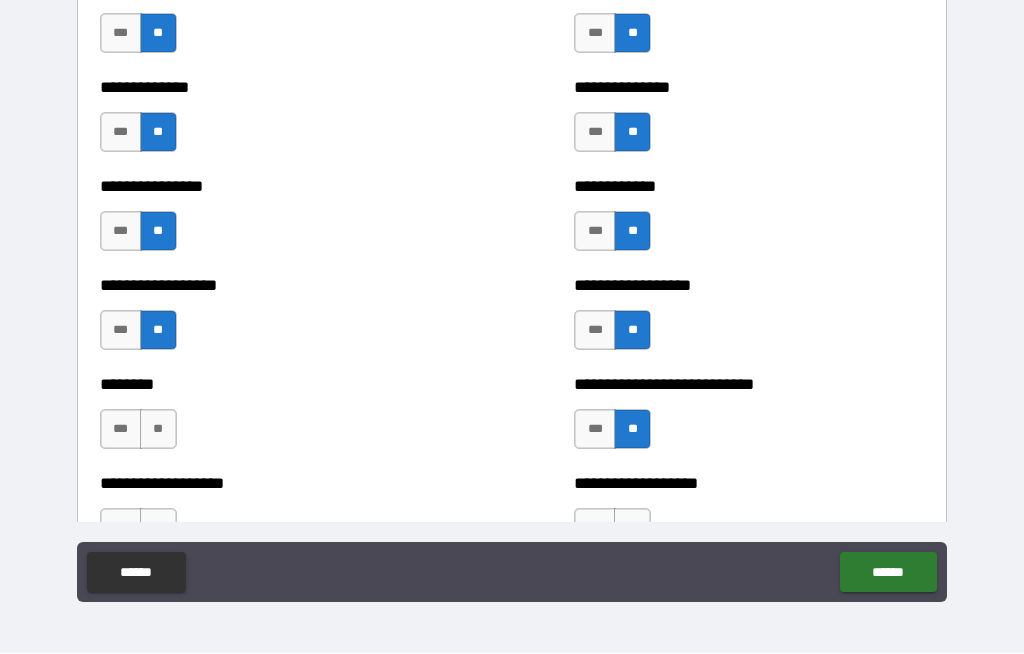 click on "**" at bounding box center [158, 430] 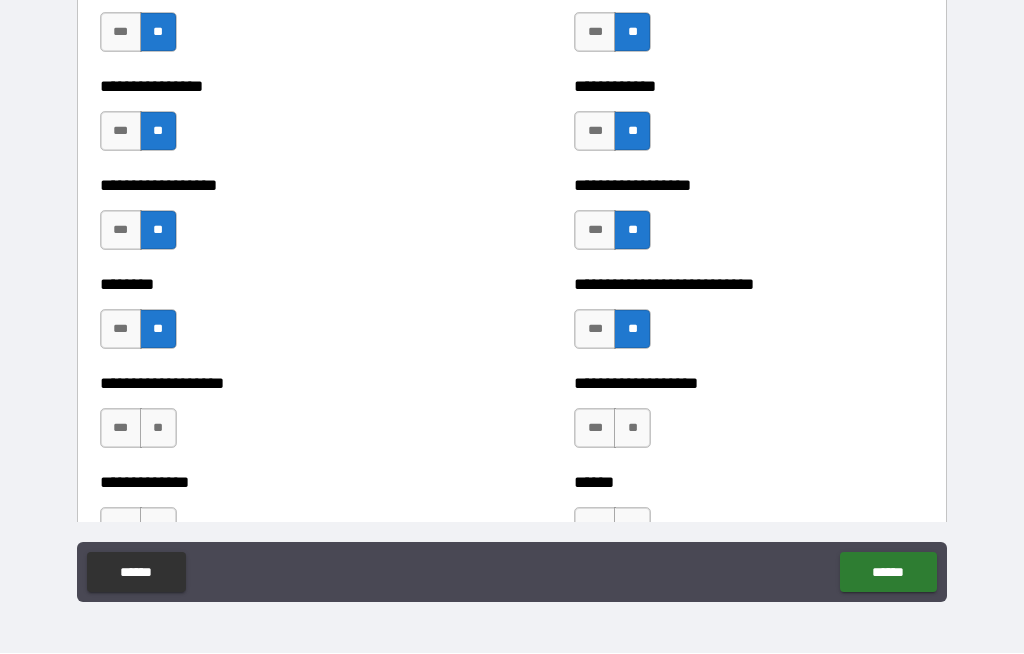 scroll, scrollTop: 4605, scrollLeft: 0, axis: vertical 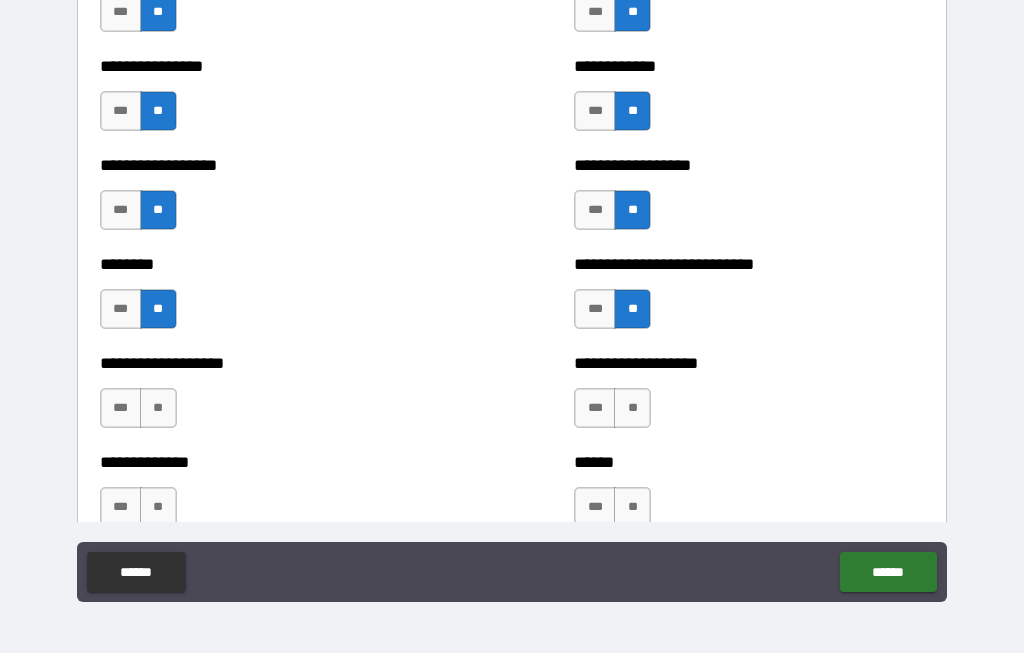 click on "**" at bounding box center [158, 409] 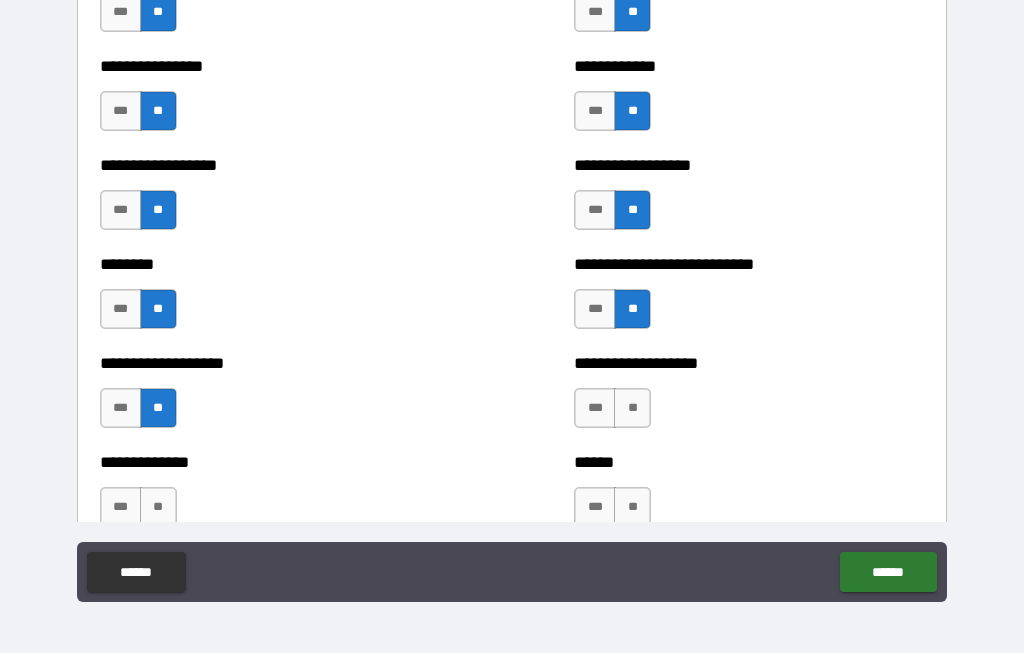 click on "**" at bounding box center (632, 409) 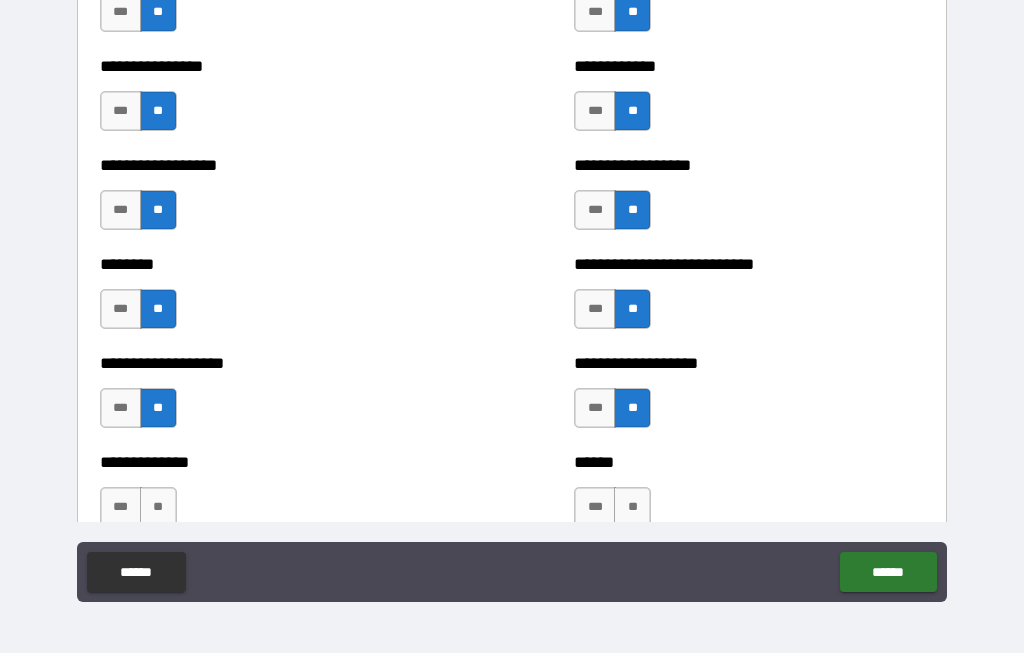 scroll, scrollTop: 4712, scrollLeft: 0, axis: vertical 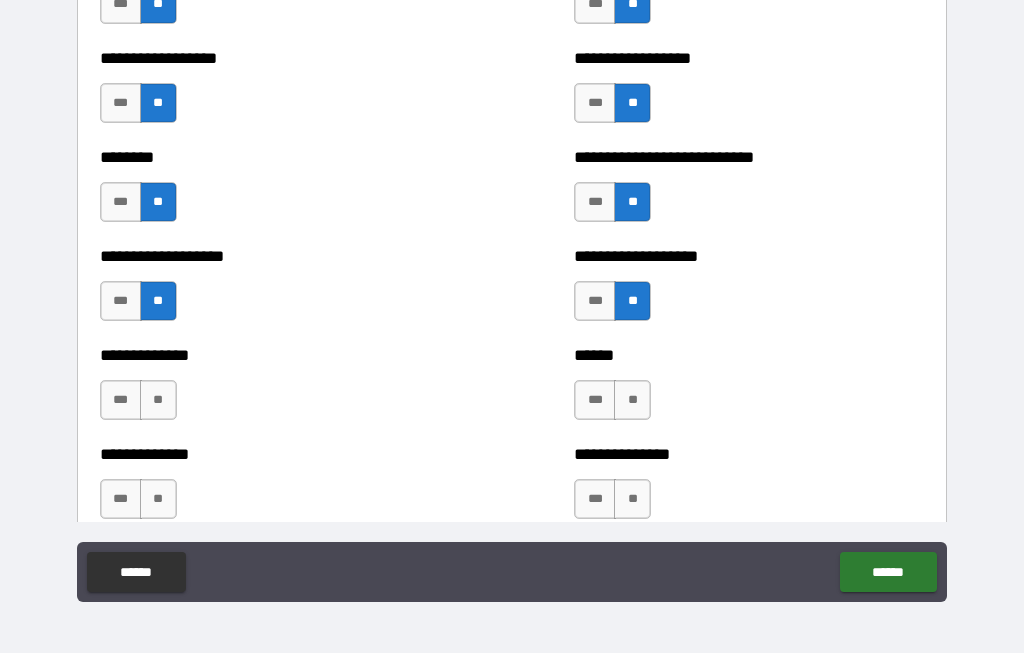 click on "**" at bounding box center (158, 401) 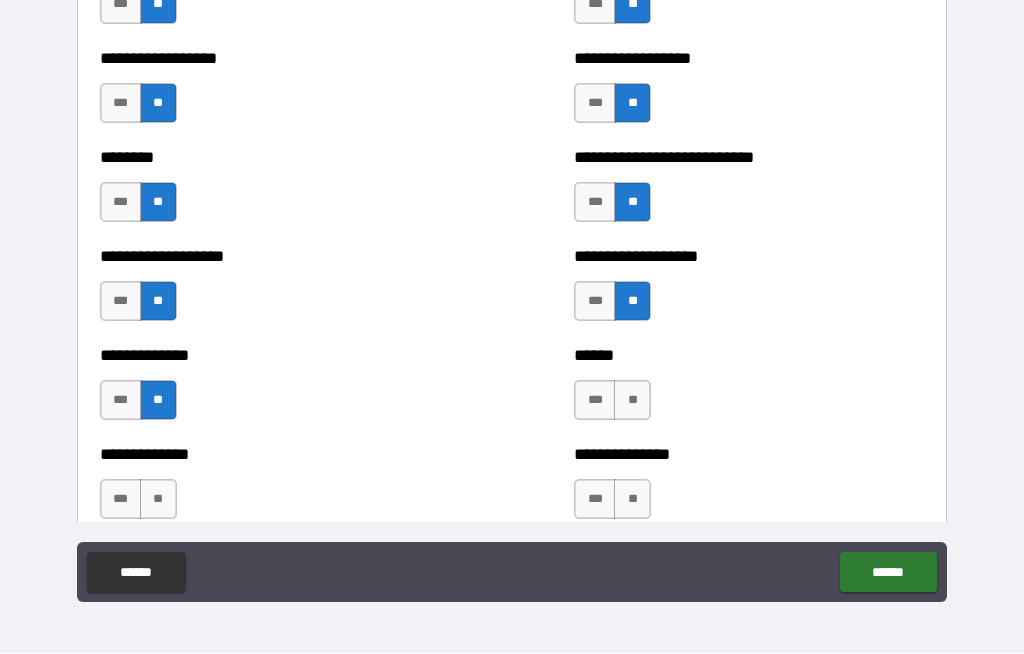 click on "**" at bounding box center [632, 401] 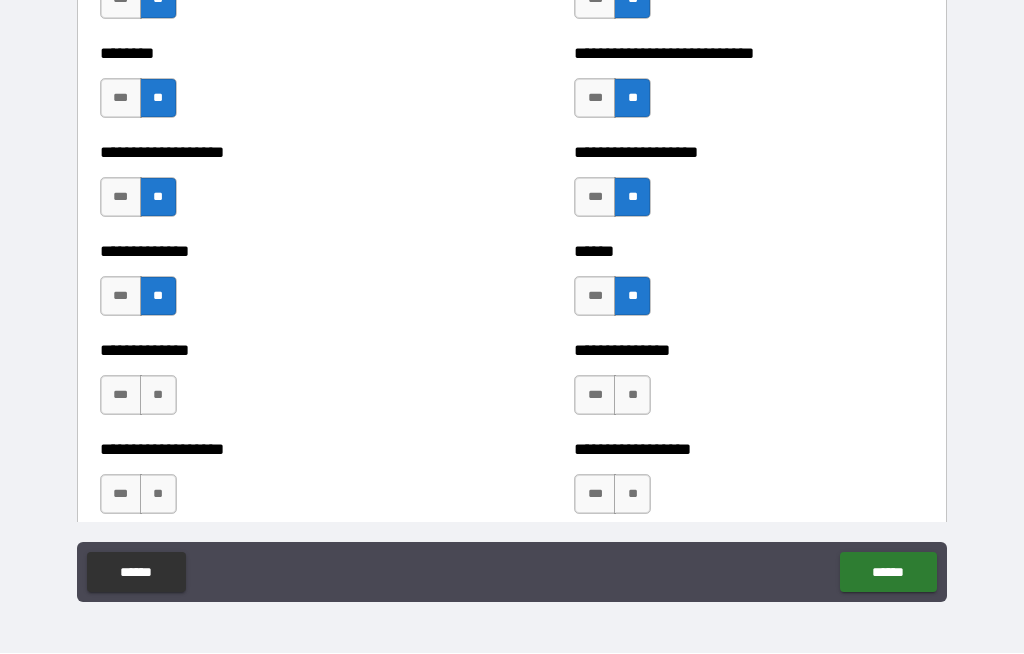 scroll, scrollTop: 4815, scrollLeft: 0, axis: vertical 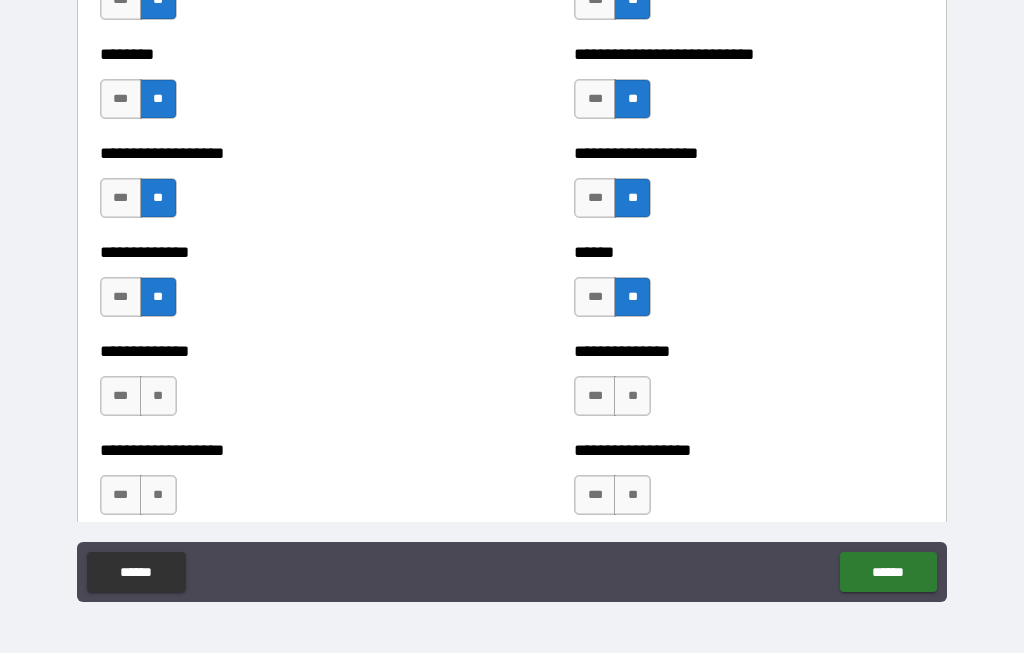 click on "**" at bounding box center (158, 397) 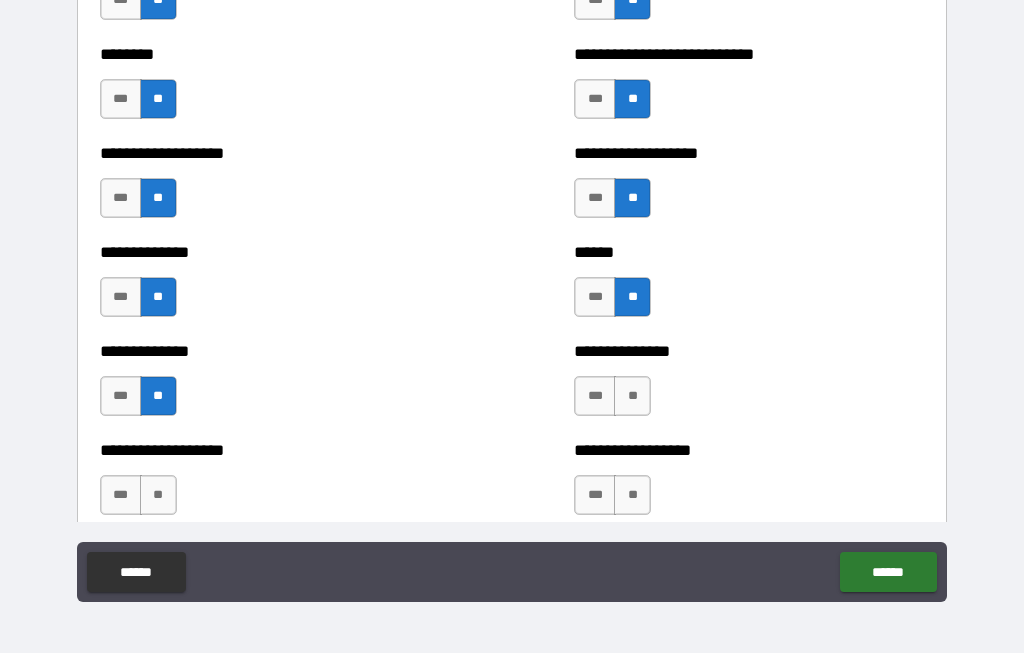 click on "**" at bounding box center (632, 397) 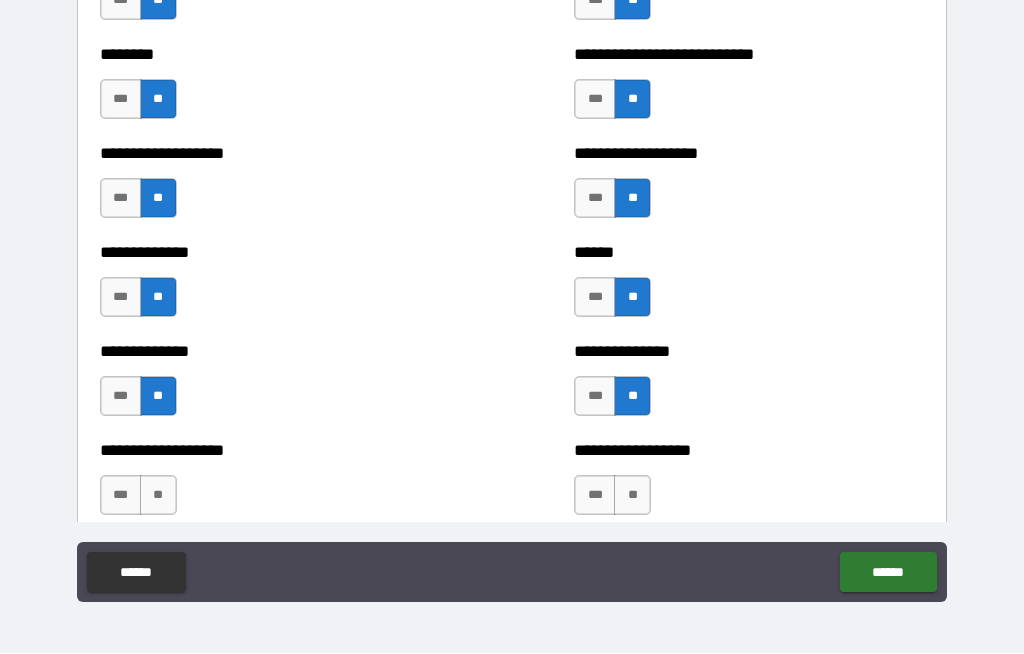 click on "**" at bounding box center (158, 496) 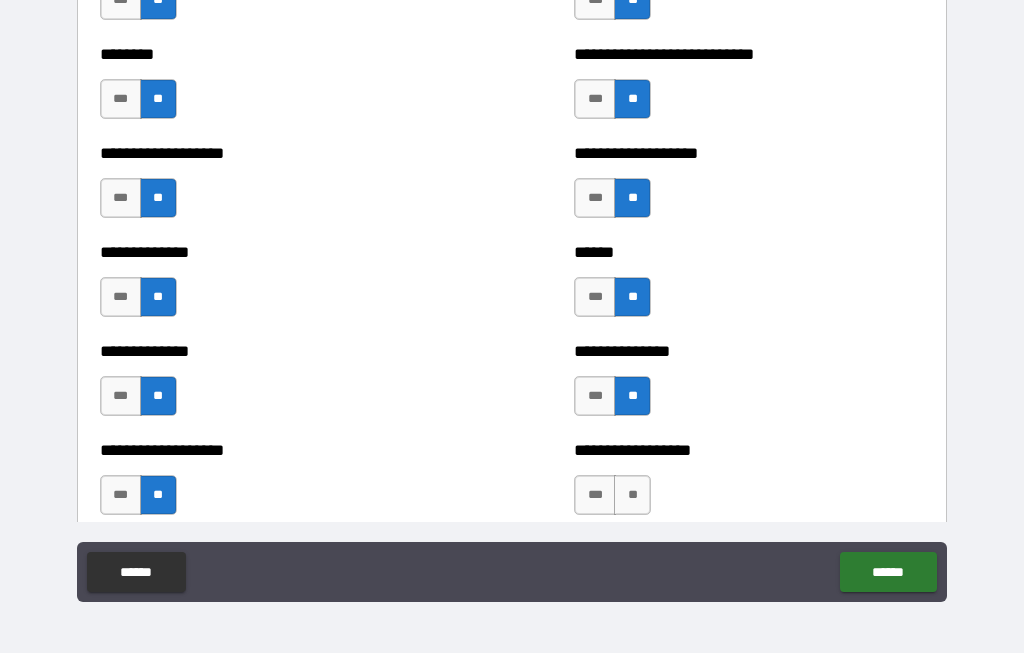 click on "**" at bounding box center (632, 496) 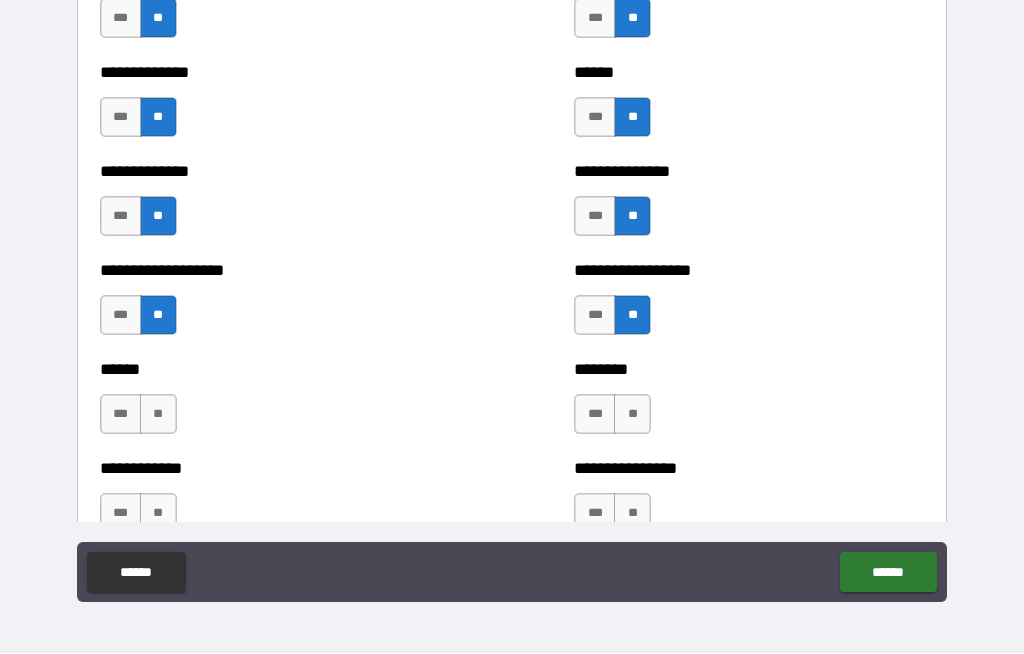scroll, scrollTop: 4995, scrollLeft: 0, axis: vertical 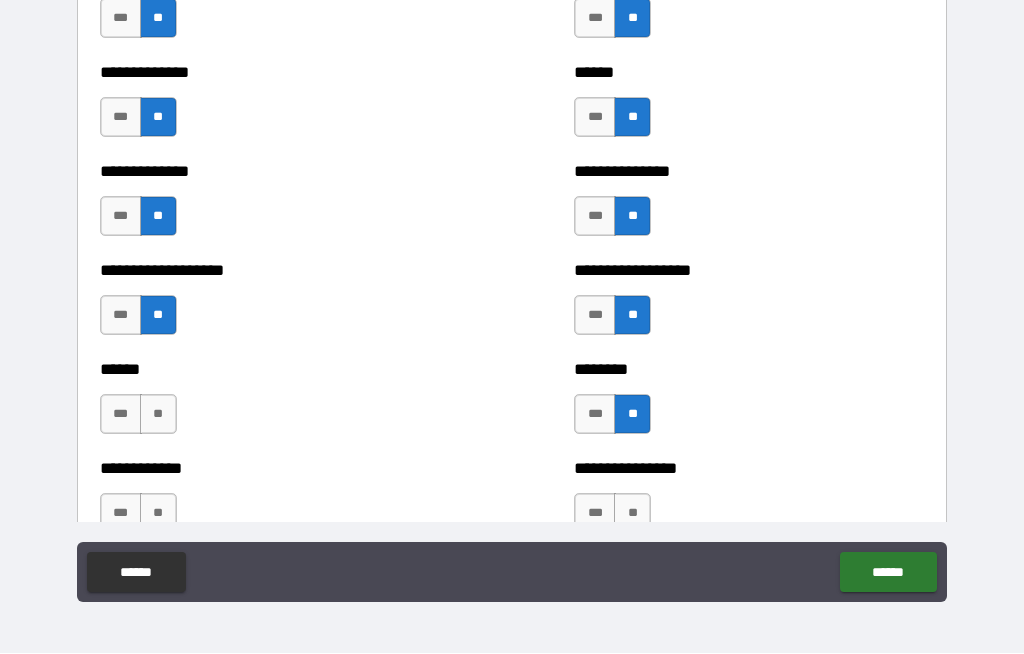 click on "**" at bounding box center (158, 415) 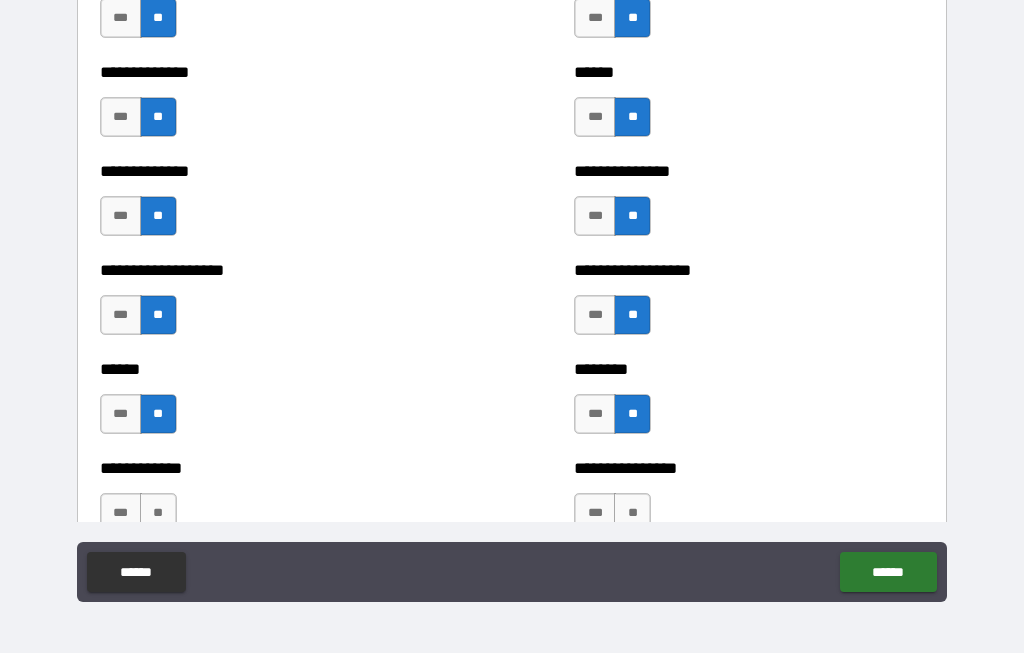 click on "**" at bounding box center [158, 514] 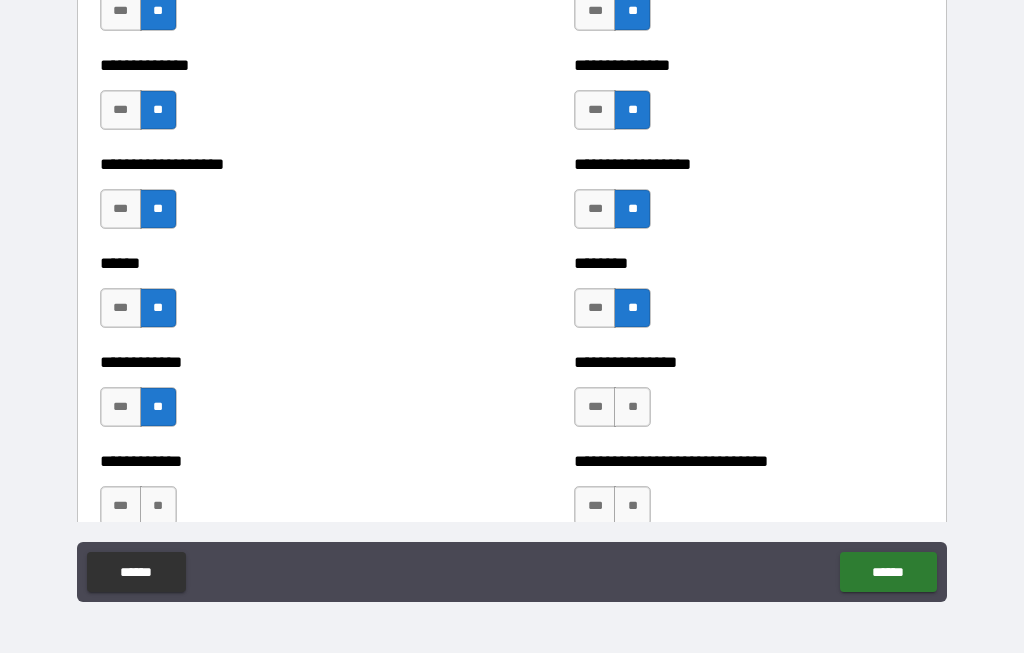 scroll, scrollTop: 5112, scrollLeft: 0, axis: vertical 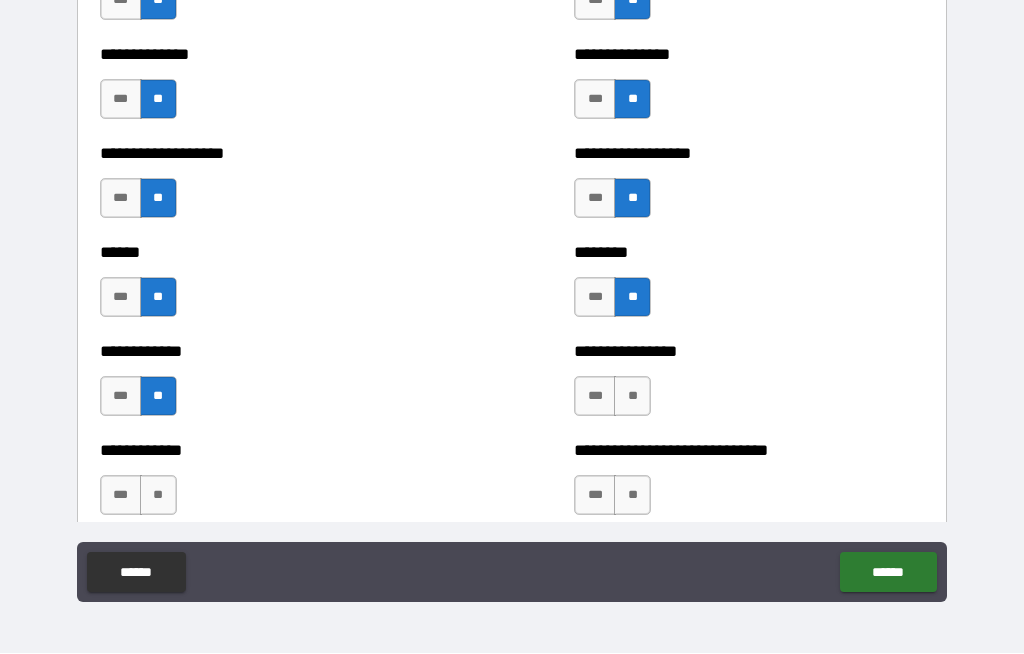 click on "**" at bounding box center (632, 397) 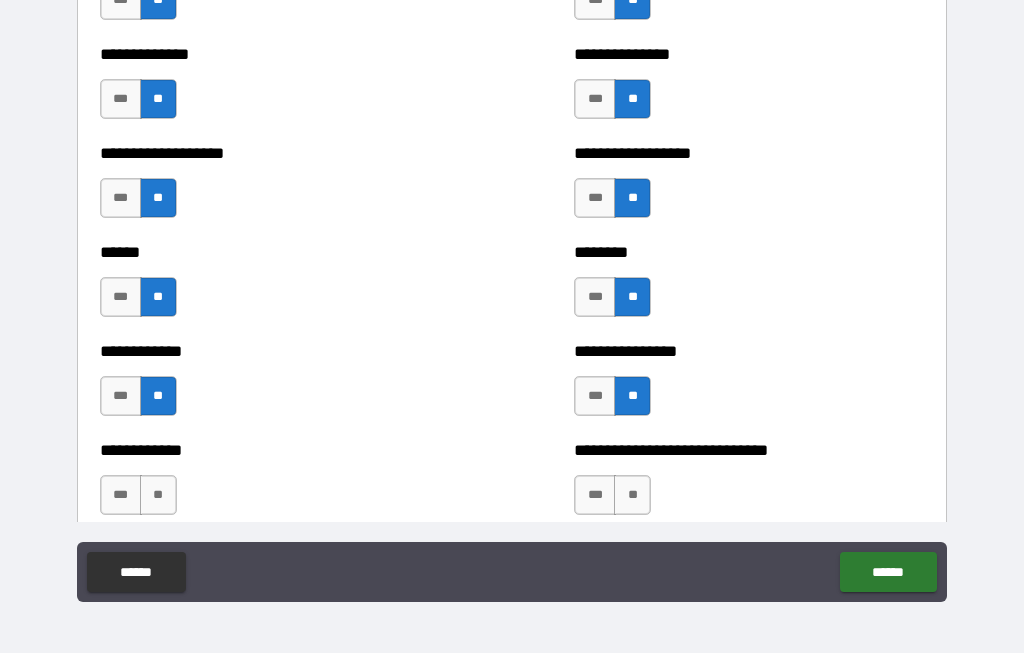 click on "**" at bounding box center [632, 496] 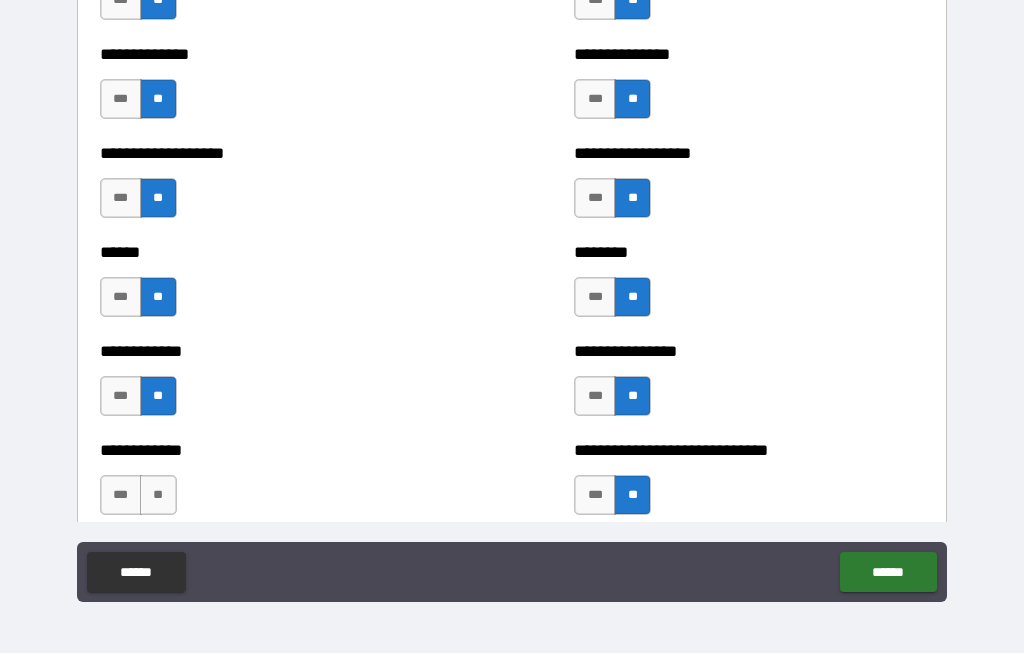 click on "**" at bounding box center [158, 496] 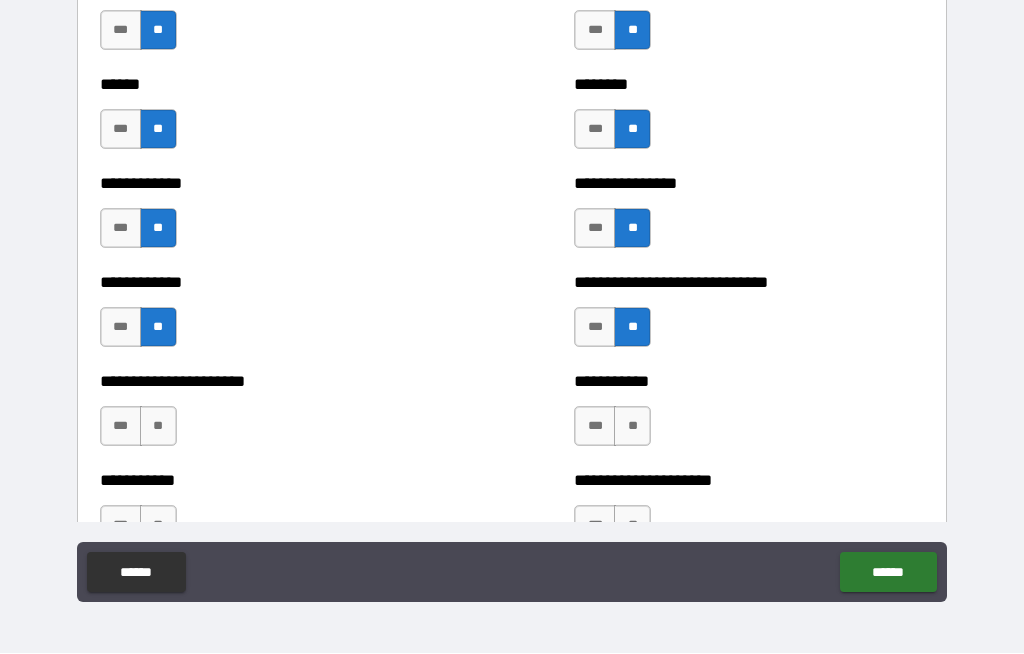scroll, scrollTop: 5280, scrollLeft: 0, axis: vertical 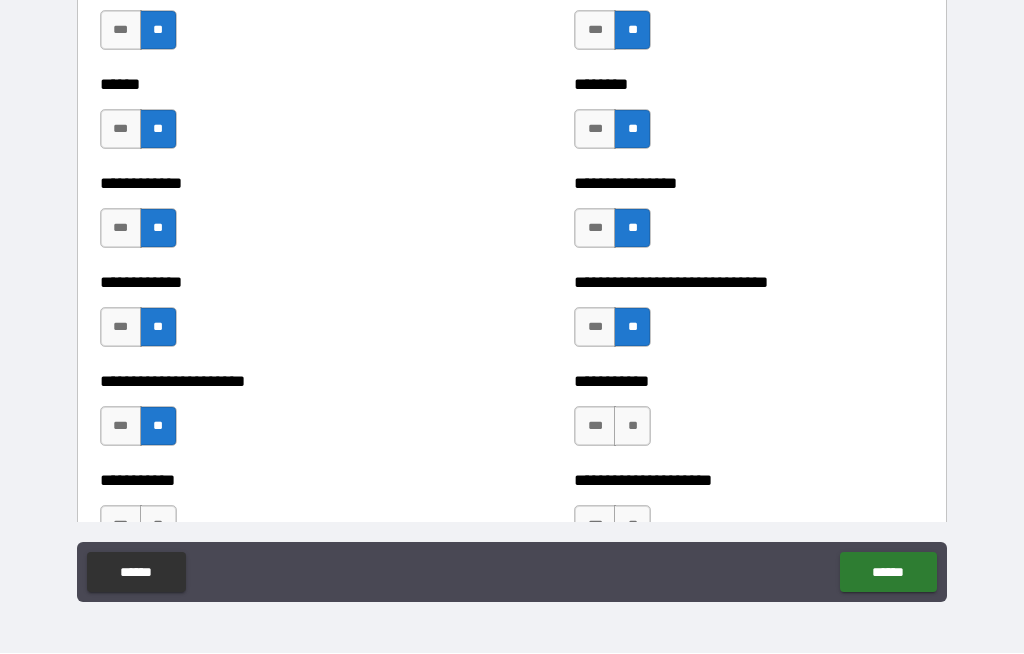 click on "**" at bounding box center (632, 427) 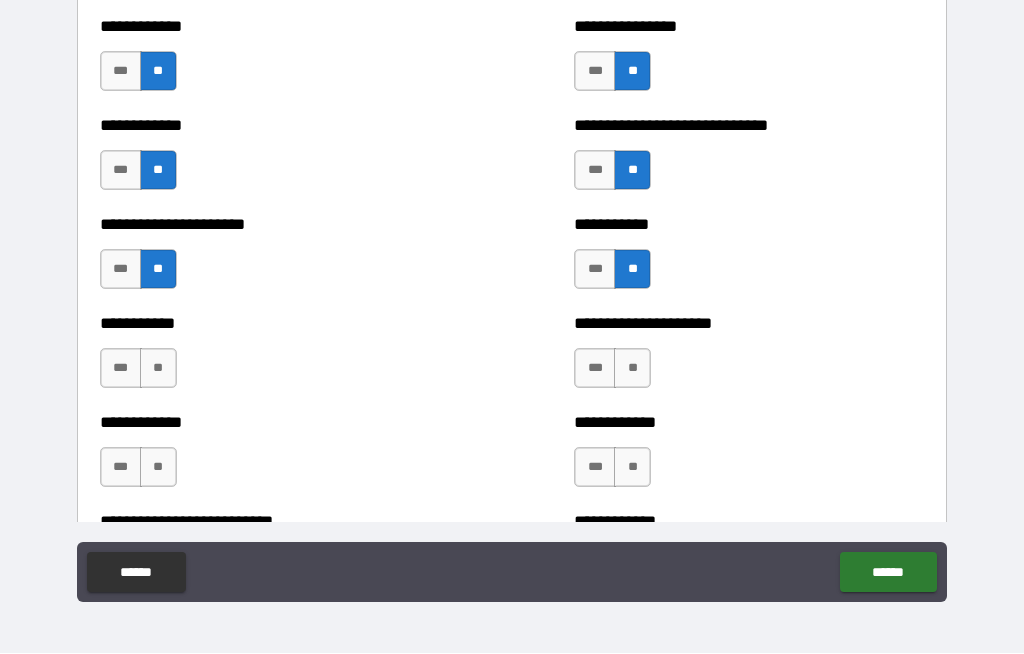 scroll, scrollTop: 5437, scrollLeft: 0, axis: vertical 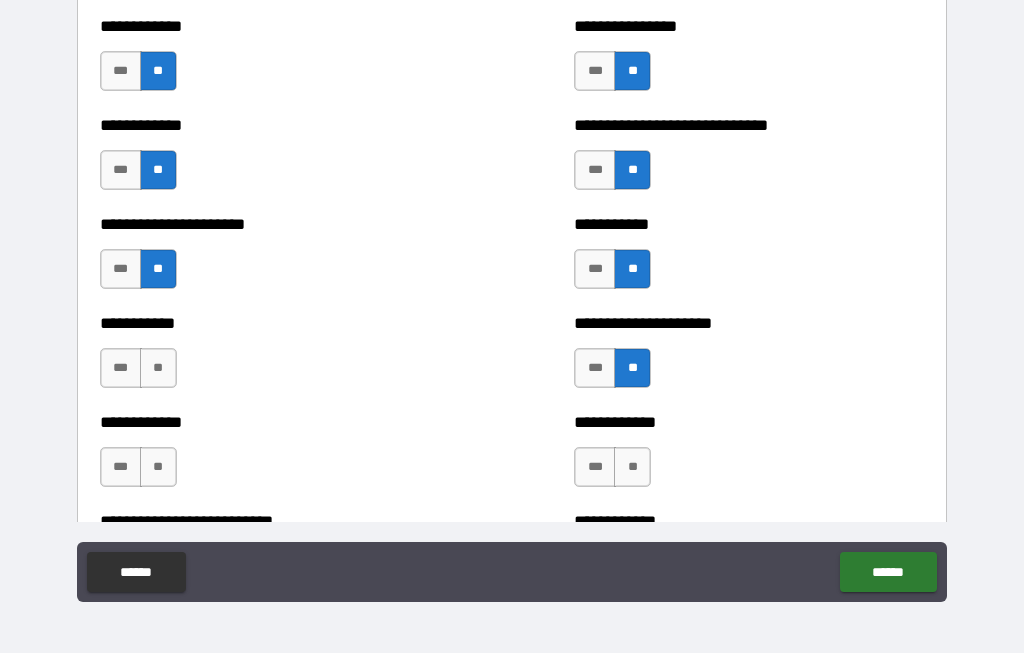 click on "**" at bounding box center [158, 369] 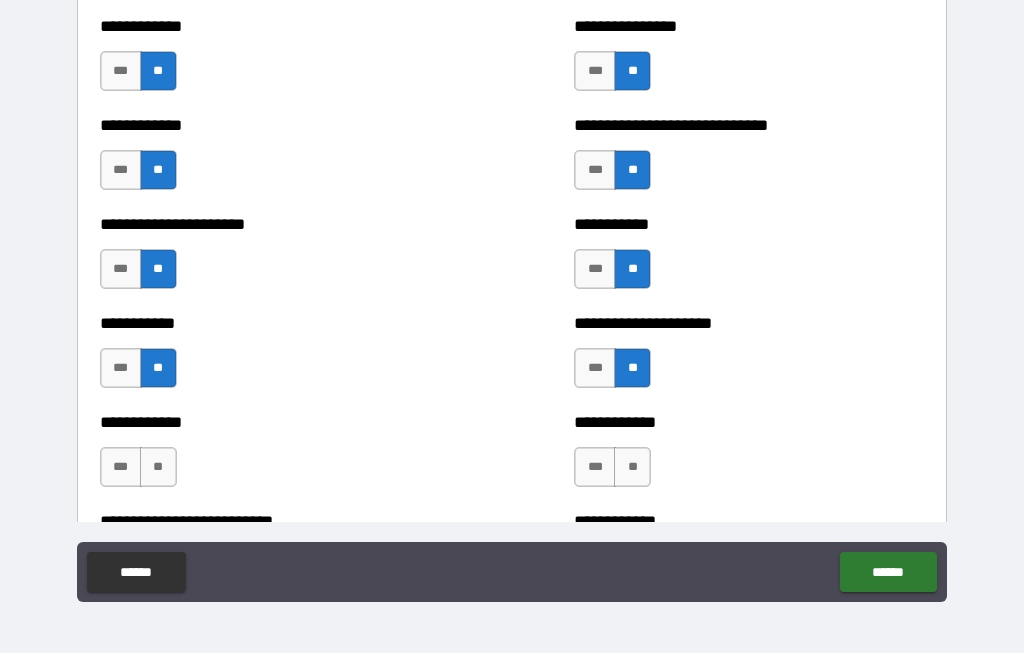 click on "**" at bounding box center (158, 468) 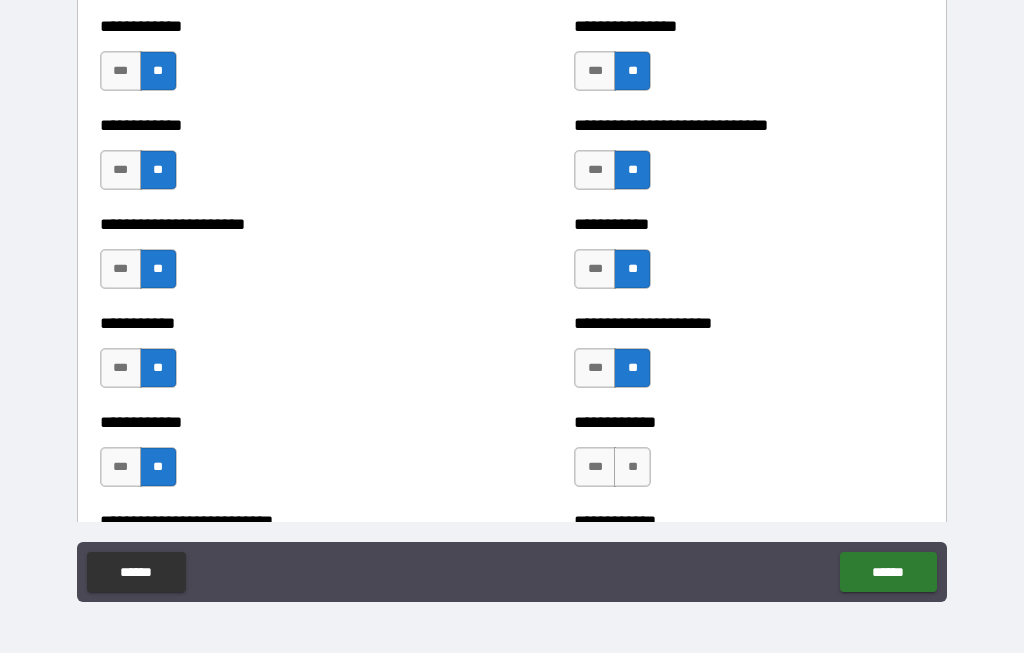 click on "**" at bounding box center [632, 468] 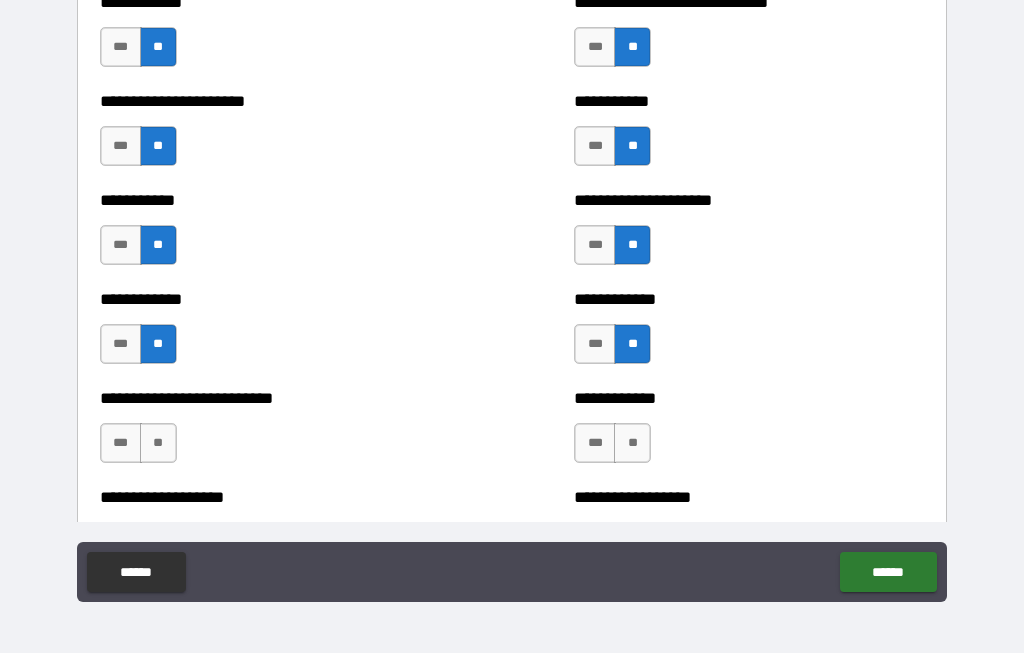 scroll, scrollTop: 5657, scrollLeft: 0, axis: vertical 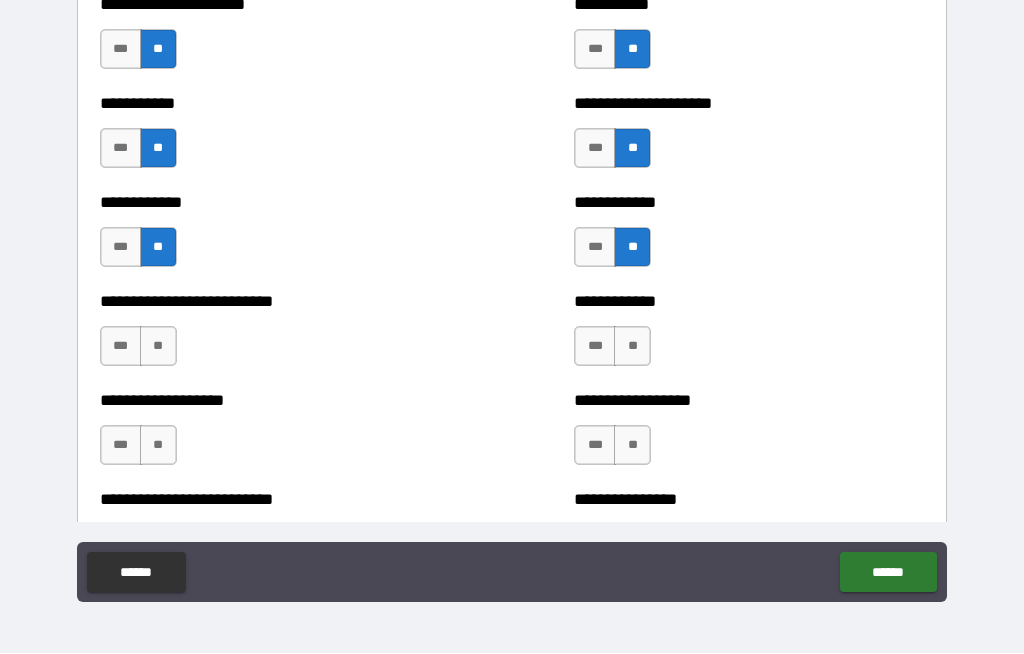 click on "**" at bounding box center [632, 347] 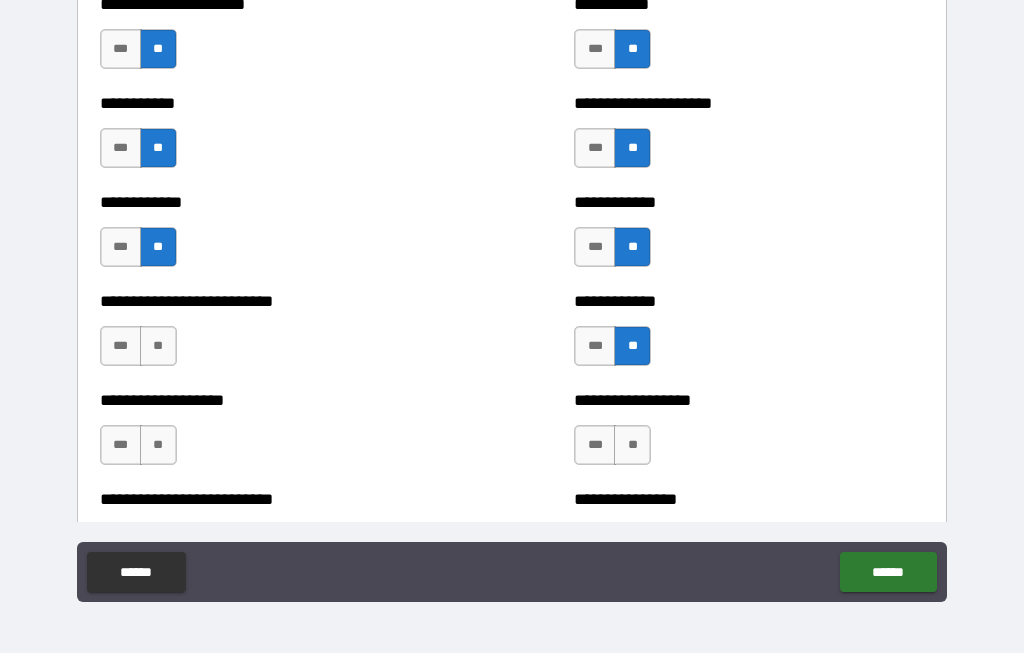 click on "**" at bounding box center [158, 347] 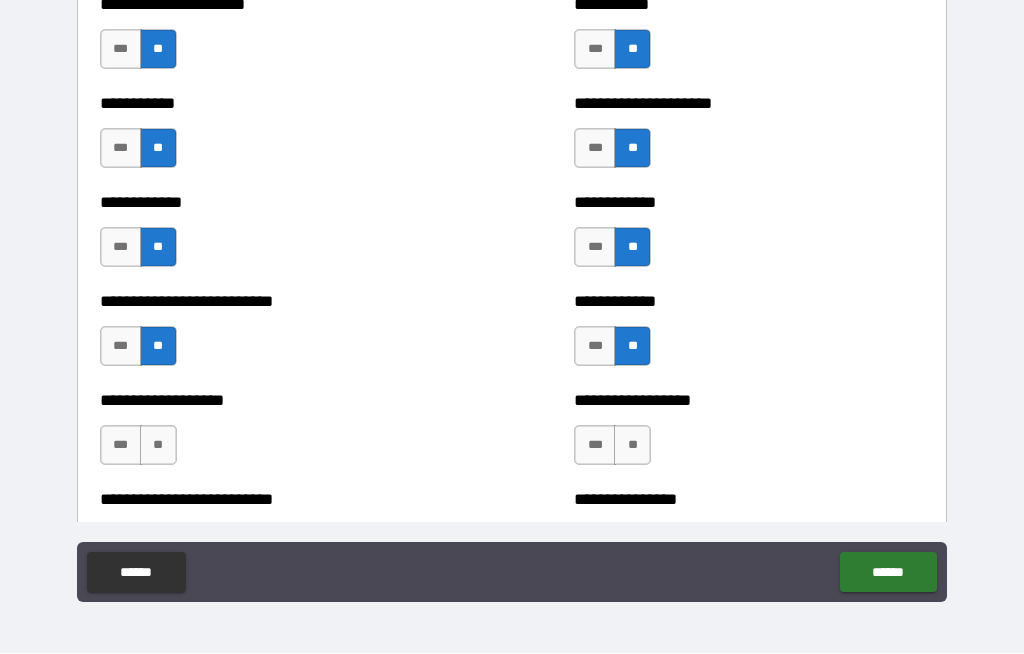 click on "**" at bounding box center [158, 446] 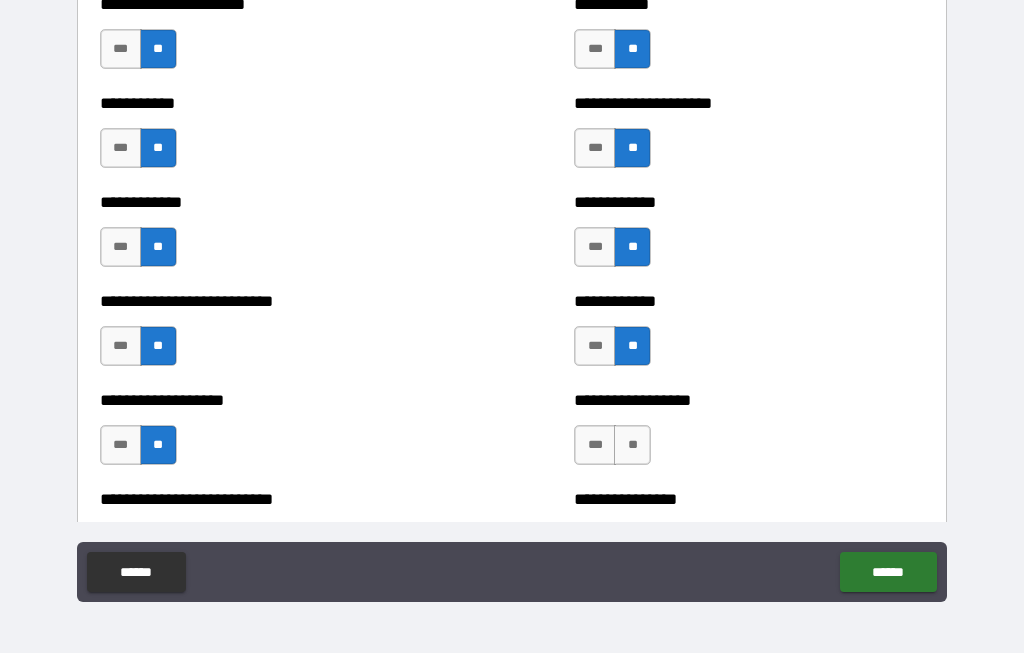 click on "**" at bounding box center [632, 446] 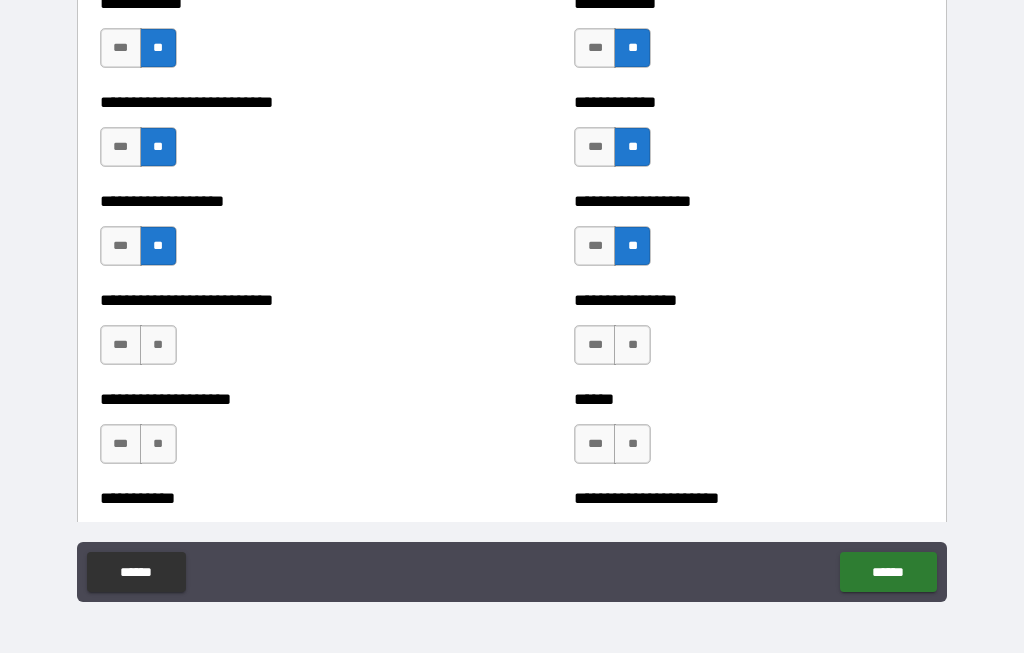 scroll, scrollTop: 5863, scrollLeft: 0, axis: vertical 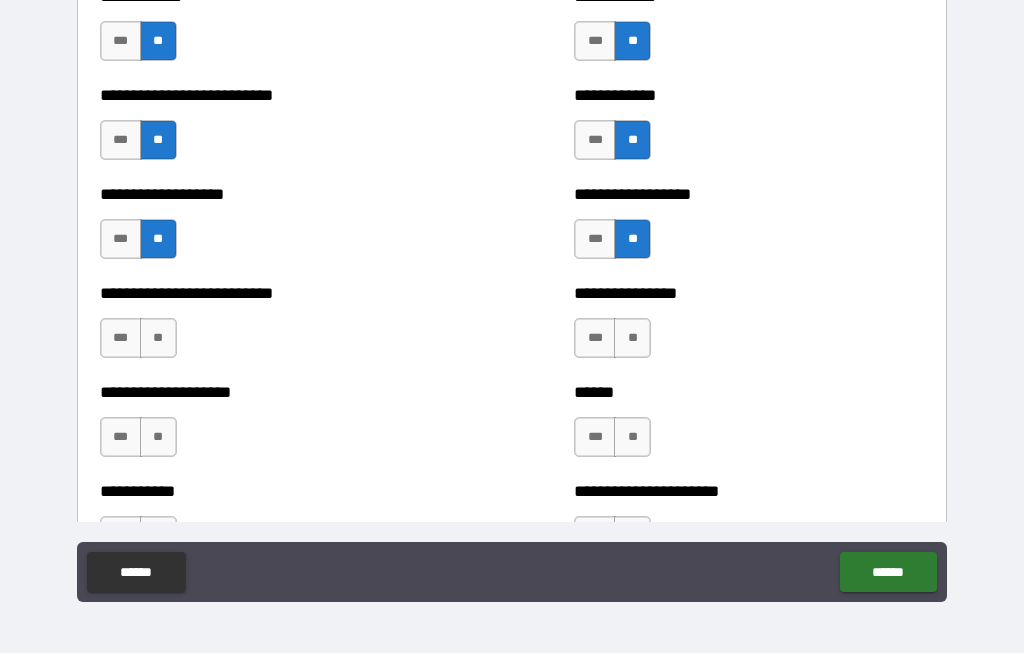 click on "**" at bounding box center (158, 339) 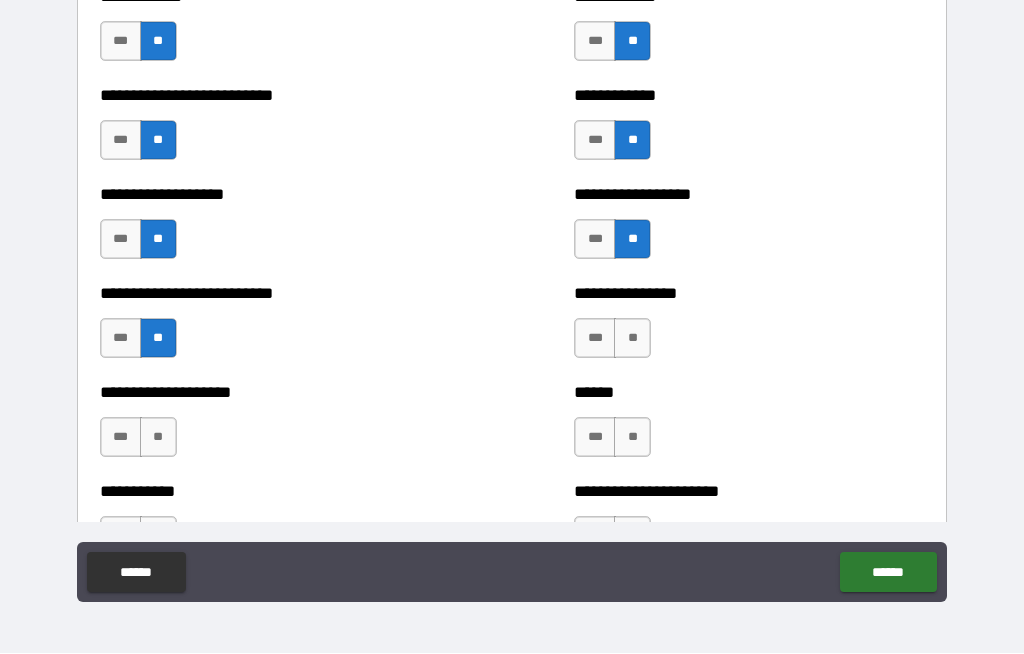 click on "**" at bounding box center [632, 339] 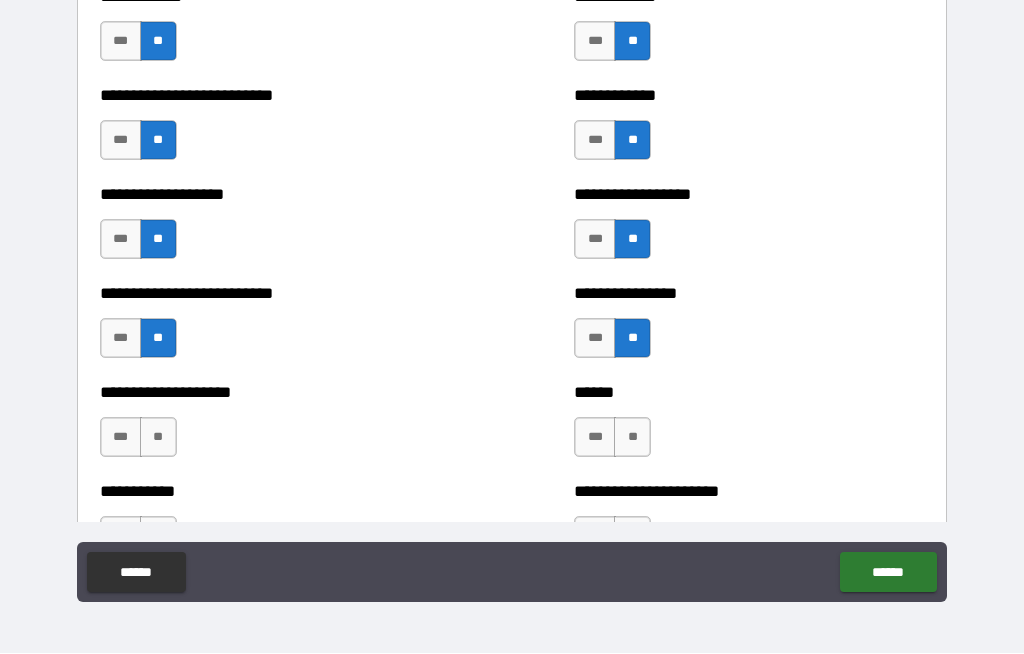 click on "**" at bounding box center (158, 438) 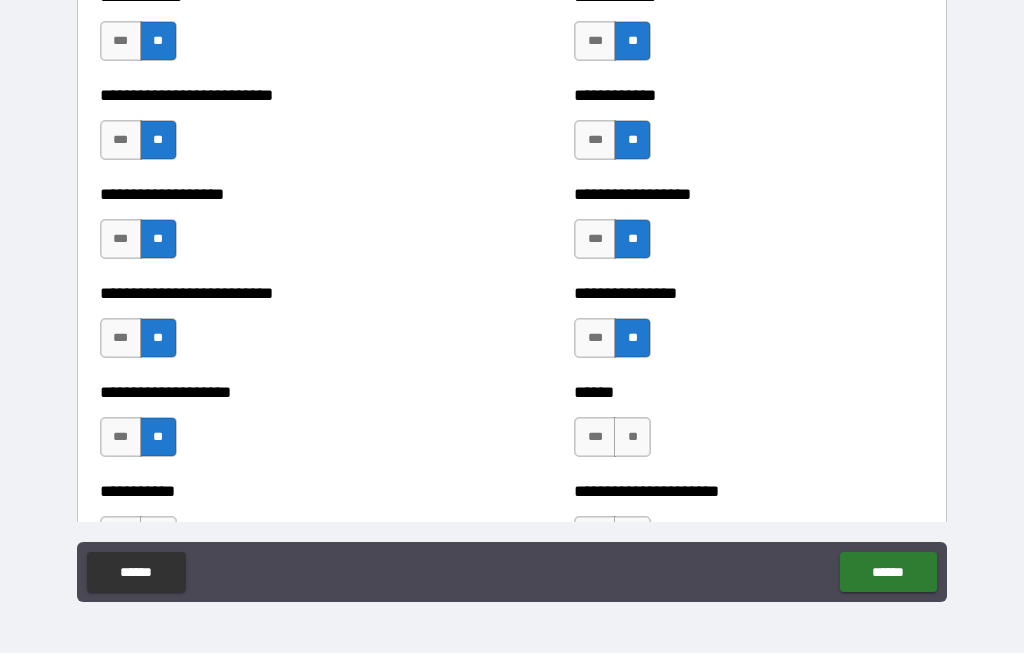 click on "**" at bounding box center (632, 438) 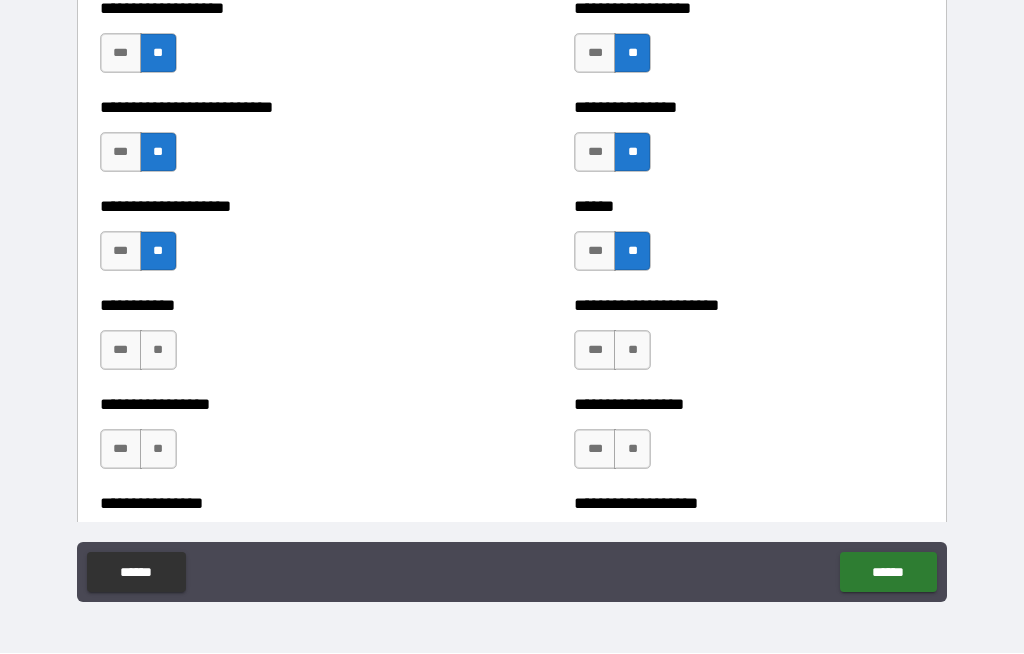 scroll, scrollTop: 6049, scrollLeft: 0, axis: vertical 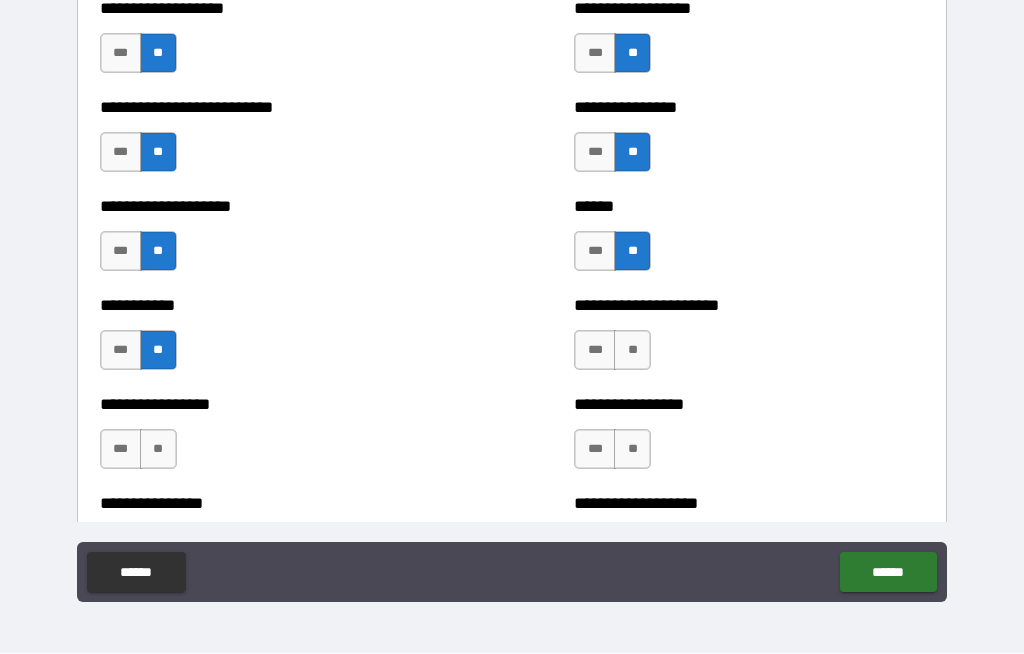click on "**" at bounding box center (632, 351) 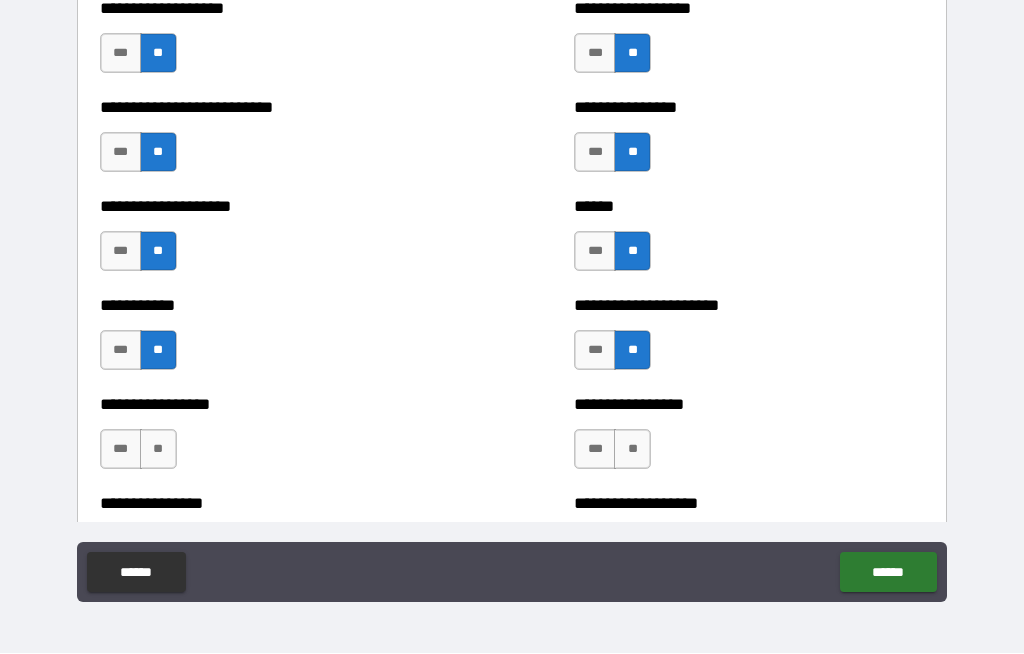 click on "**" at bounding box center [158, 450] 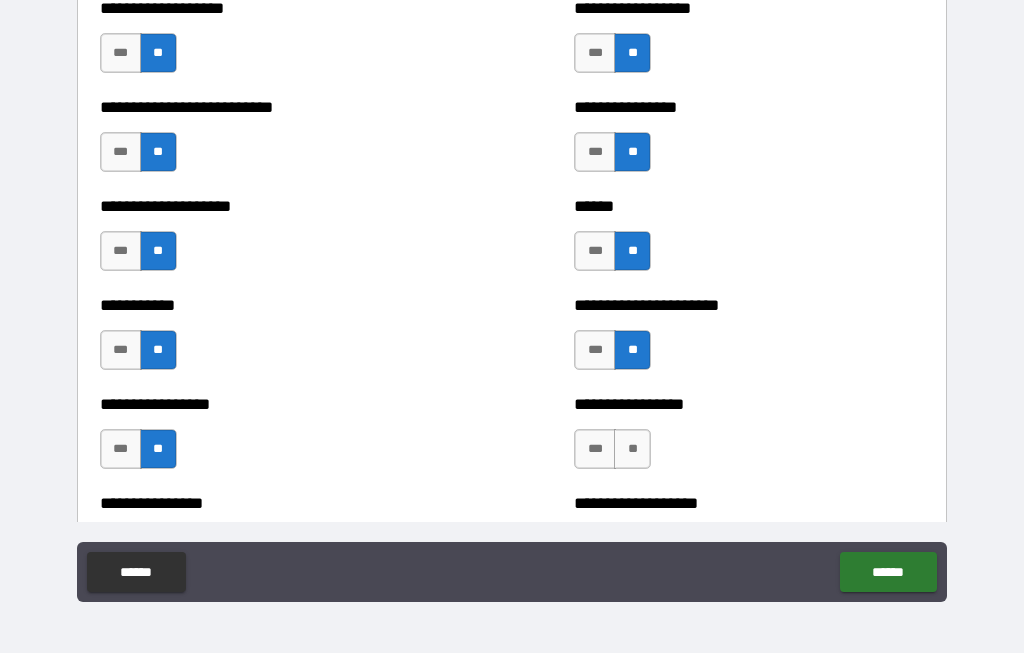 click on "**" at bounding box center [632, 450] 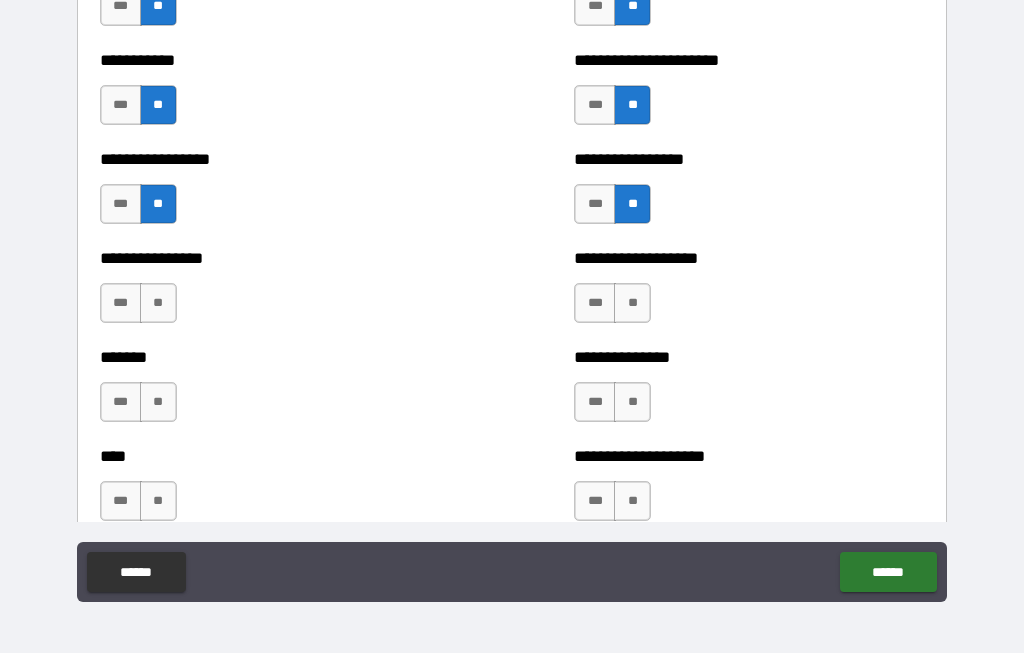 scroll, scrollTop: 6310, scrollLeft: 0, axis: vertical 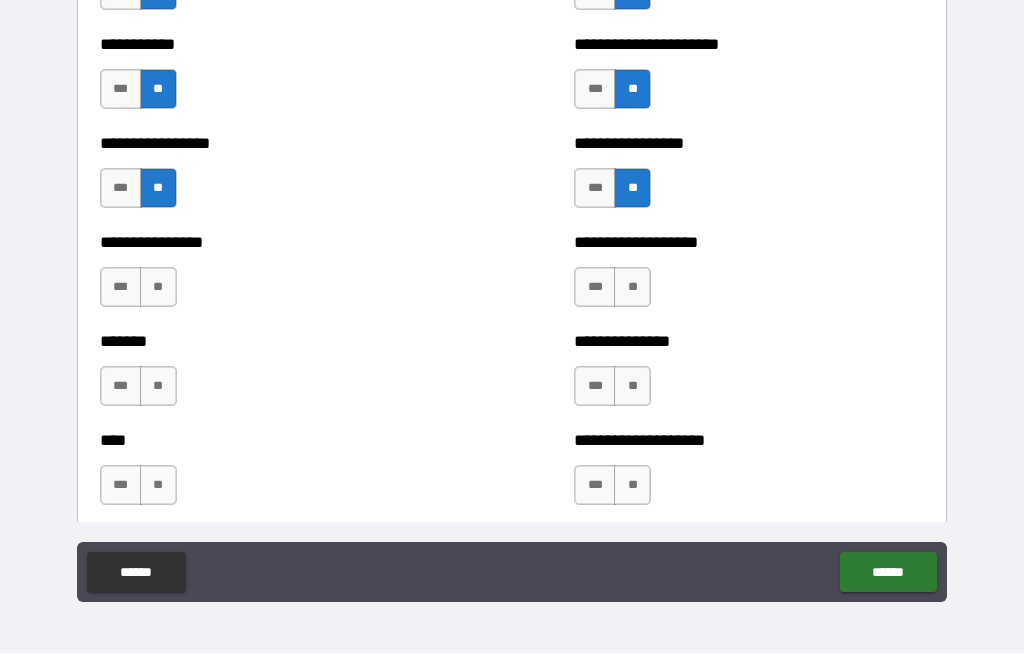 click on "**" at bounding box center [632, 288] 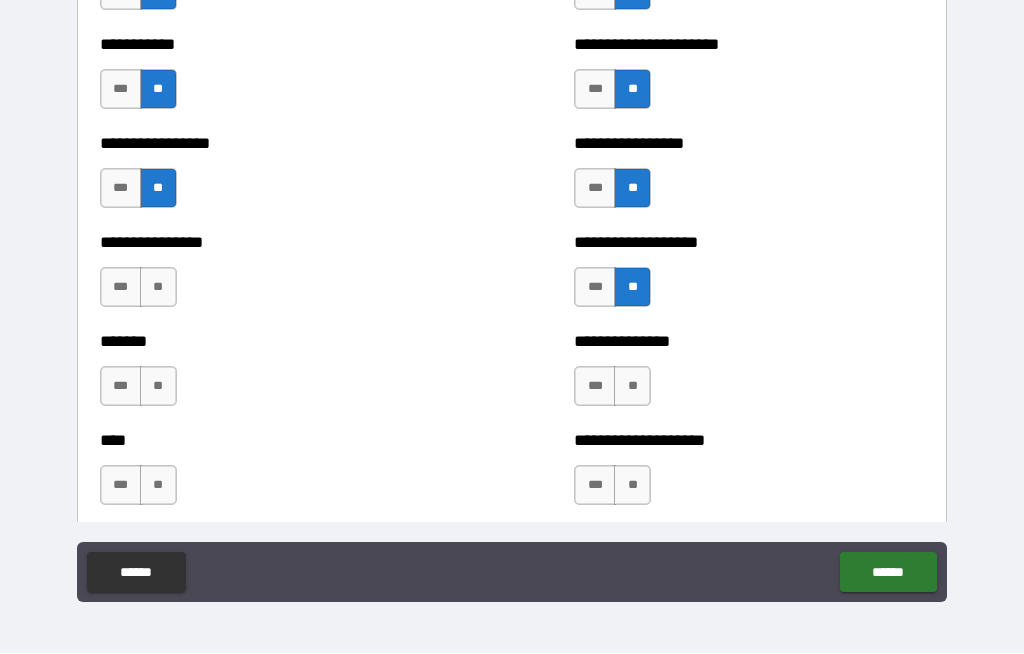 click on "**" at bounding box center [158, 288] 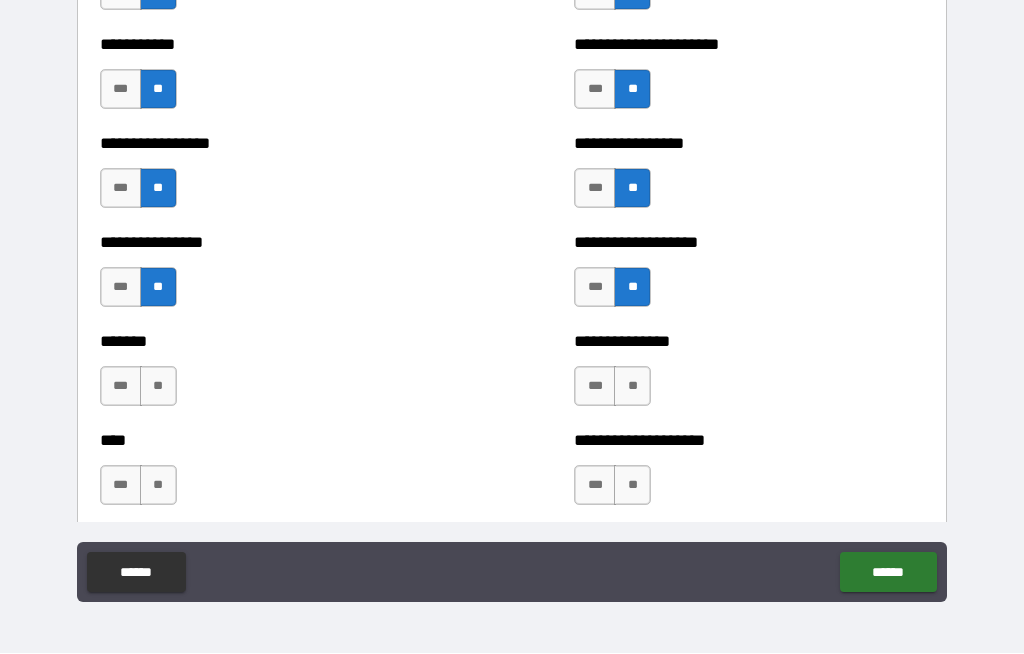 click on "**" at bounding box center (158, 387) 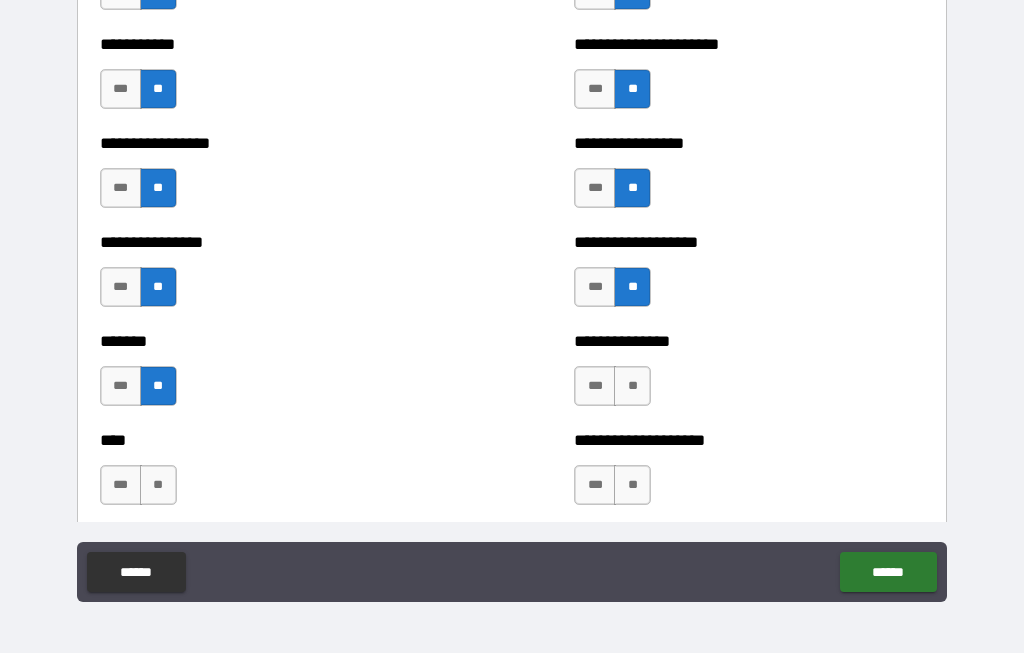 click on "**" at bounding box center [632, 387] 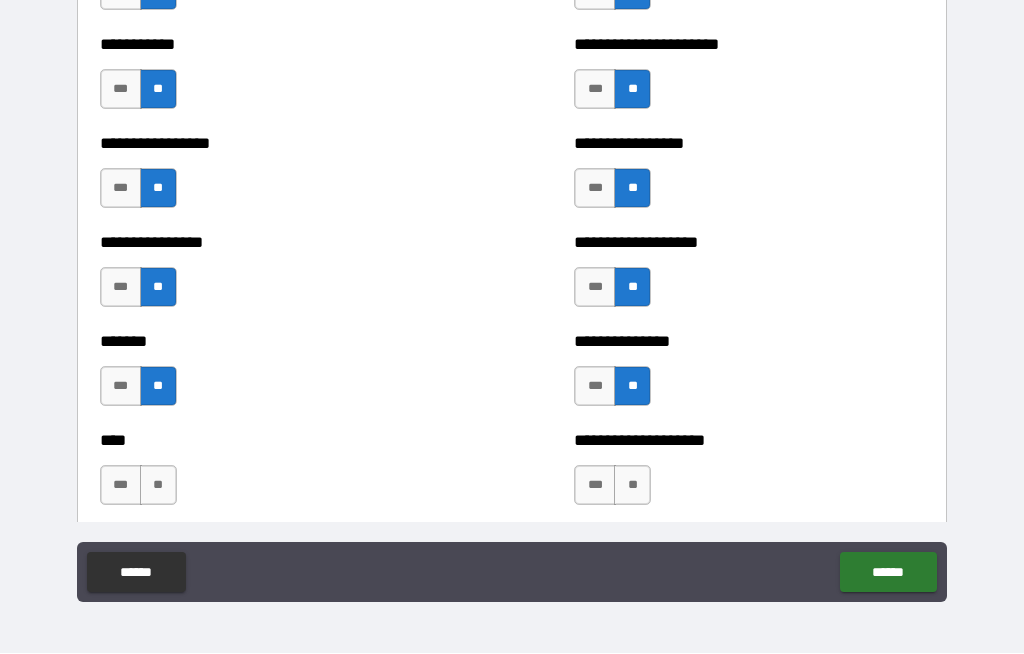 click on "**" at bounding box center [632, 486] 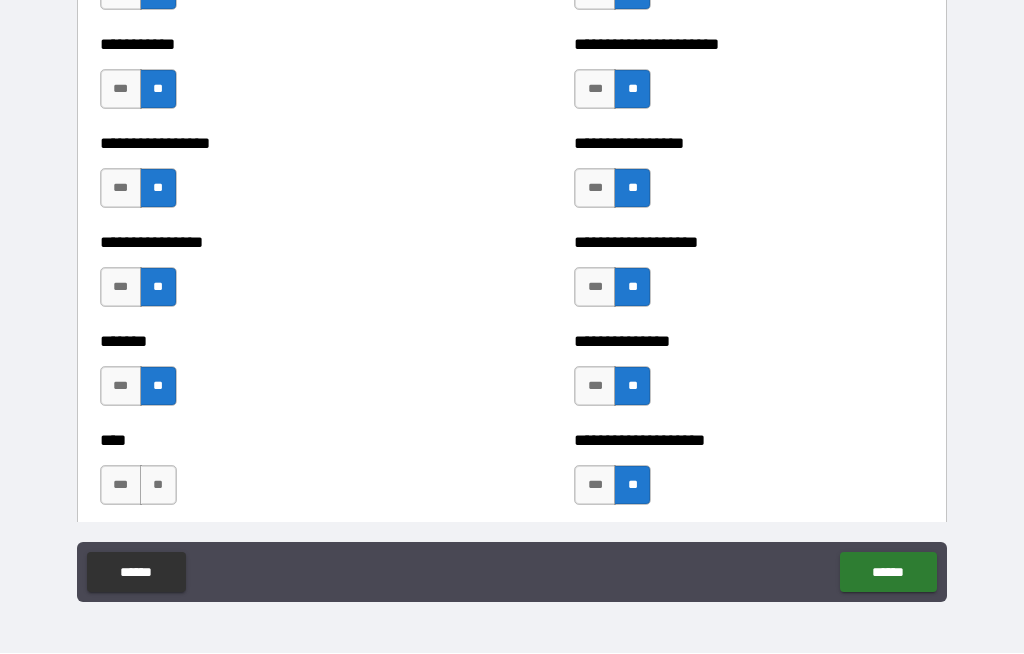 click on "**" at bounding box center (158, 486) 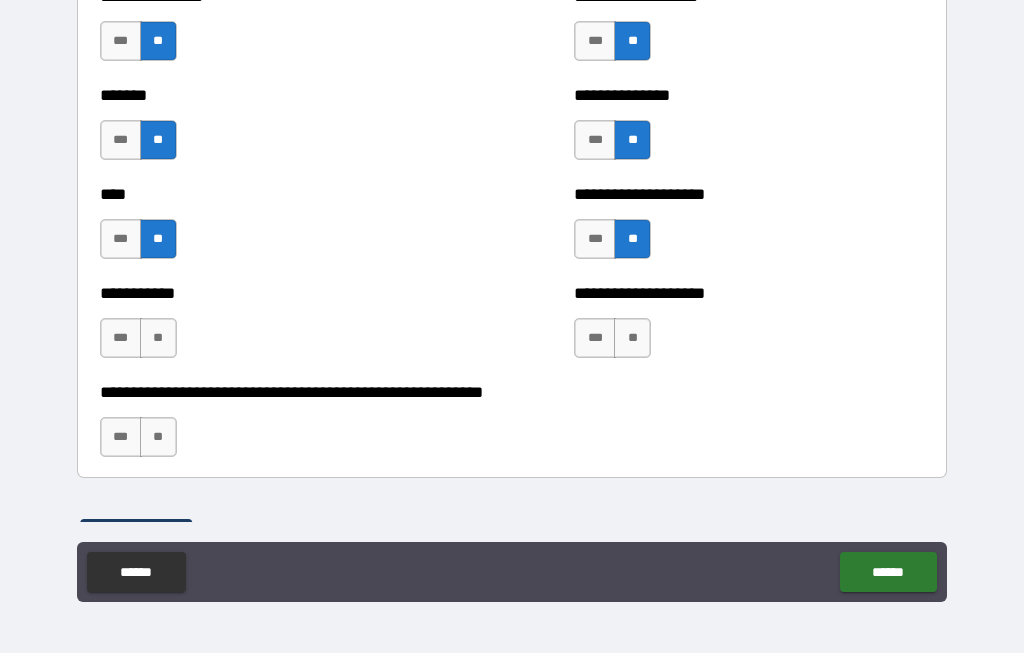 scroll, scrollTop: 6559, scrollLeft: 0, axis: vertical 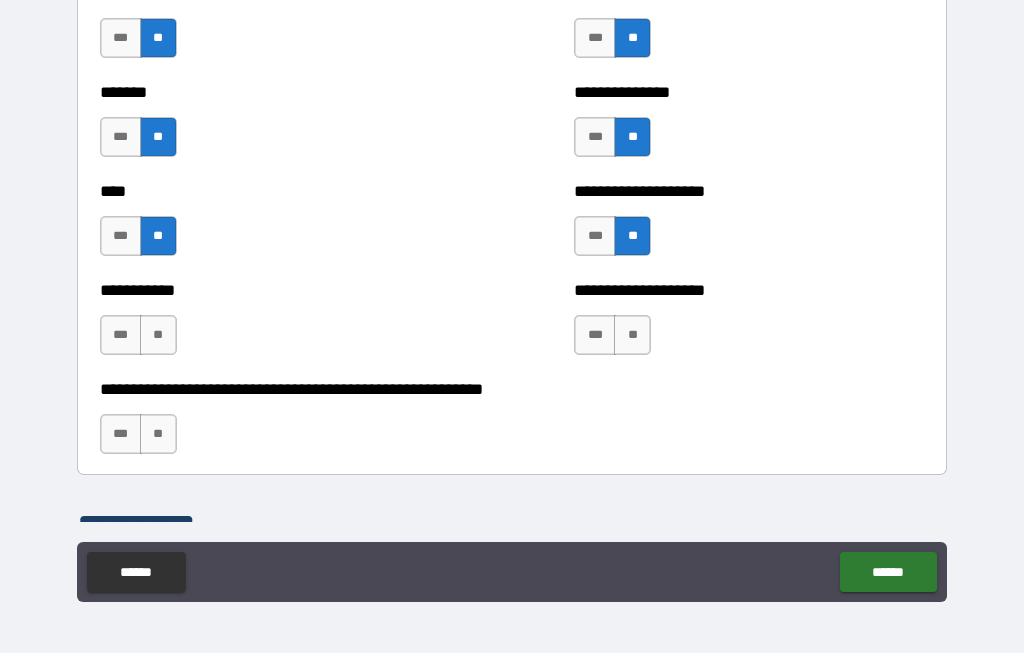 click on "**" at bounding box center (158, 336) 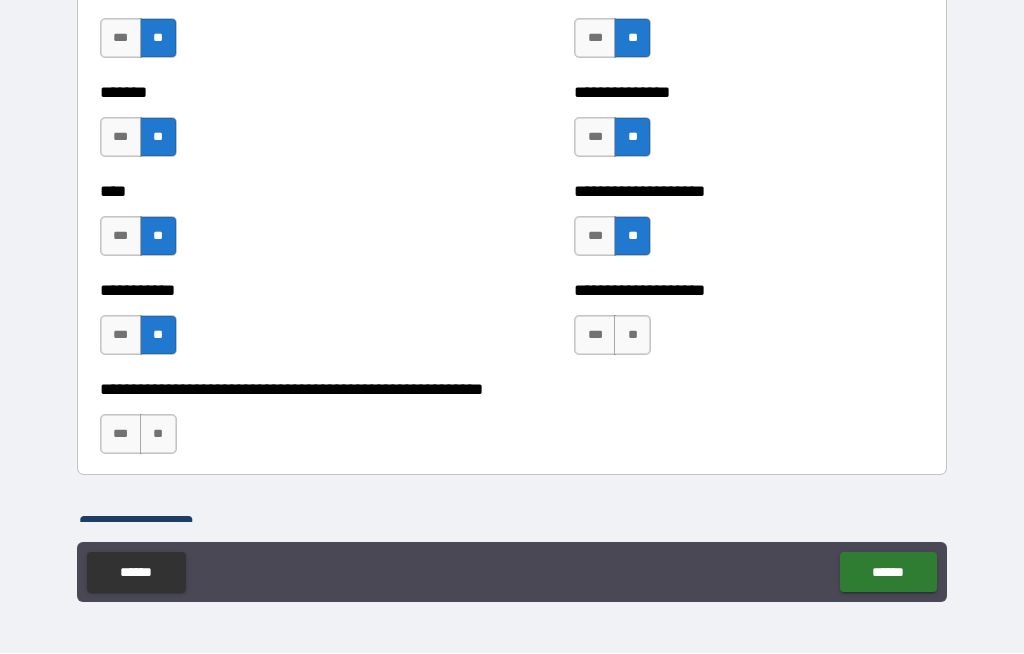 click on "**" at bounding box center [632, 336] 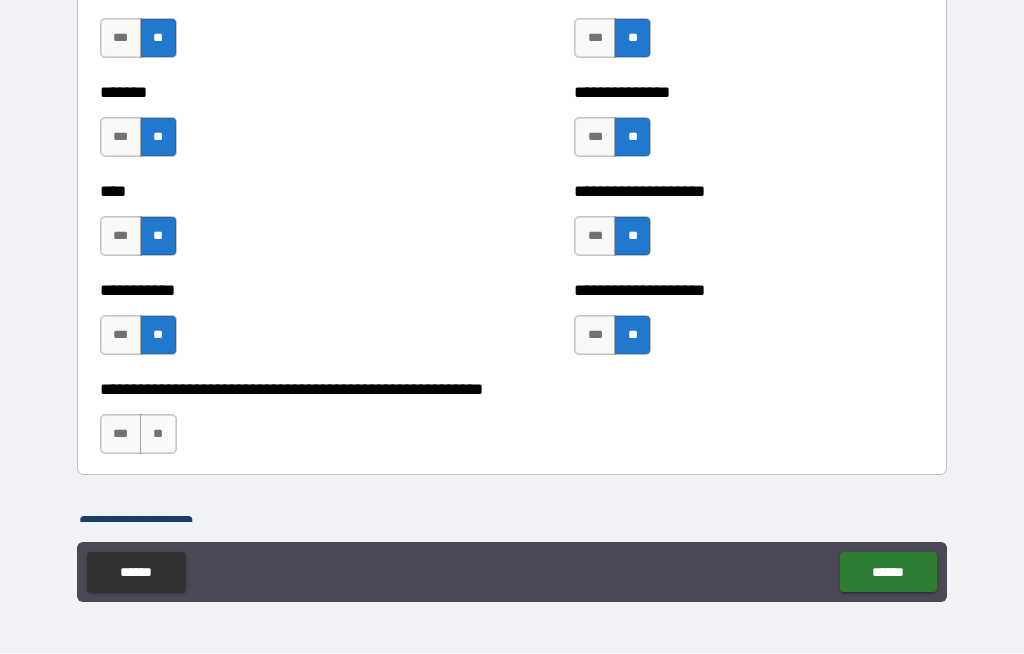click on "**" at bounding box center (158, 435) 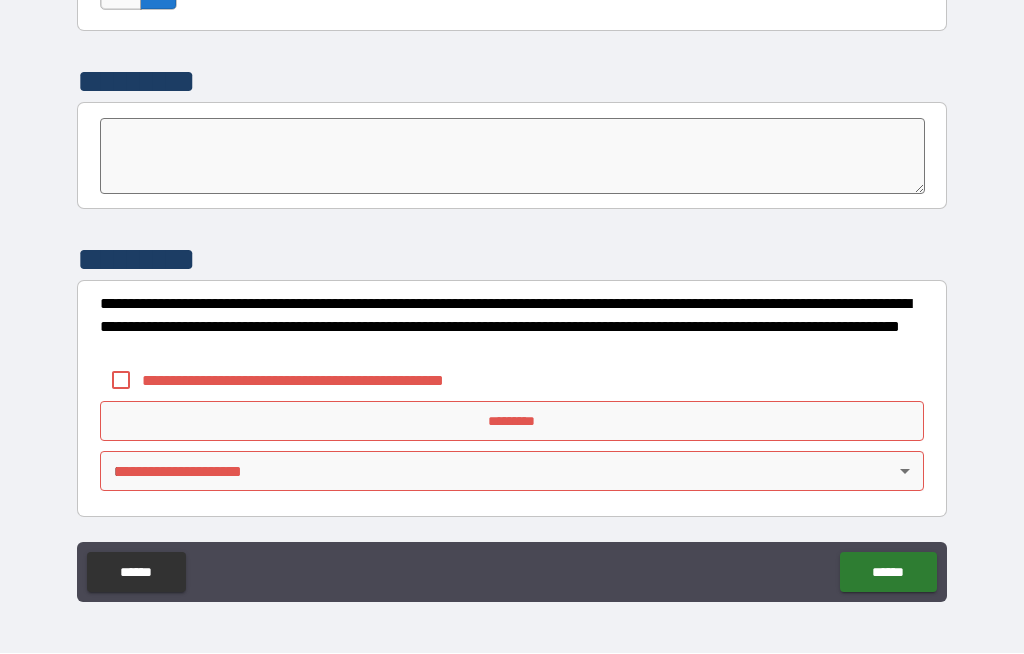 scroll, scrollTop: 7003, scrollLeft: 0, axis: vertical 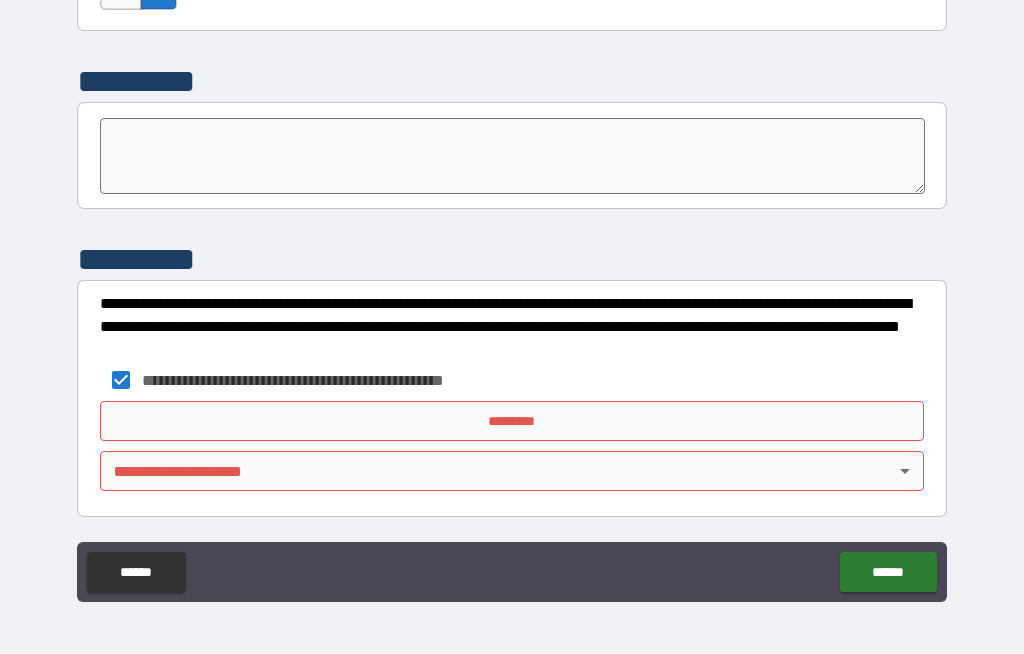 click on "*********" at bounding box center (512, 422) 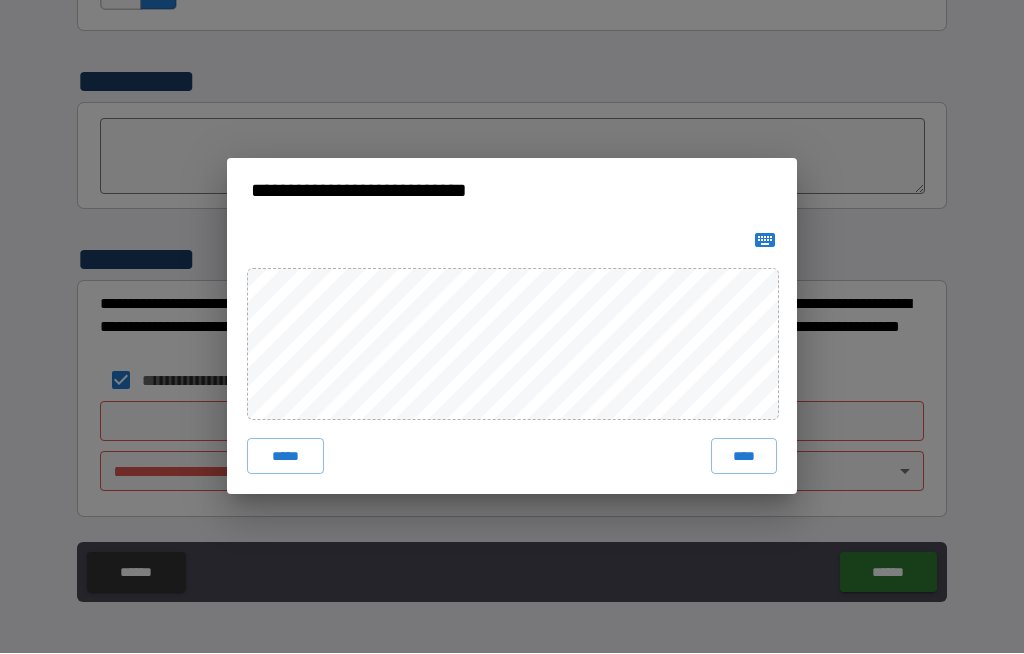 click on "****" at bounding box center (744, 457) 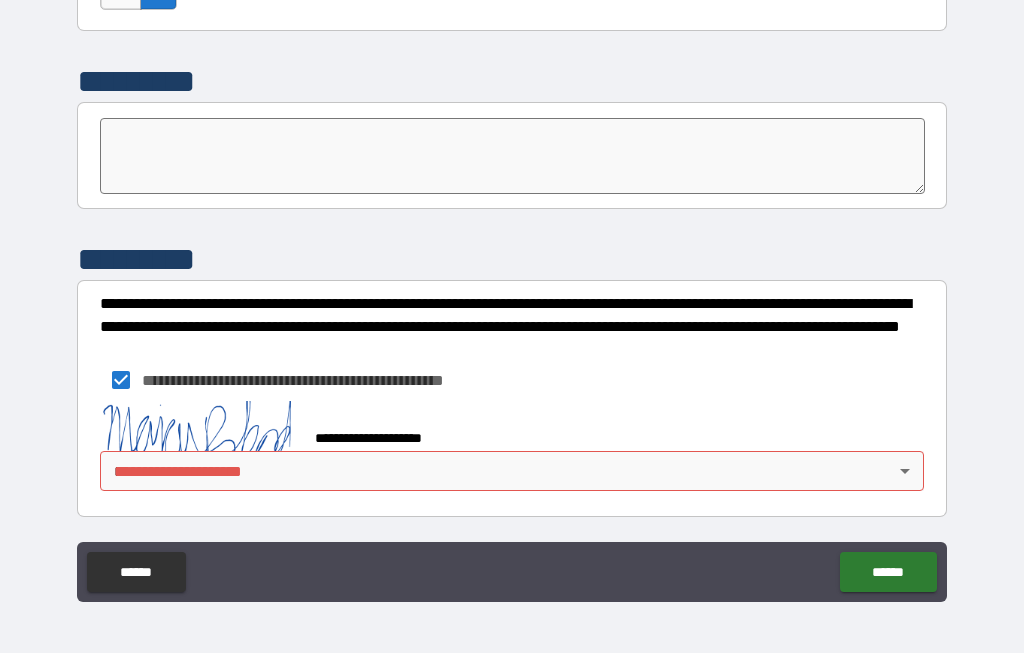 scroll, scrollTop: 6993, scrollLeft: 0, axis: vertical 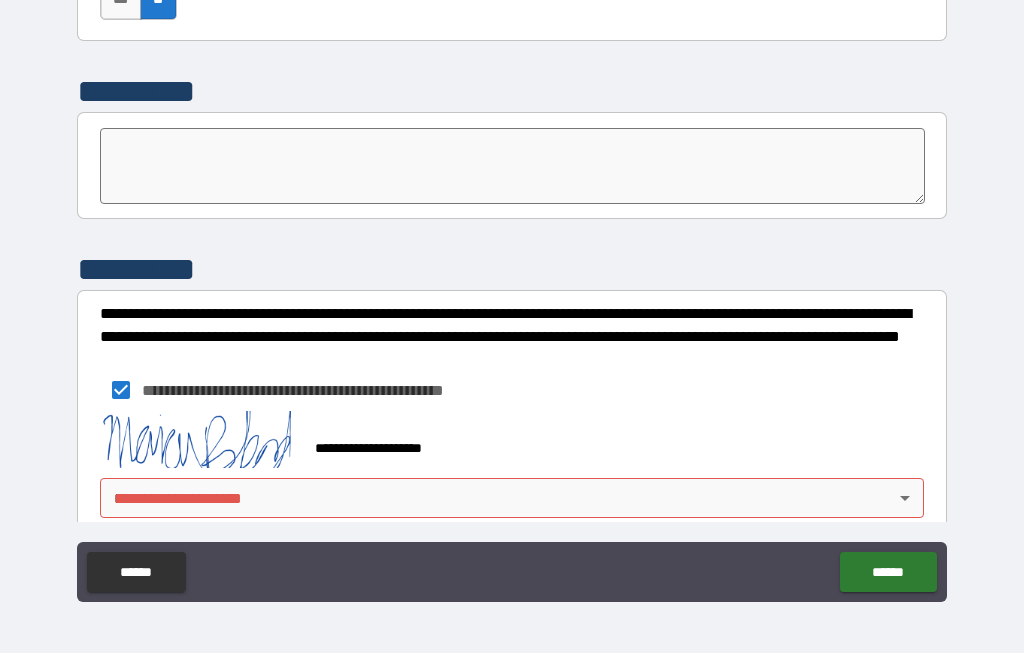 click on "**********" at bounding box center (512, 292) 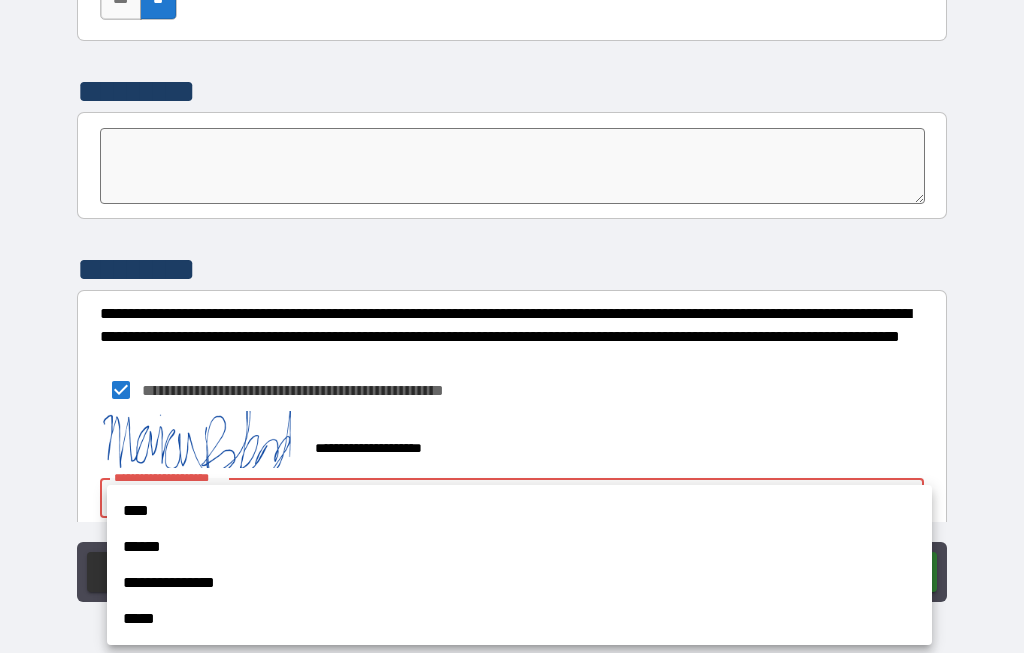 click on "****" at bounding box center (519, 512) 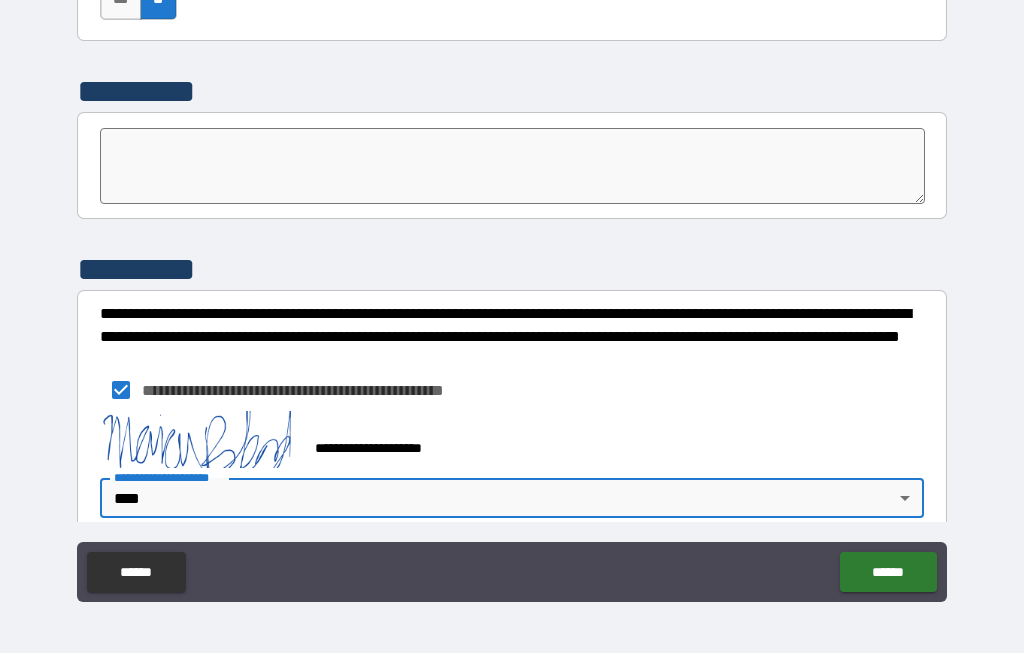 type on "****" 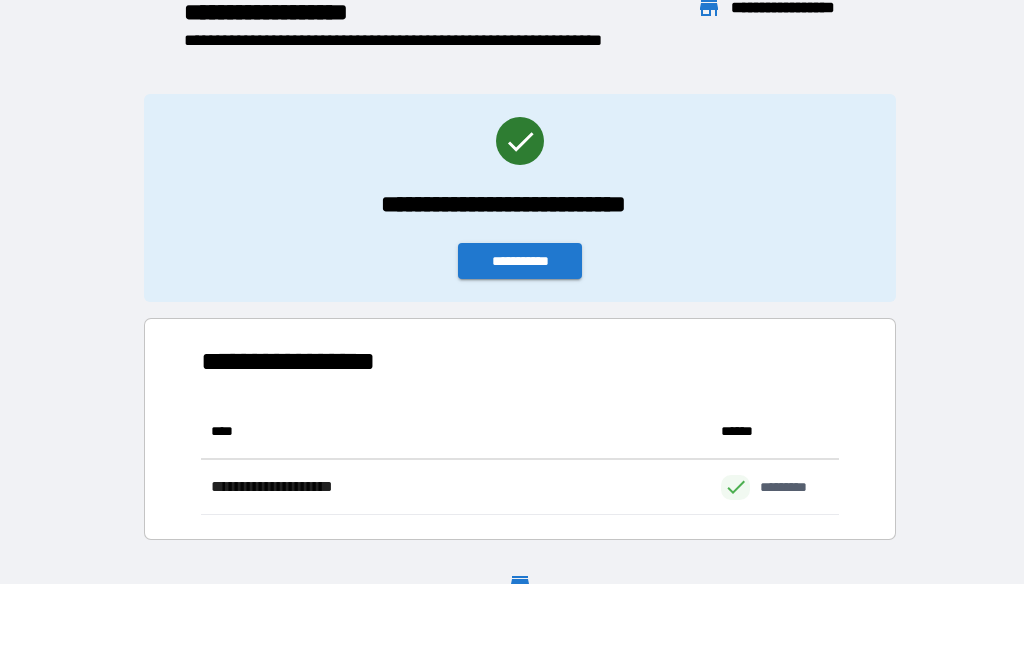 scroll, scrollTop: 1, scrollLeft: 1, axis: both 